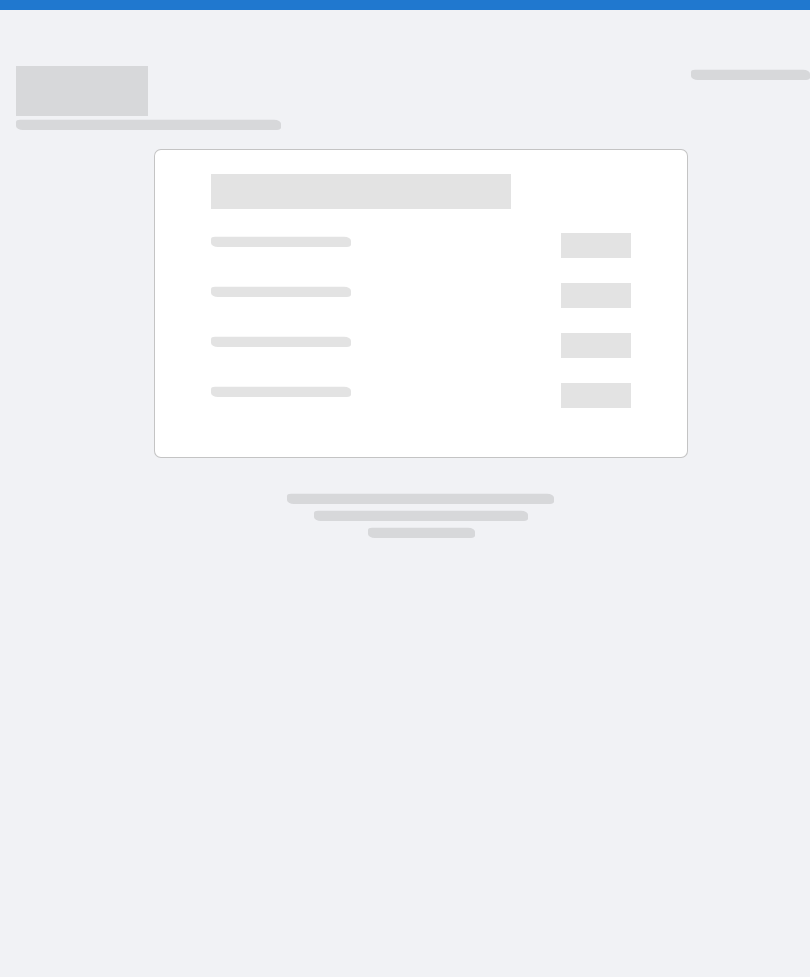 scroll, scrollTop: 0, scrollLeft: 0, axis: both 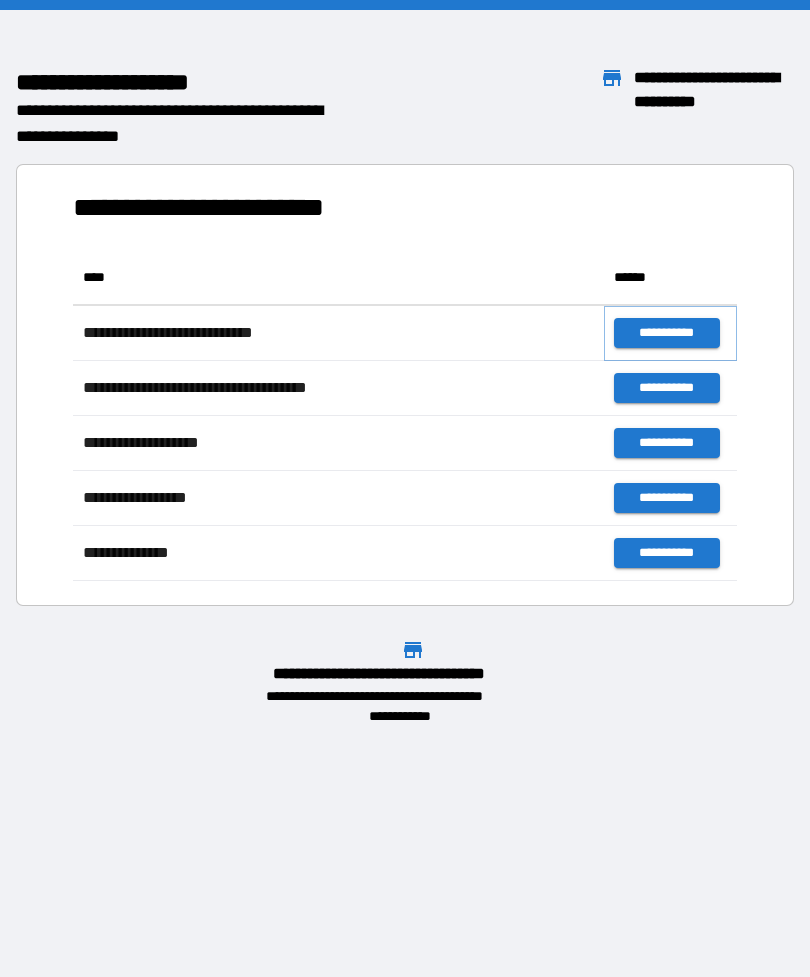 click on "**********" at bounding box center [666, 333] 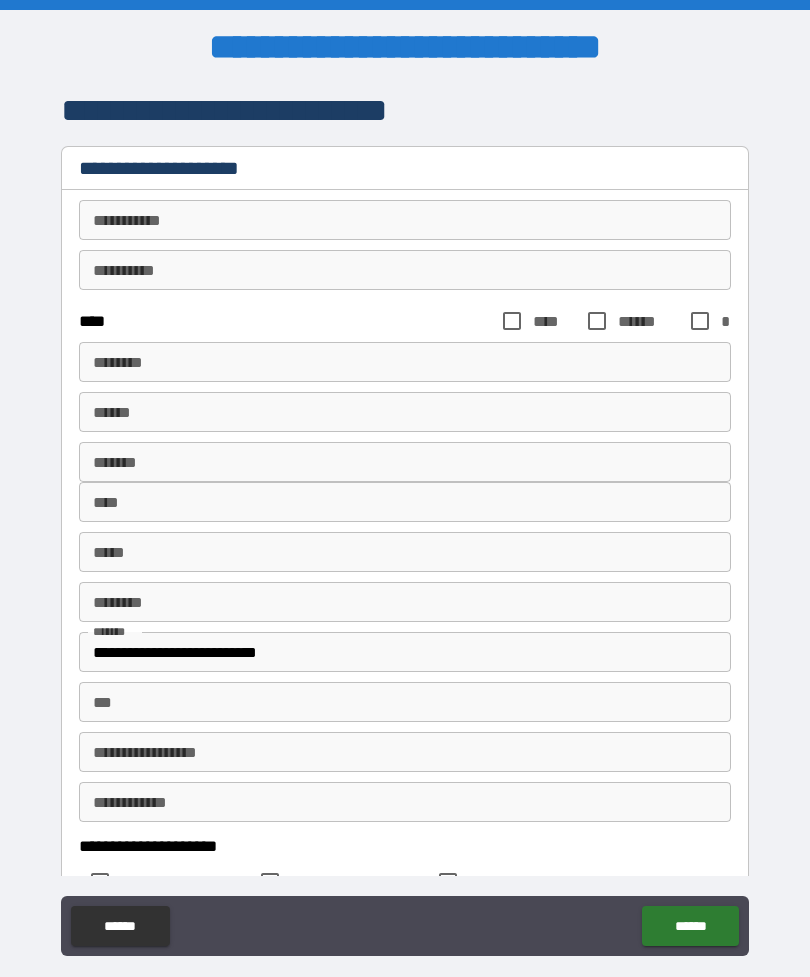 click on "*********   * *********   *" at bounding box center (405, 220) 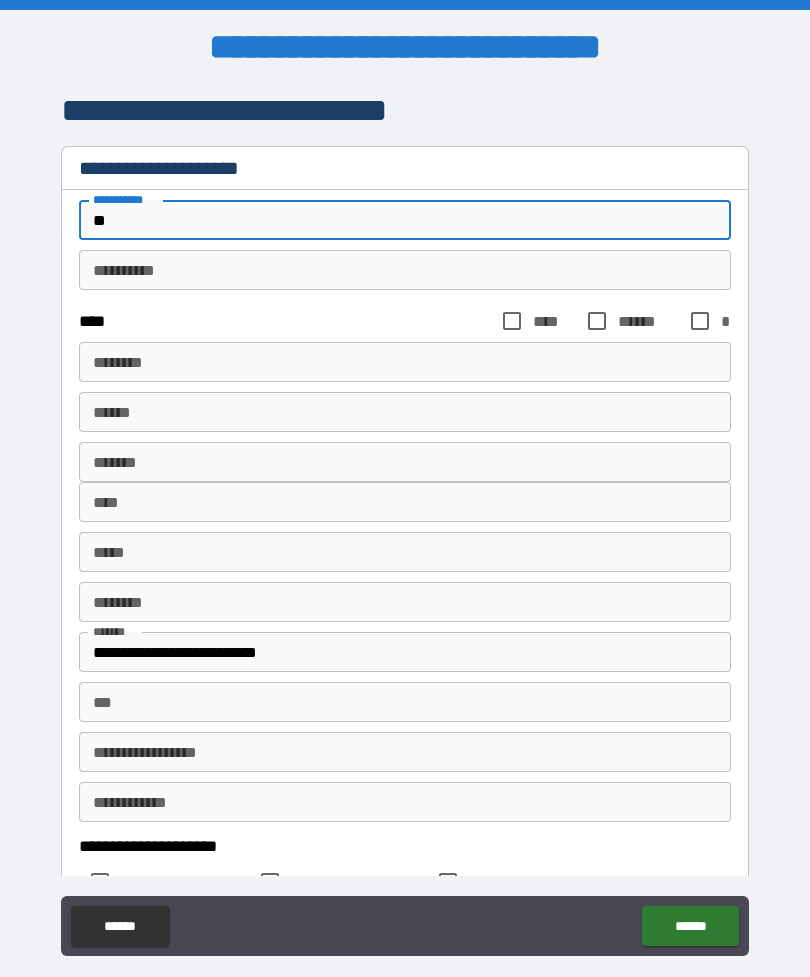type on "*" 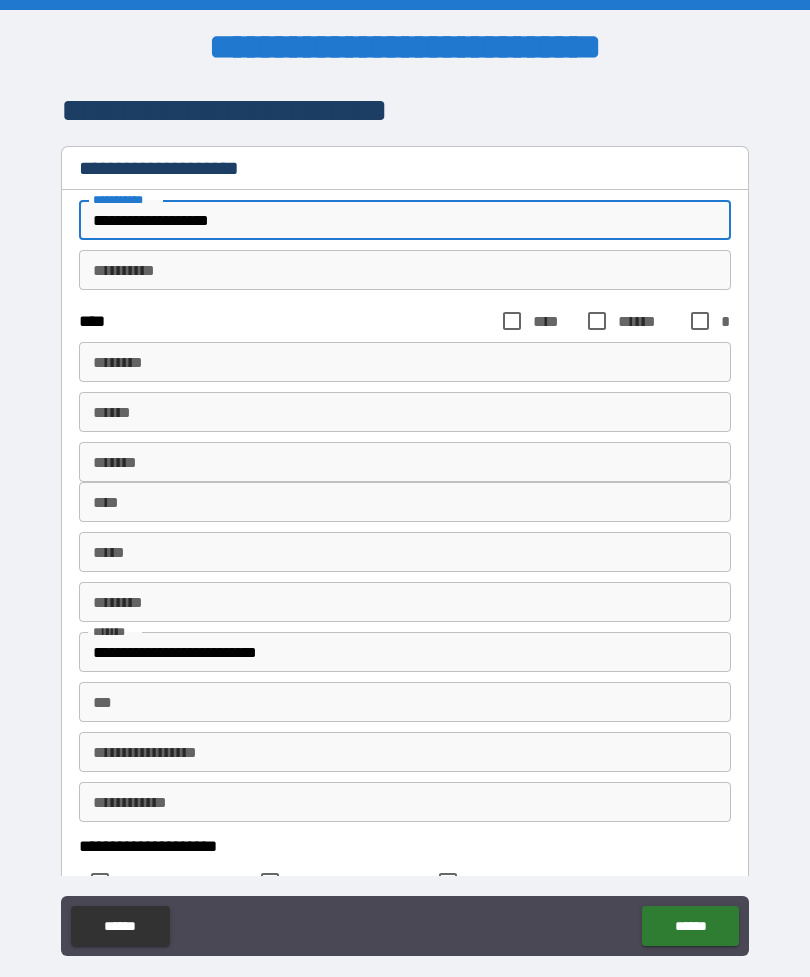 type on "**********" 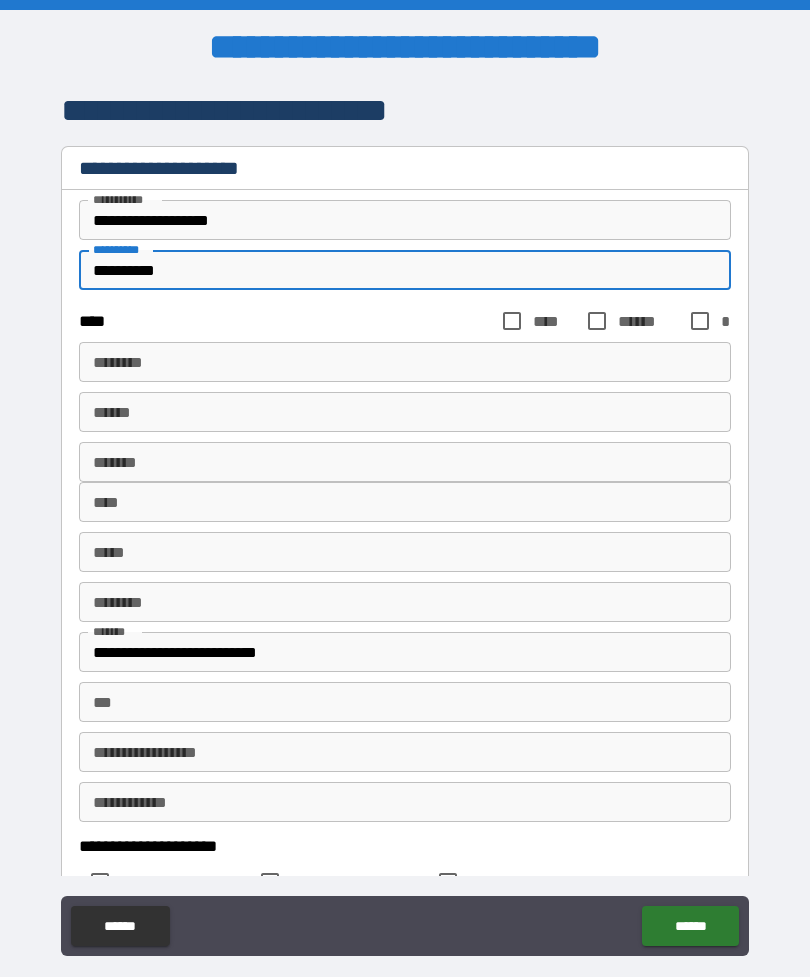 type on "**********" 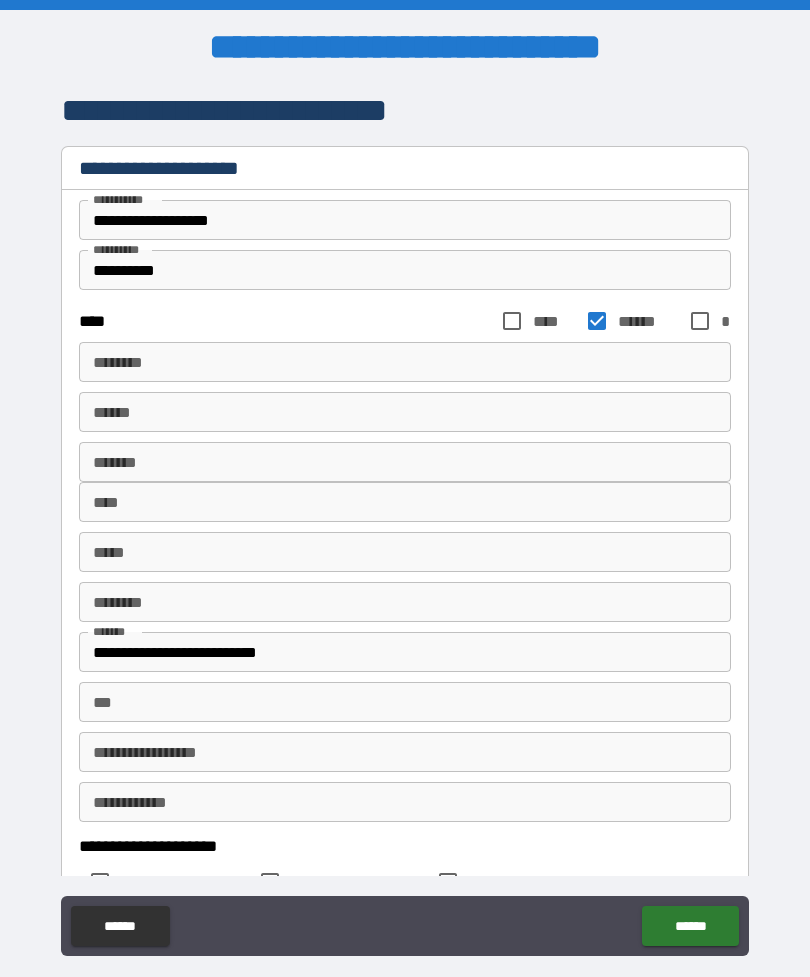 click on "******   *" at bounding box center (405, 362) 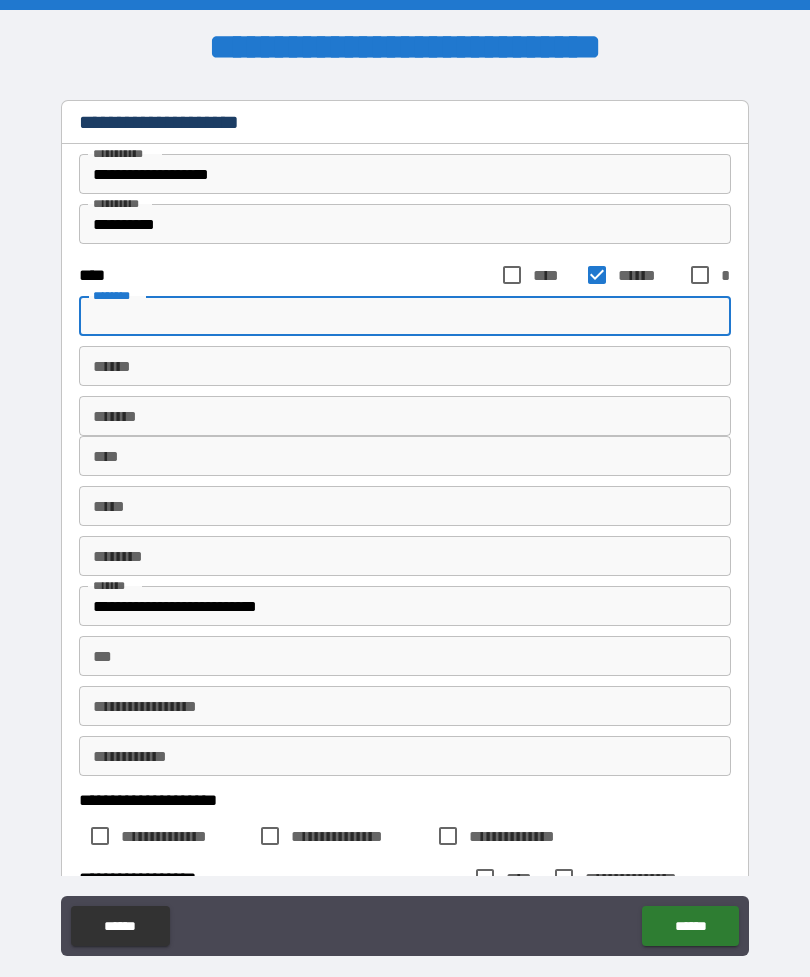 scroll, scrollTop: 48, scrollLeft: 0, axis: vertical 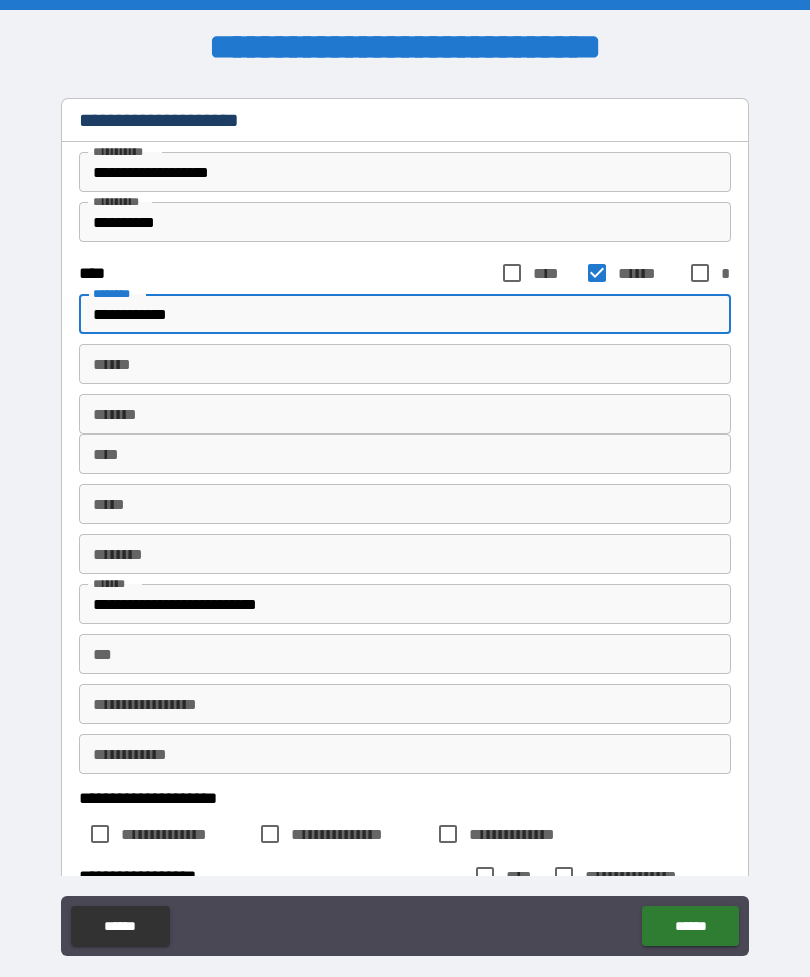 type on "**********" 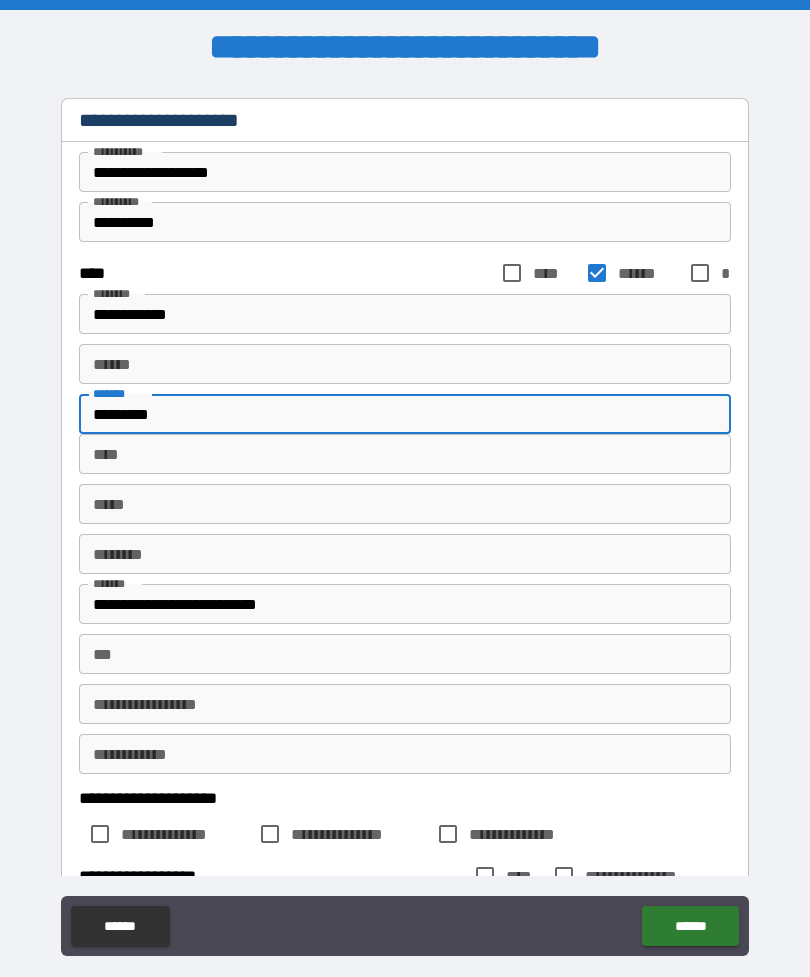 type on "*********" 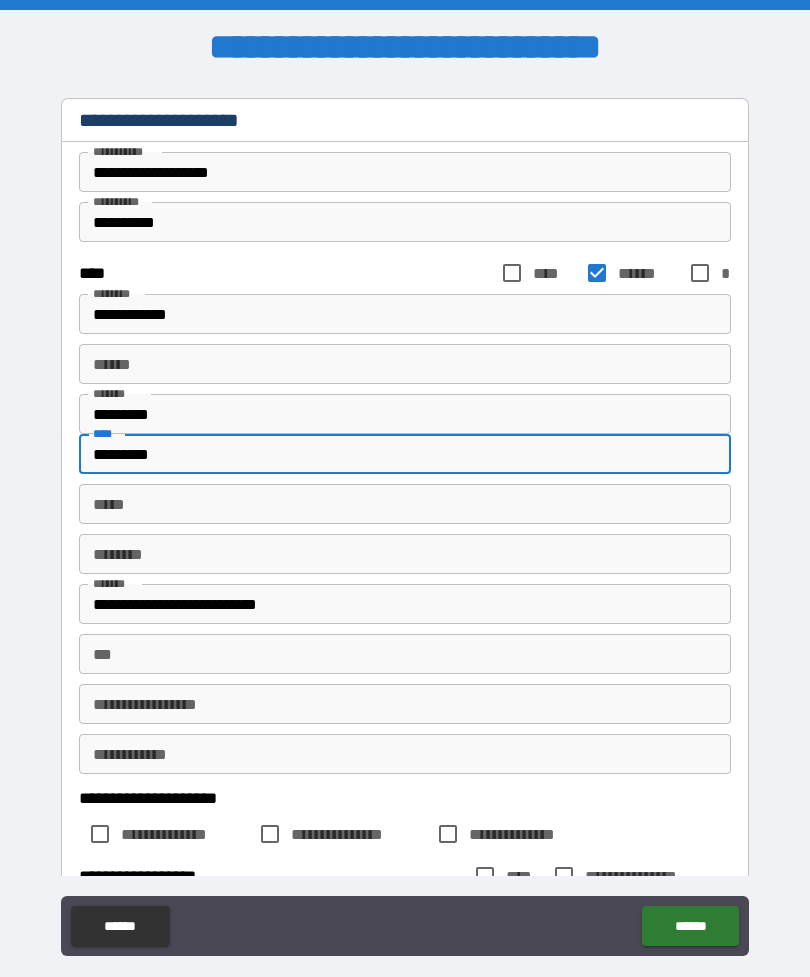 type on "*********" 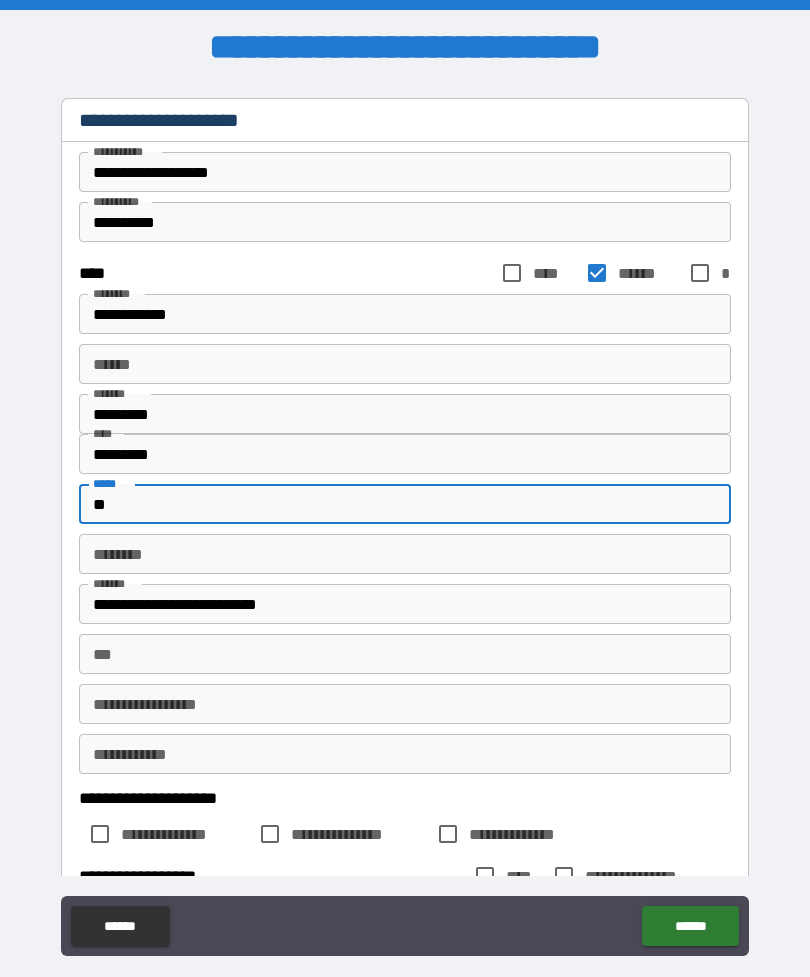 click on "********" at bounding box center [405, 554] 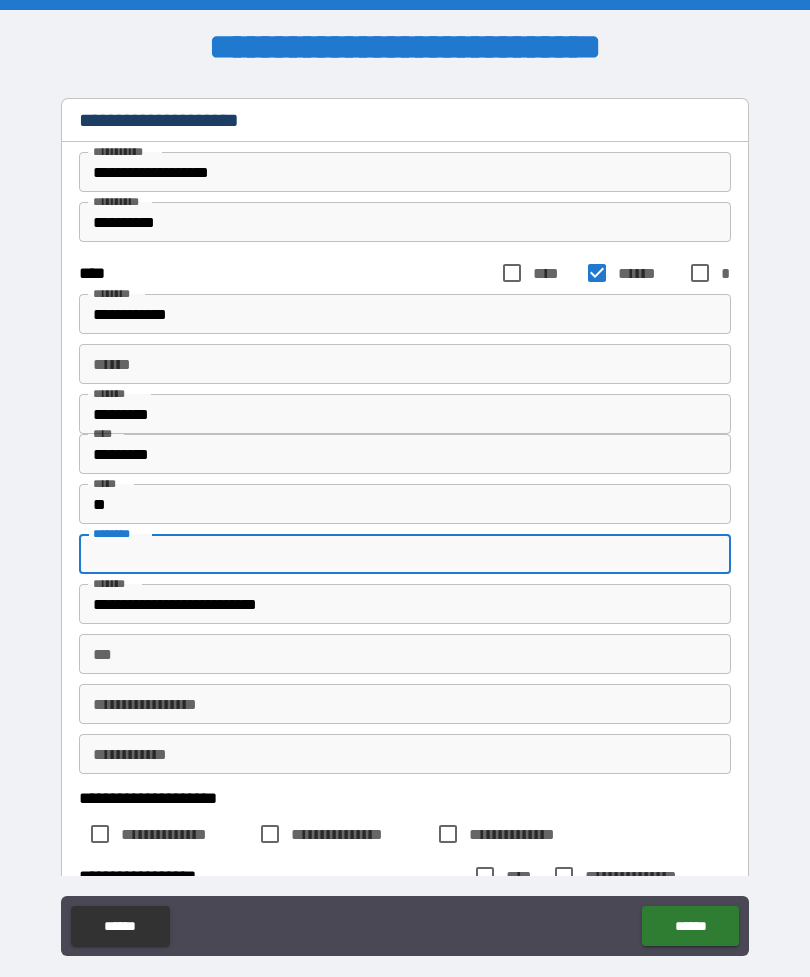 click on "**" at bounding box center (405, 504) 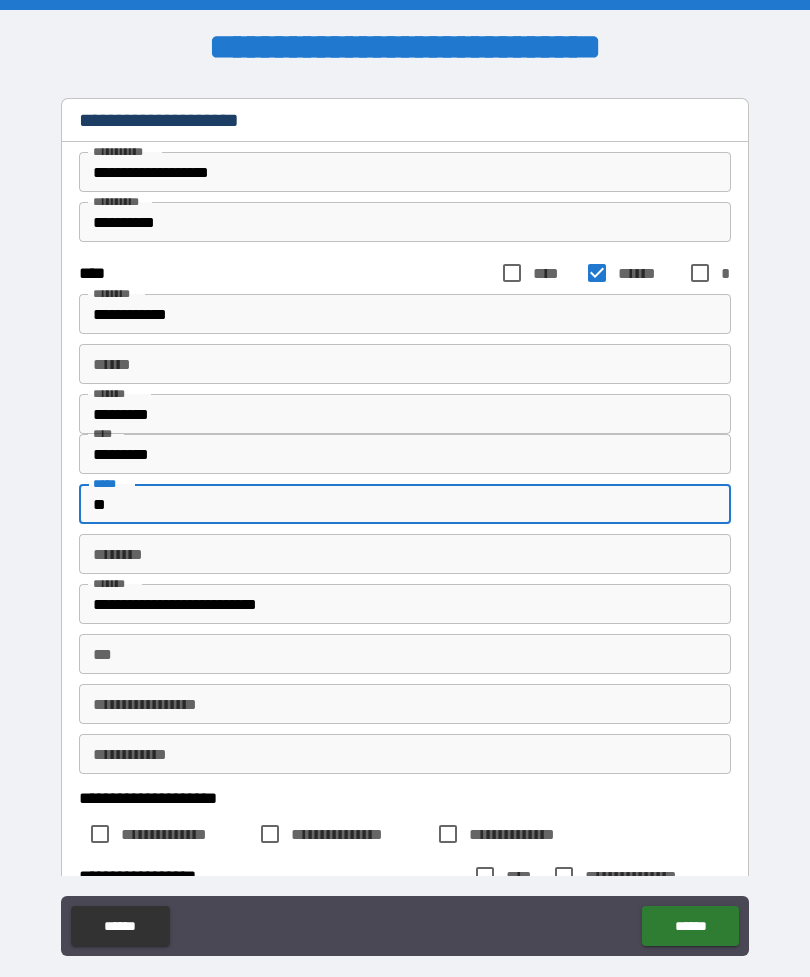 type on "**" 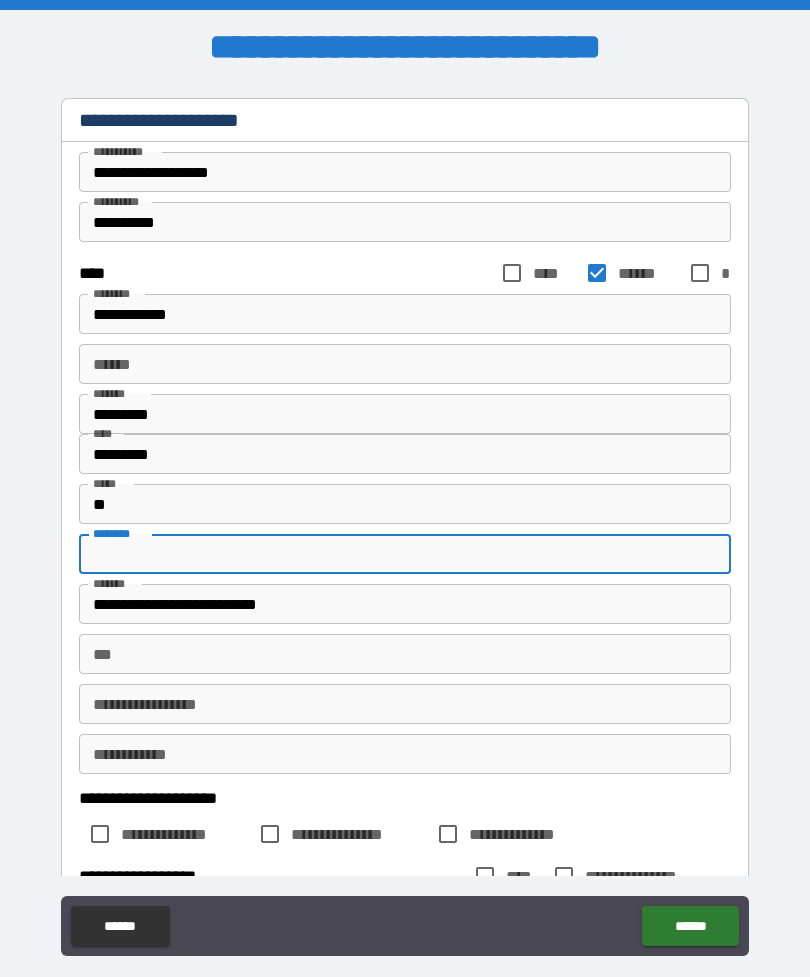 type on "*" 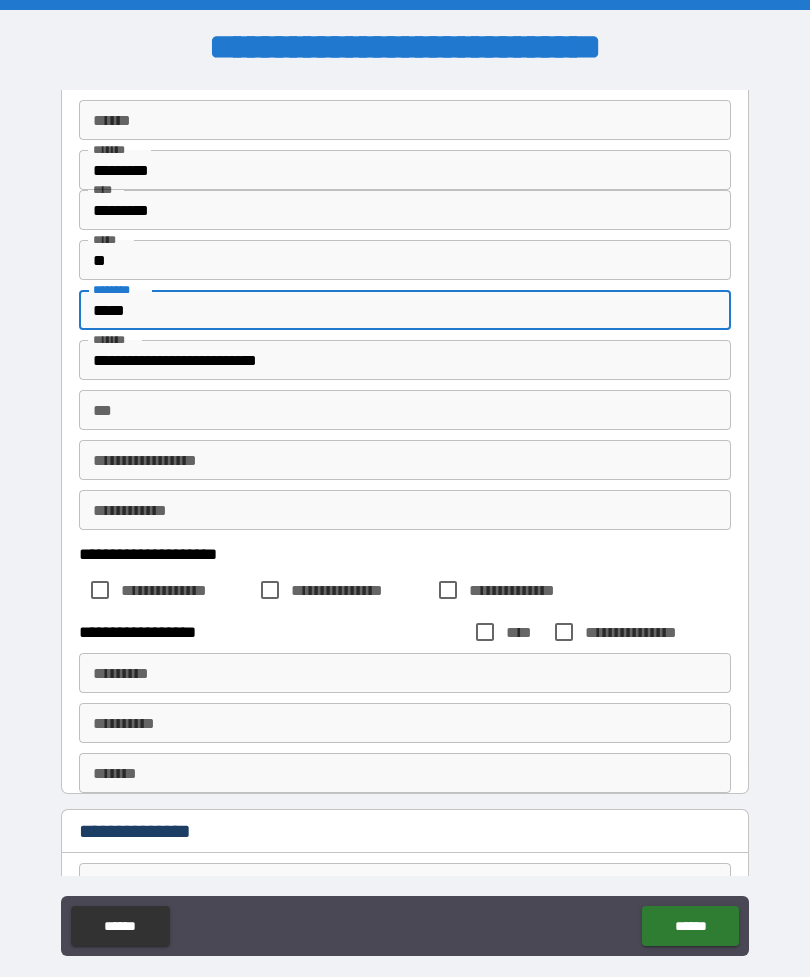scroll, scrollTop: 301, scrollLeft: 0, axis: vertical 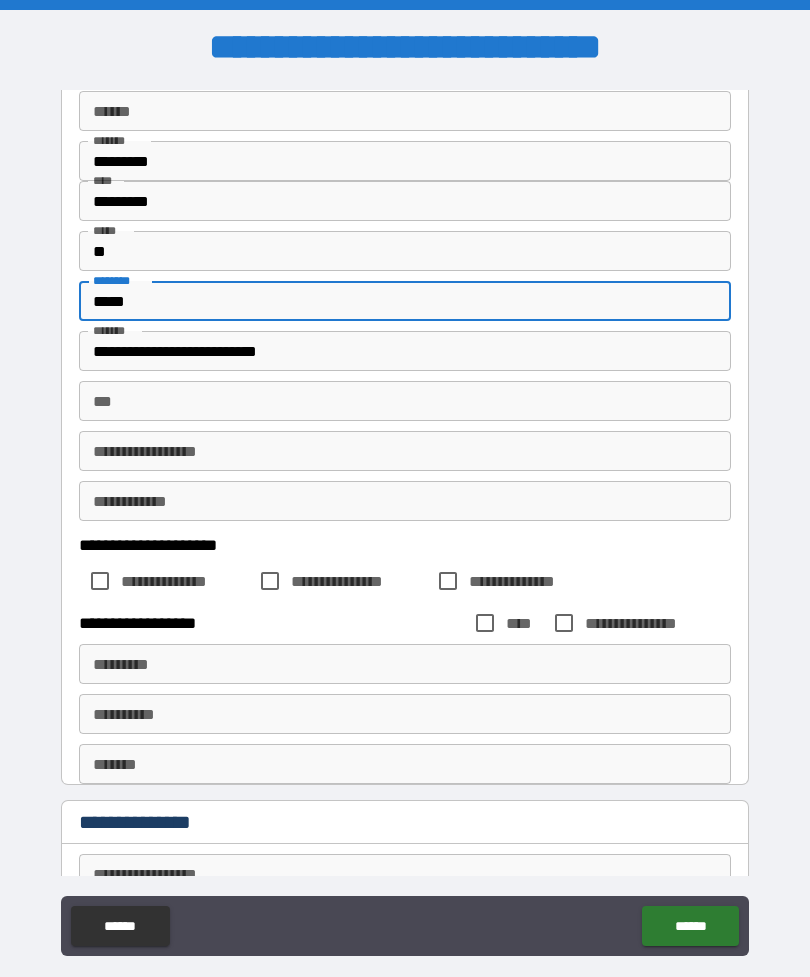 type on "*****" 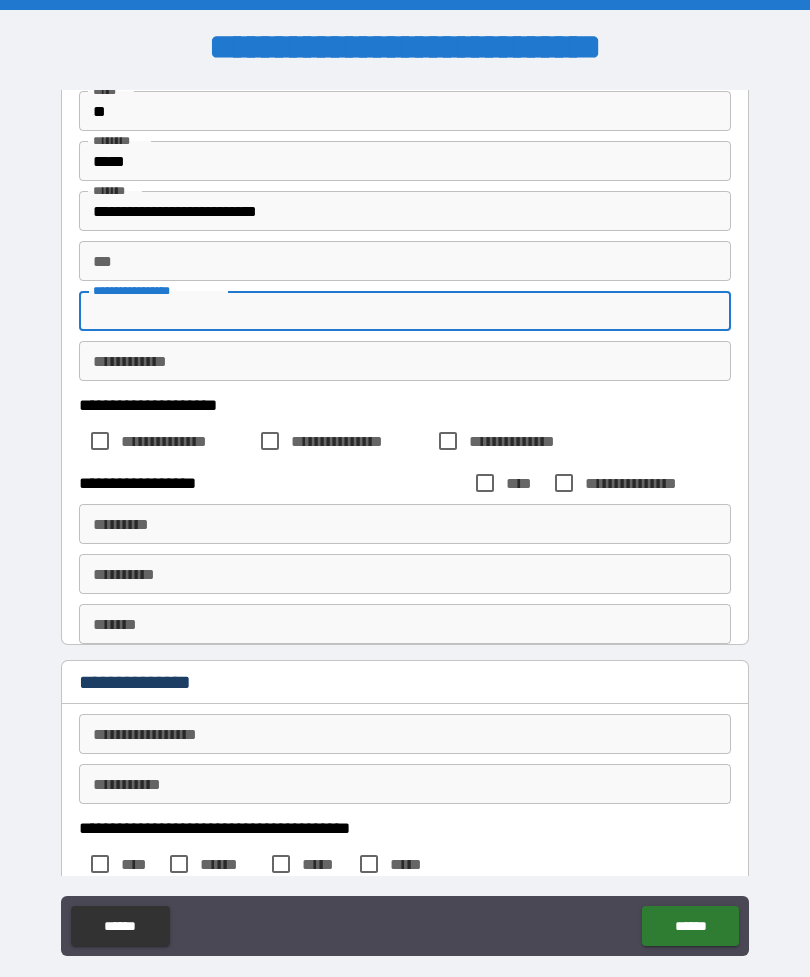 scroll, scrollTop: 442, scrollLeft: 0, axis: vertical 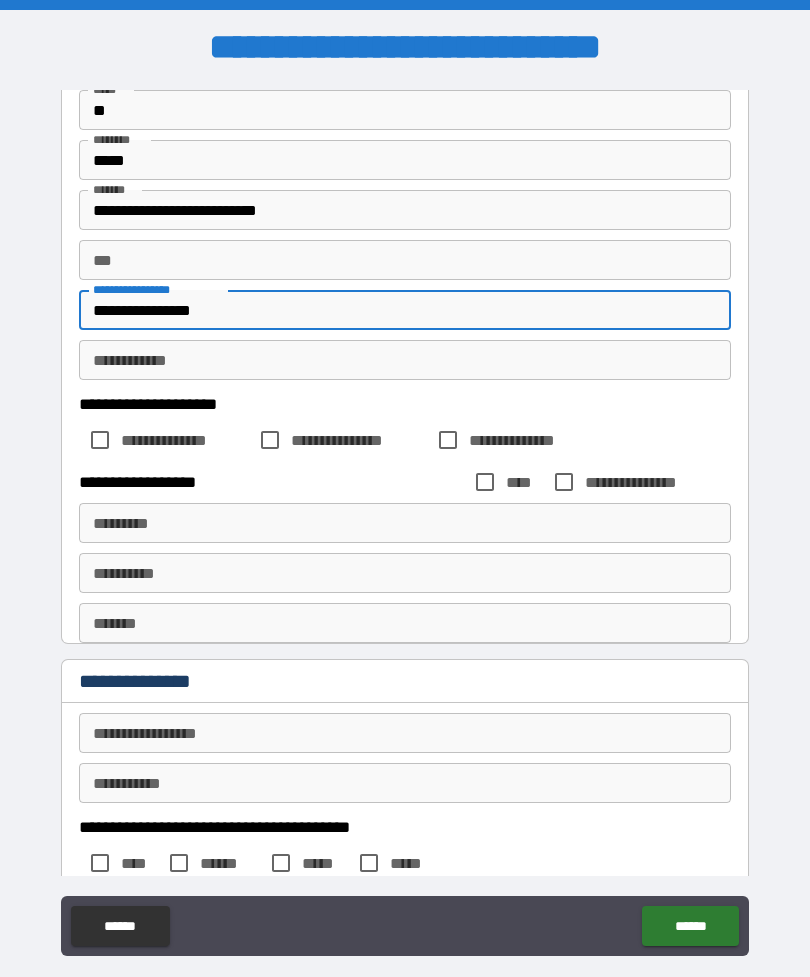 type on "**********" 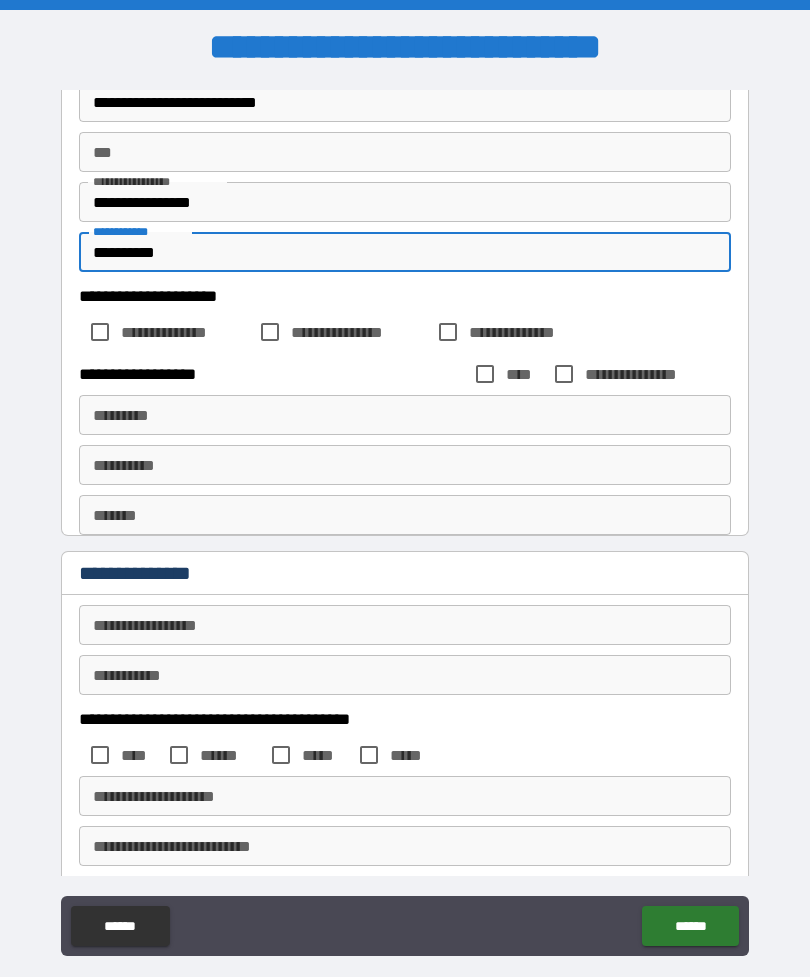 scroll, scrollTop: 552, scrollLeft: 0, axis: vertical 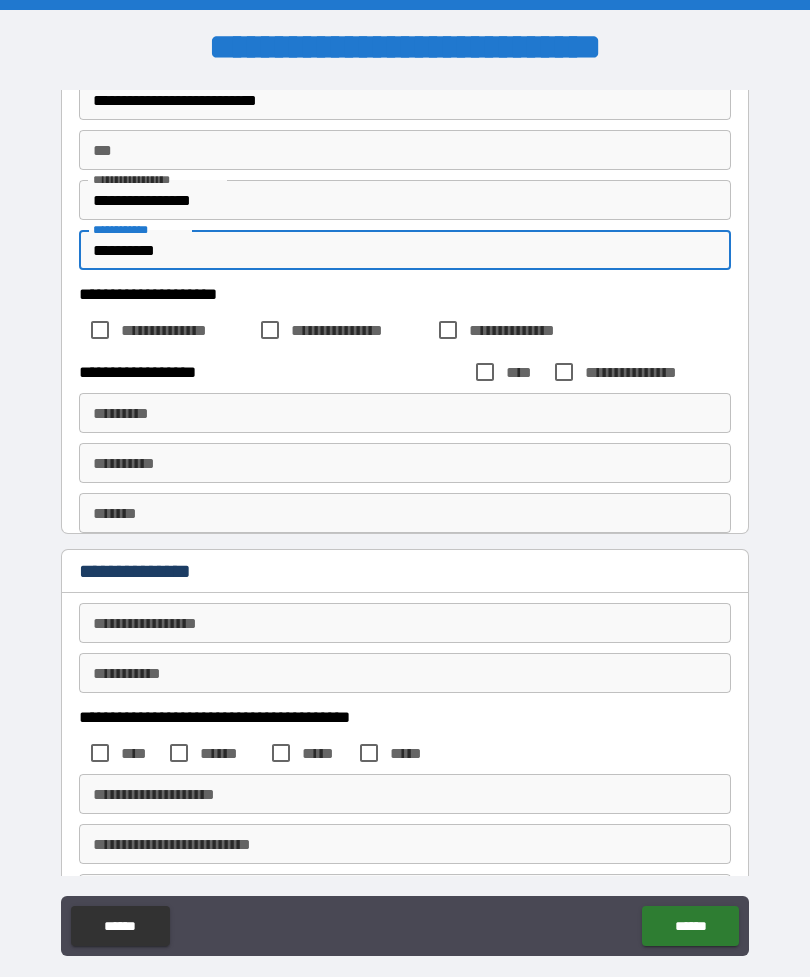 type on "**********" 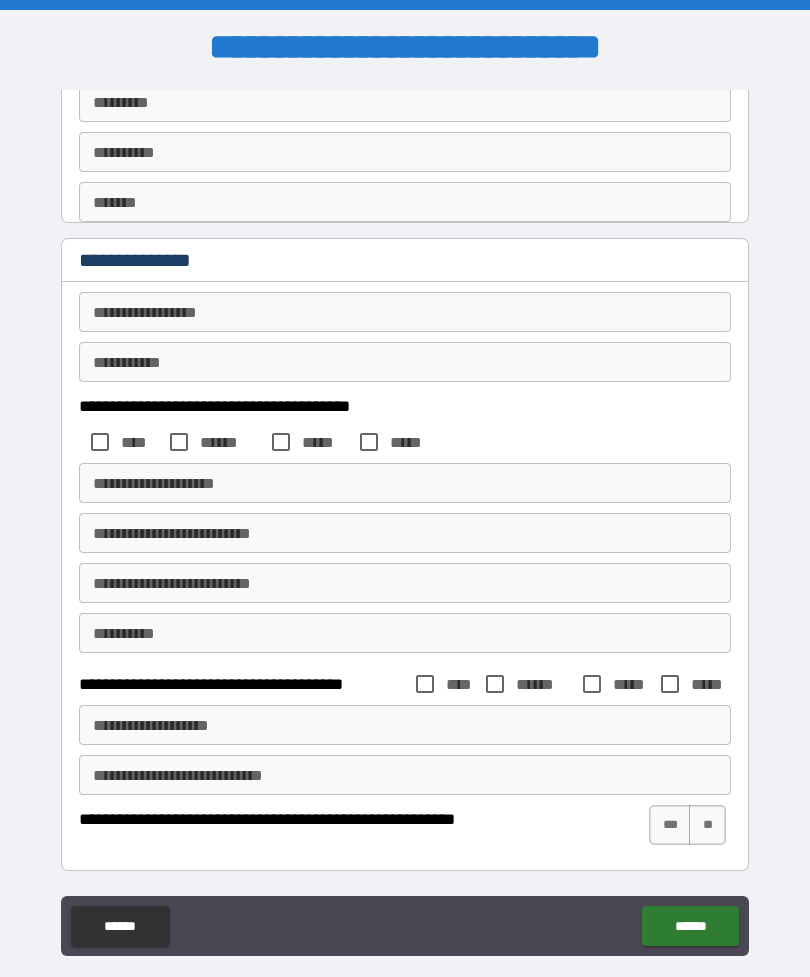 scroll, scrollTop: 863, scrollLeft: 0, axis: vertical 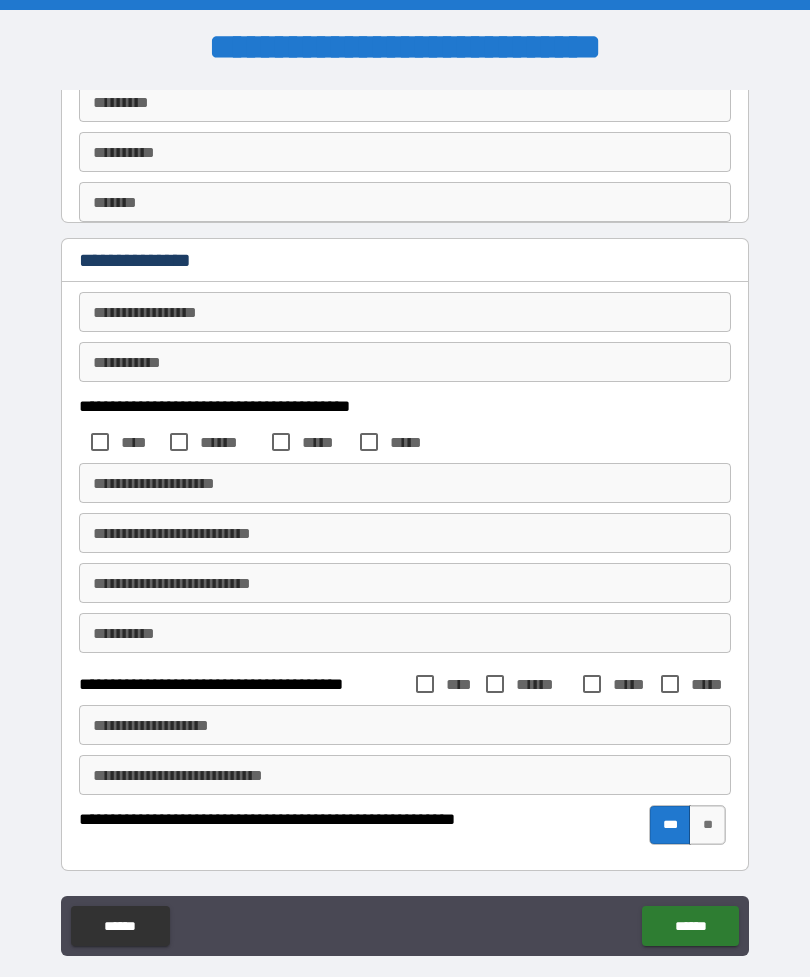 click on "******" at bounding box center [690, 926] 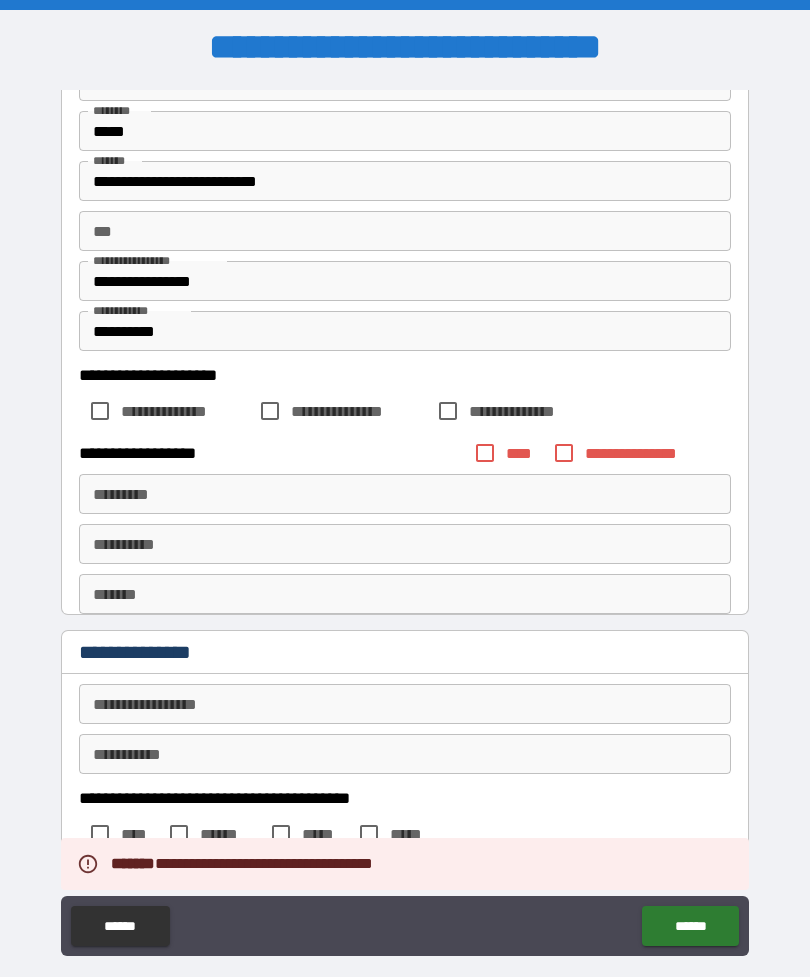 scroll, scrollTop: 470, scrollLeft: 0, axis: vertical 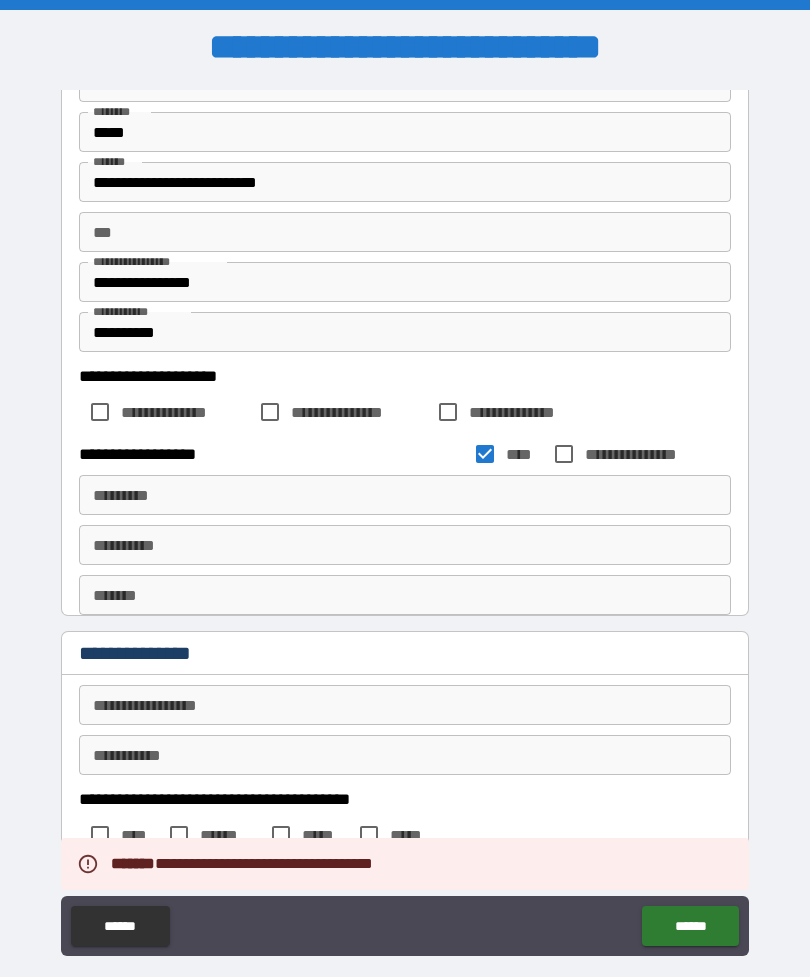 click on "******" 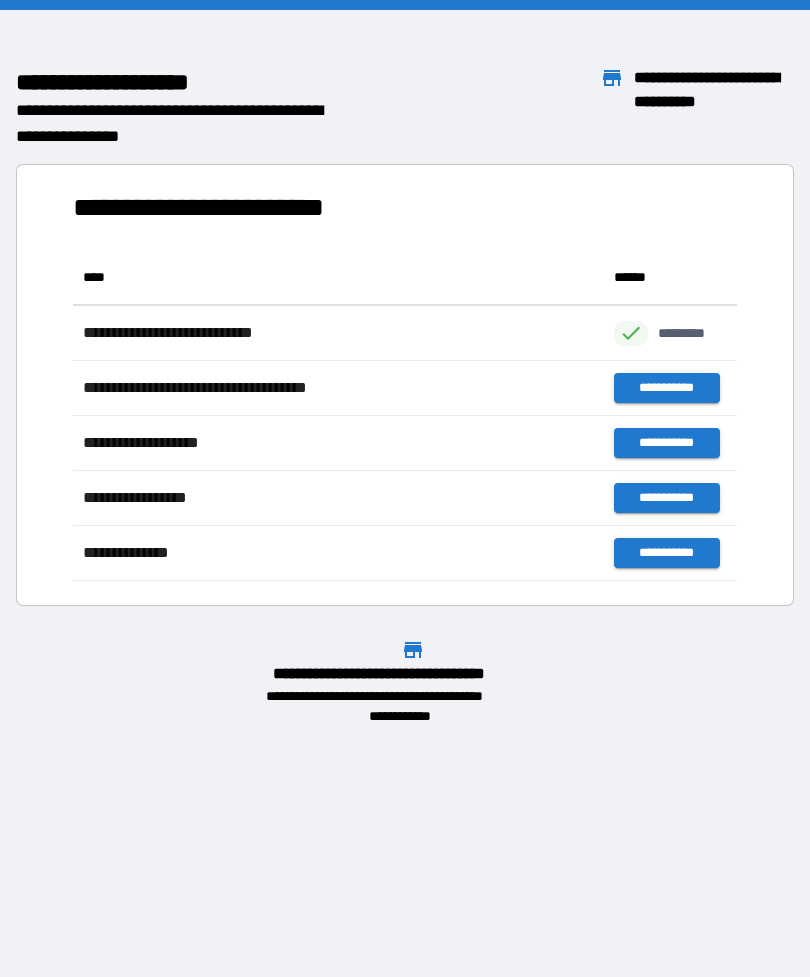 scroll, scrollTop: 1, scrollLeft: 1, axis: both 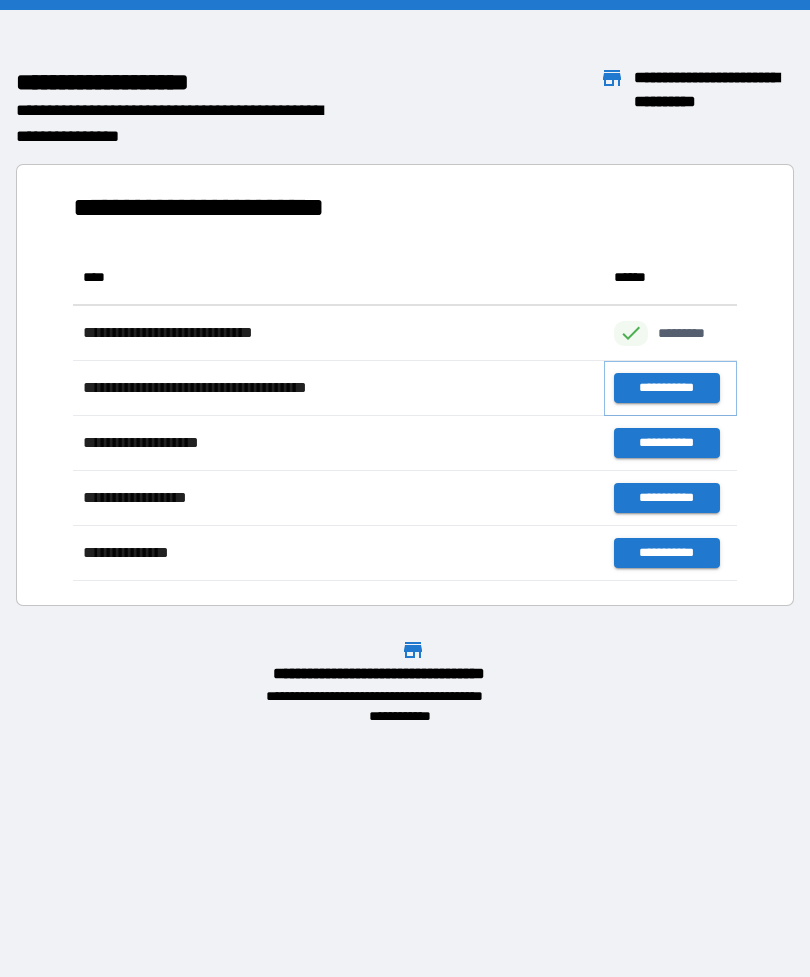 click on "**********" at bounding box center [666, 388] 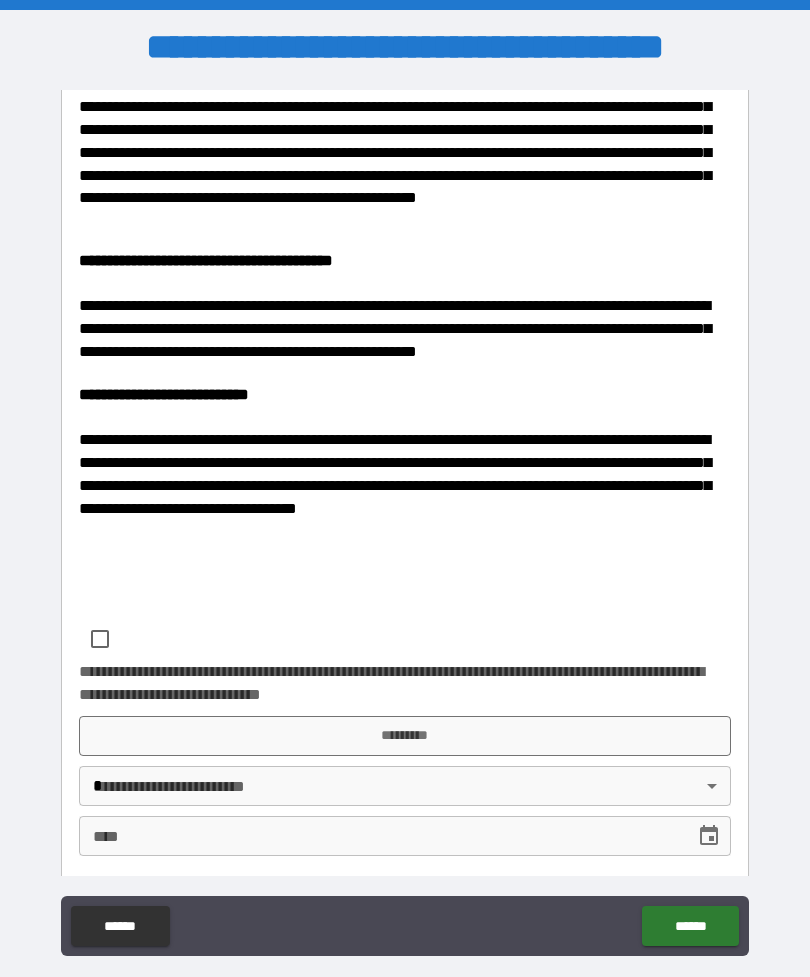 scroll, scrollTop: 490, scrollLeft: 0, axis: vertical 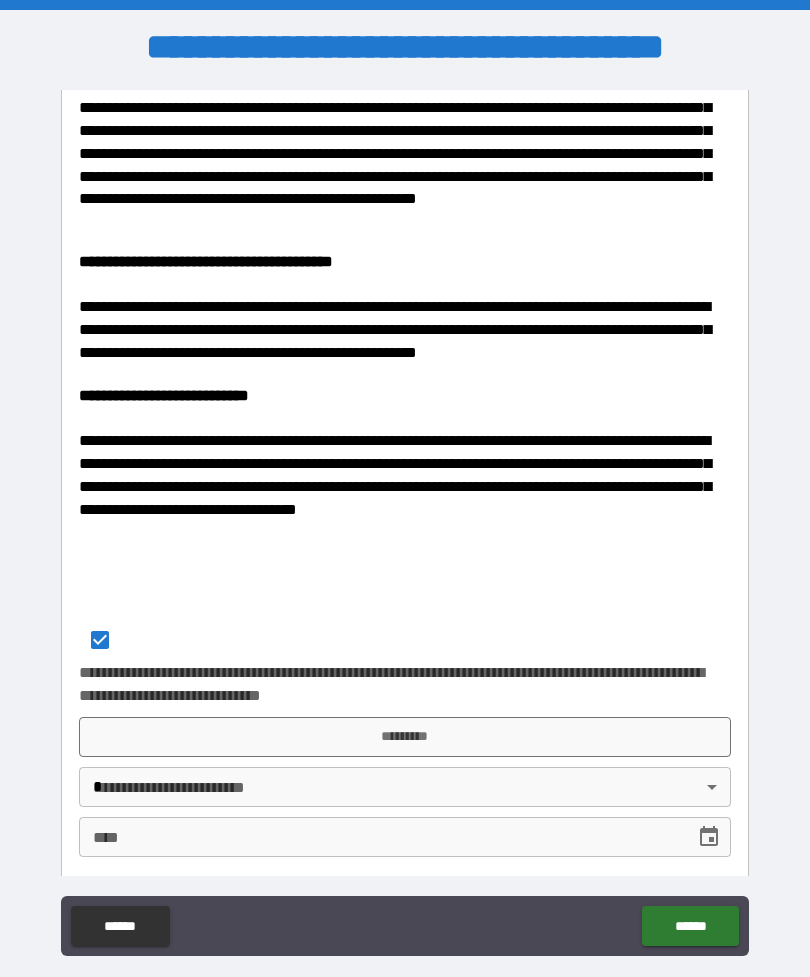 click on "**********" at bounding box center [405, 520] 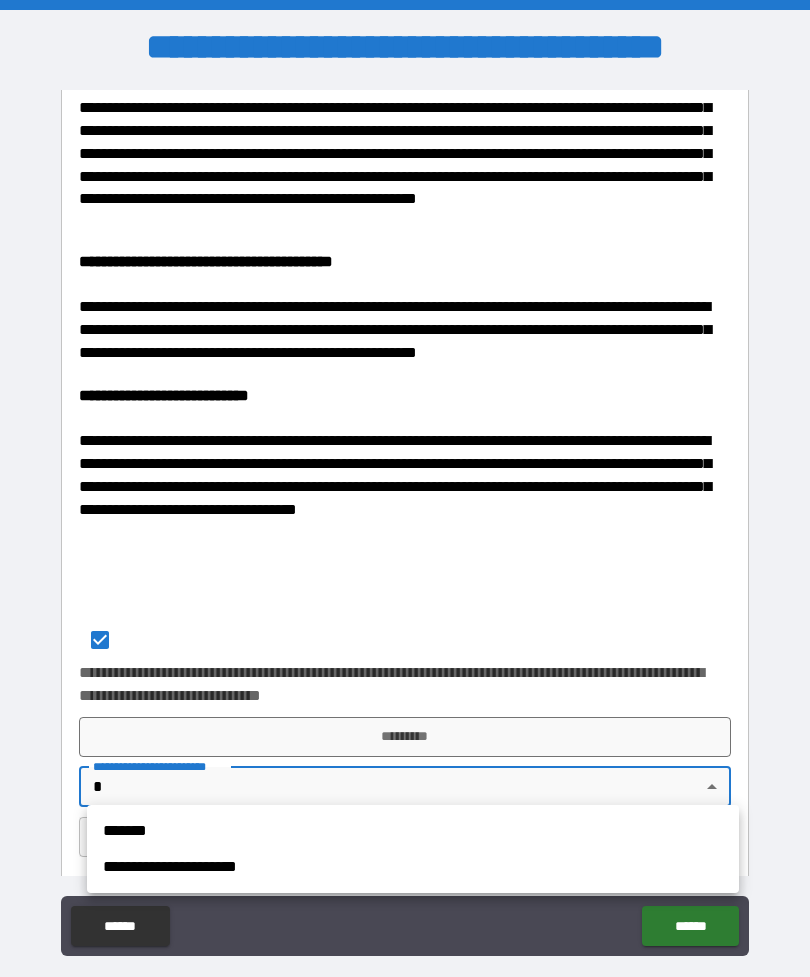 click on "*******" at bounding box center [413, 831] 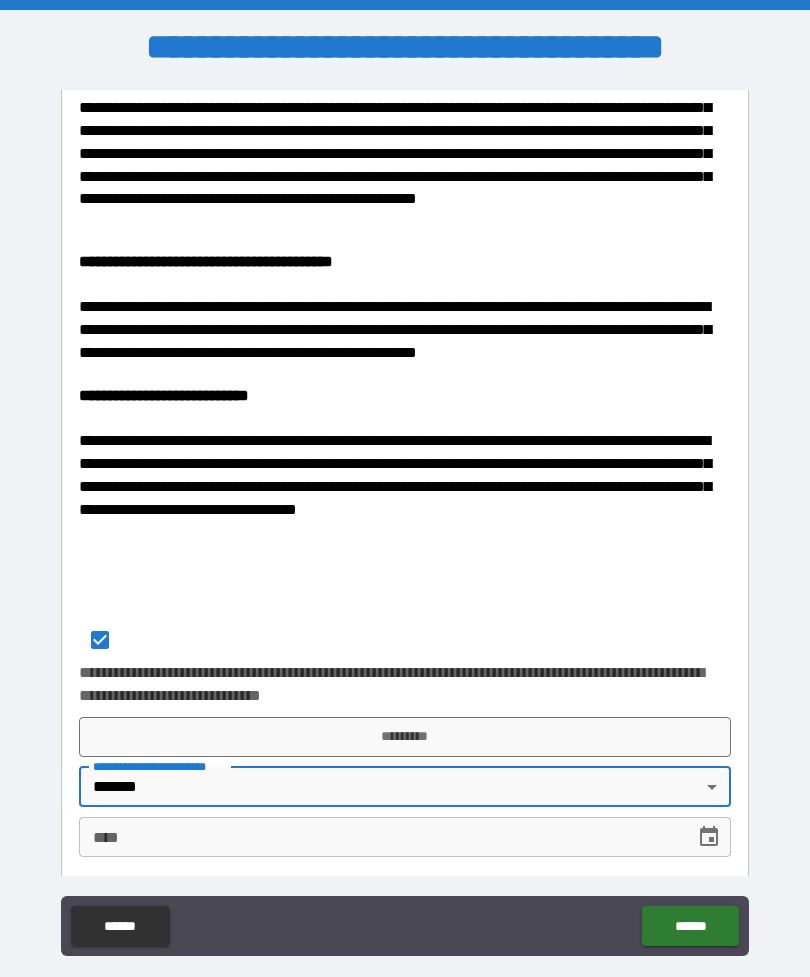 click on "**** ****" at bounding box center (405, 837) 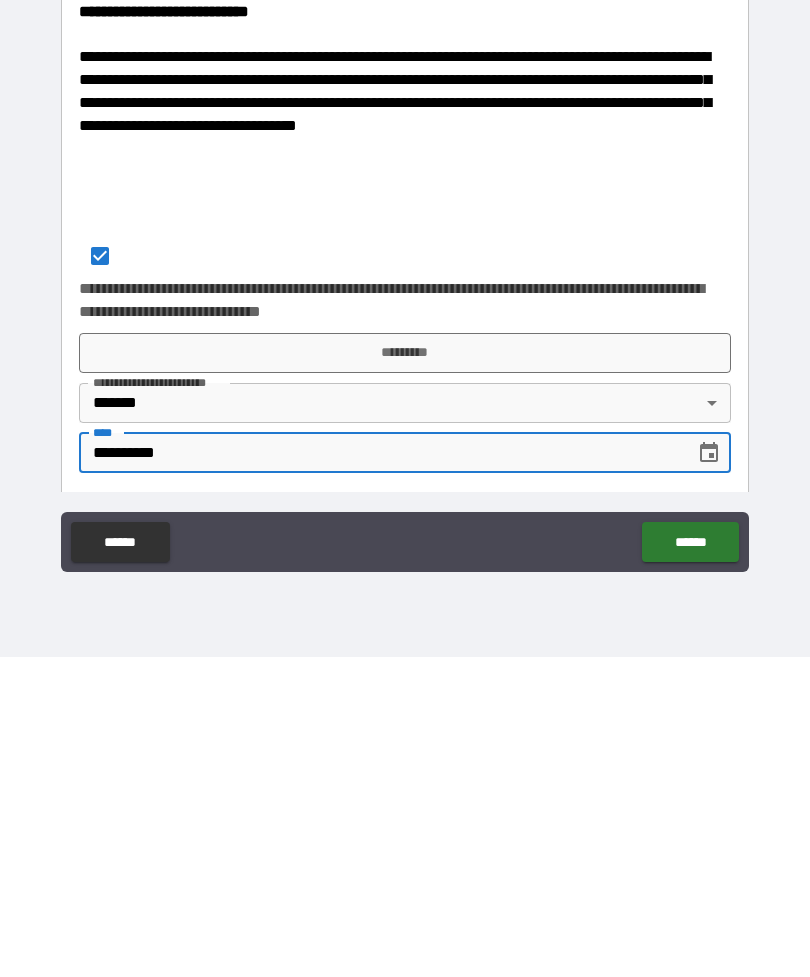 type on "**********" 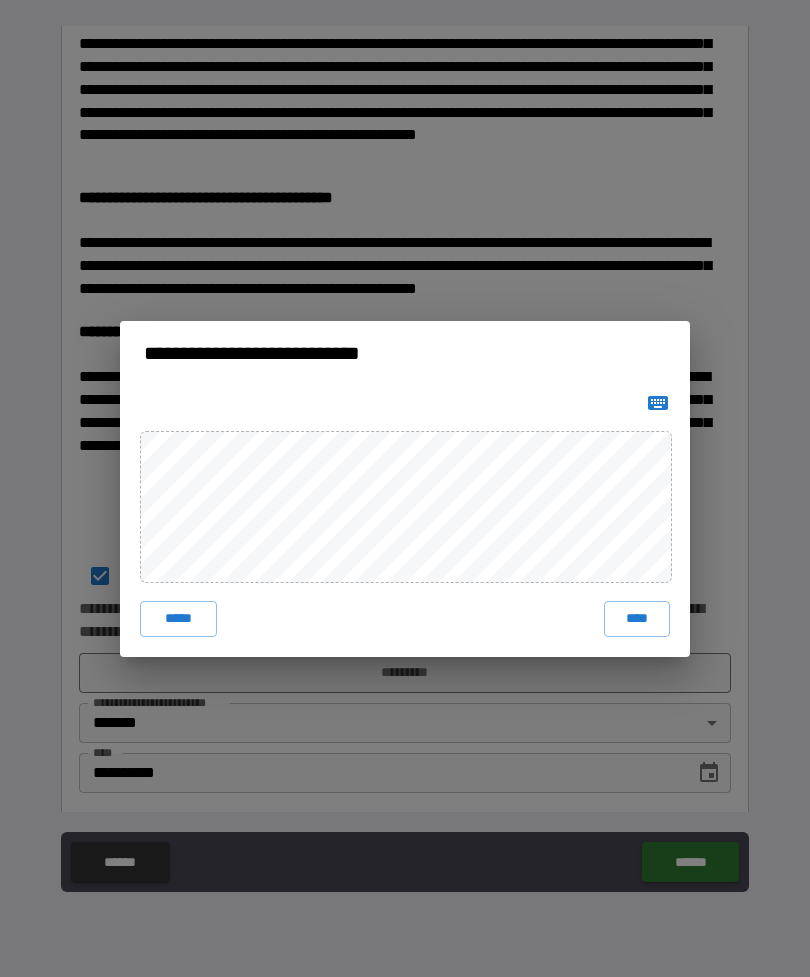 click on "****" at bounding box center [637, 619] 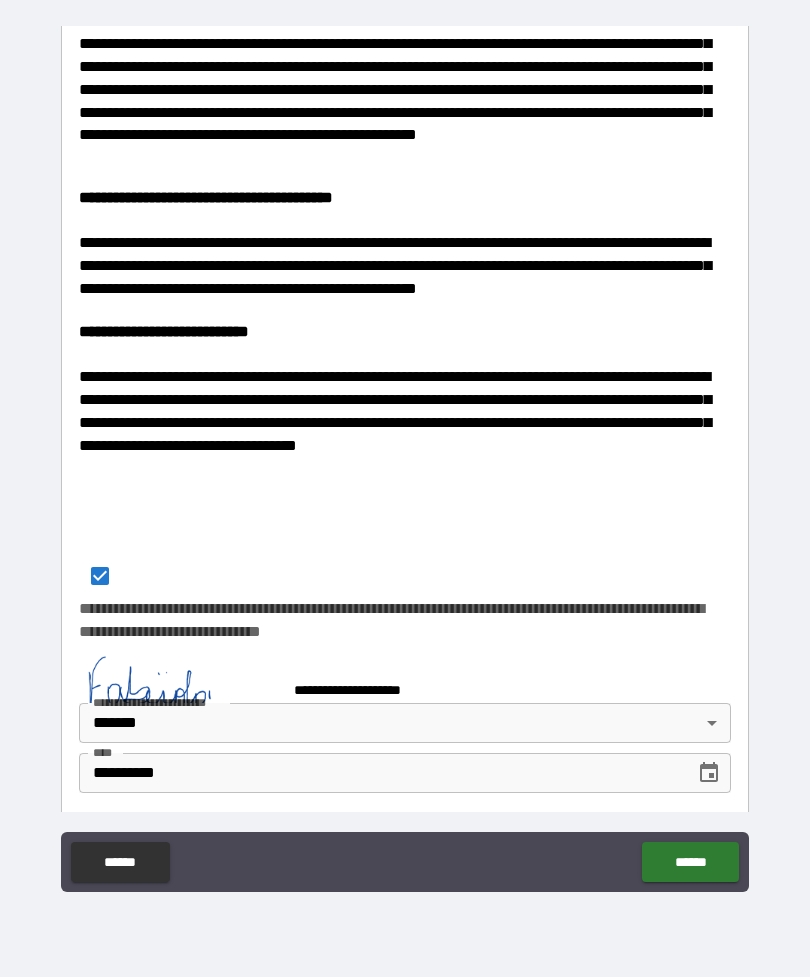 scroll, scrollTop: 480, scrollLeft: 0, axis: vertical 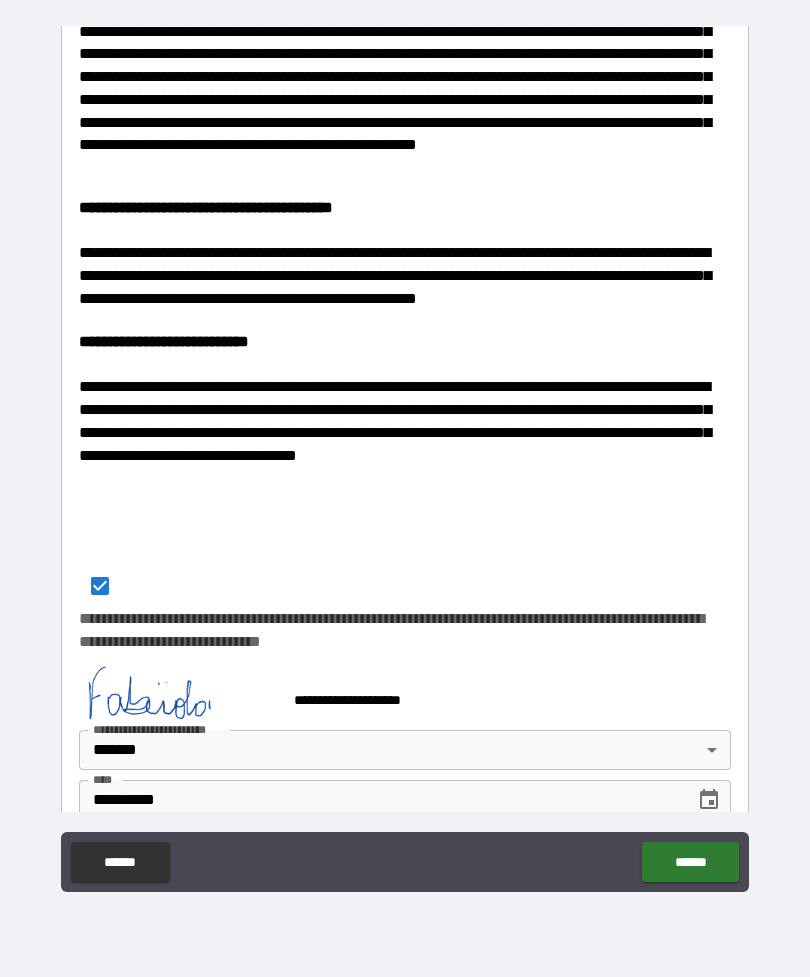 click on "******" at bounding box center (690, 862) 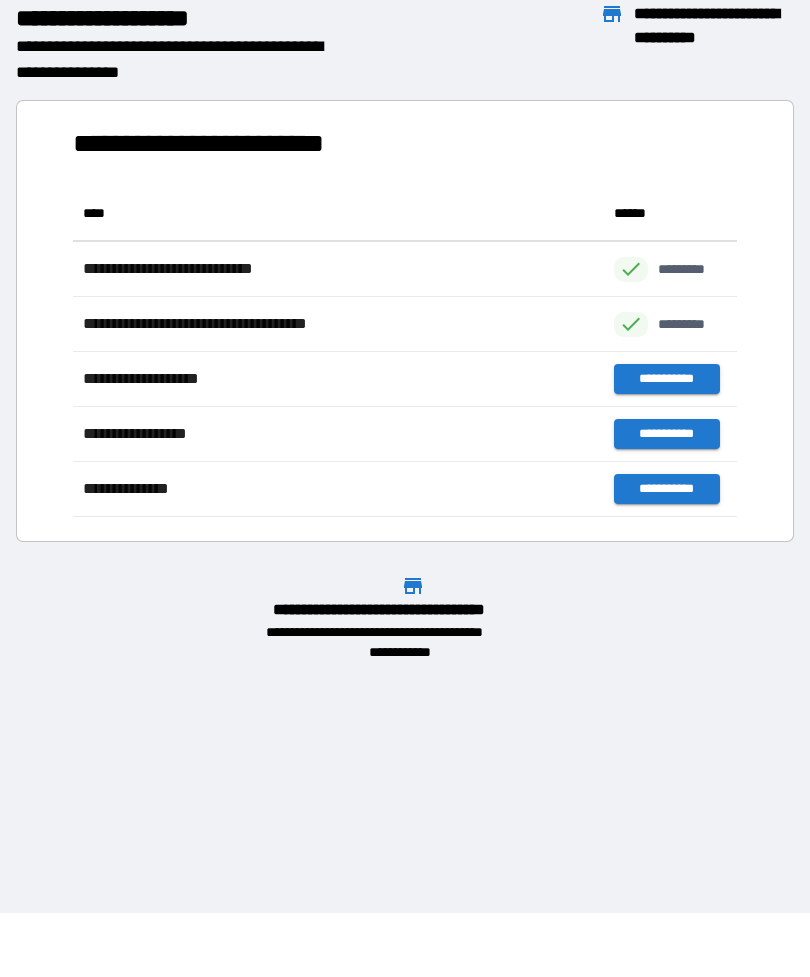 scroll, scrollTop: 1, scrollLeft: 1, axis: both 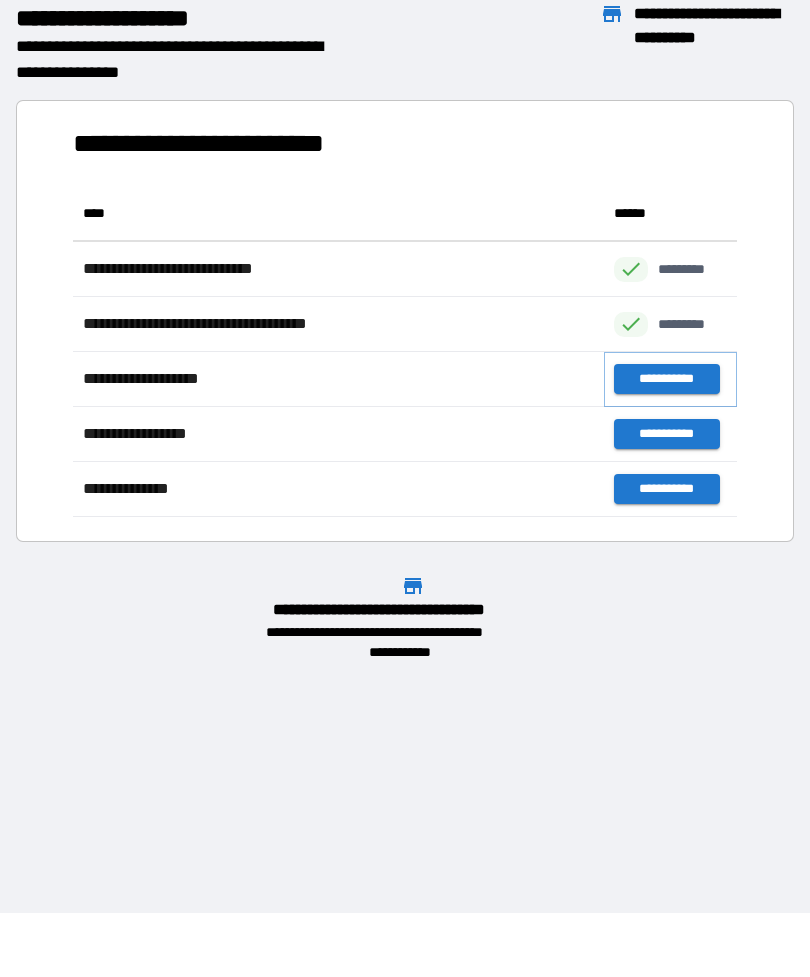 click on "**********" at bounding box center [666, 379] 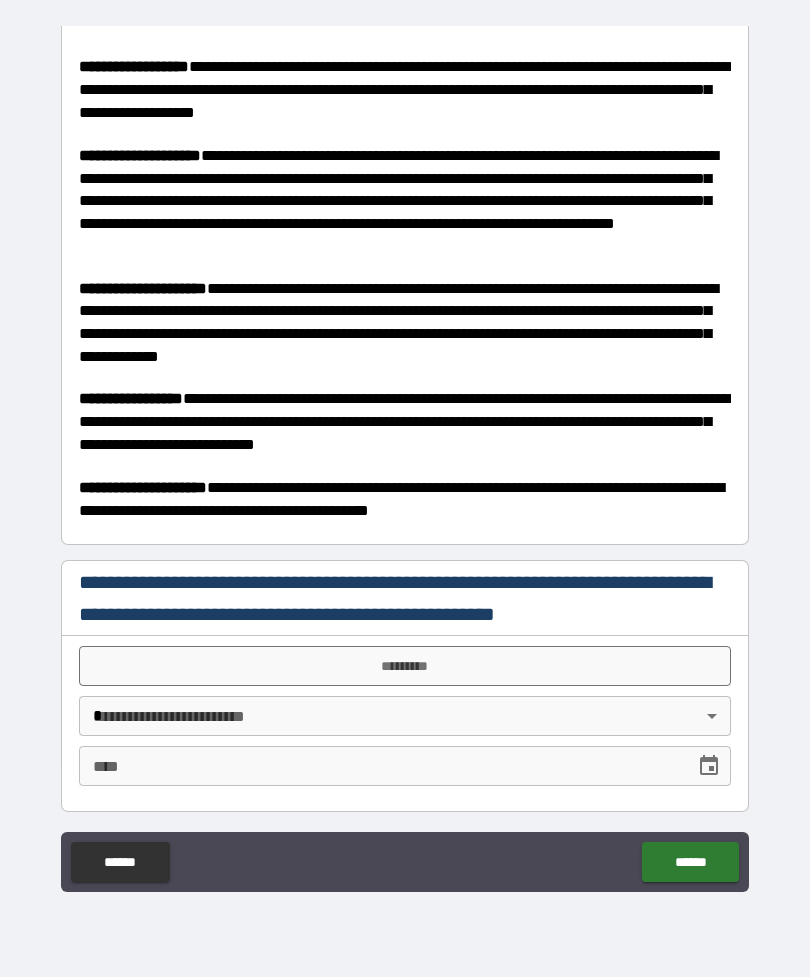 click on "****" at bounding box center (380, 766) 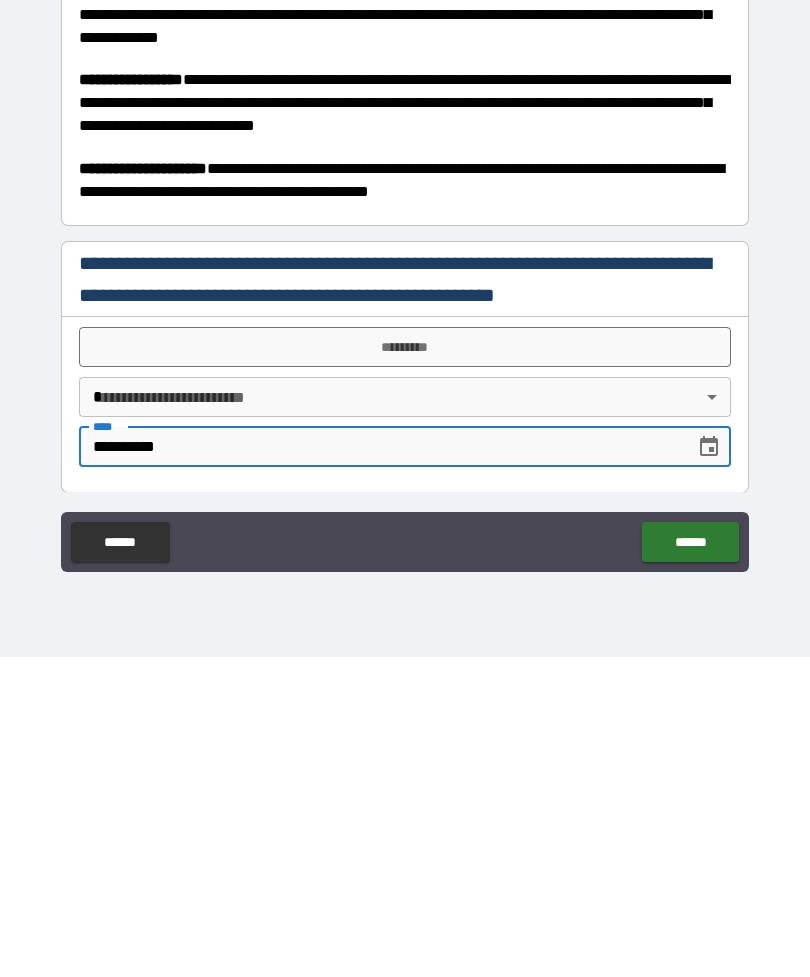 type on "**********" 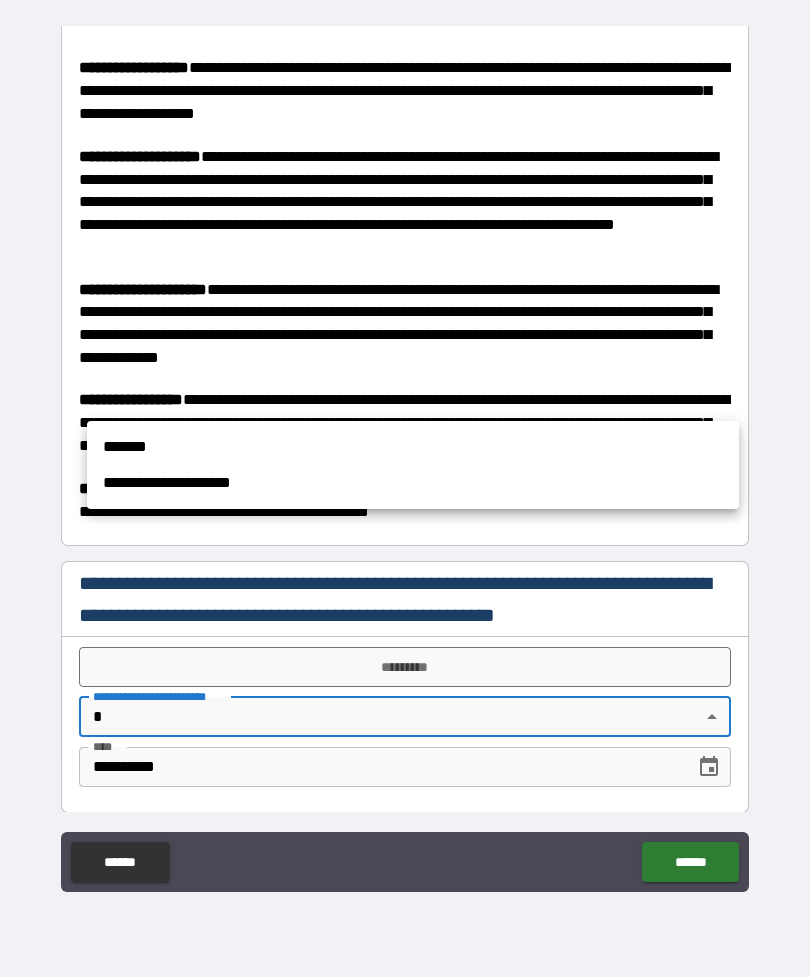click on "*******" at bounding box center (413, 447) 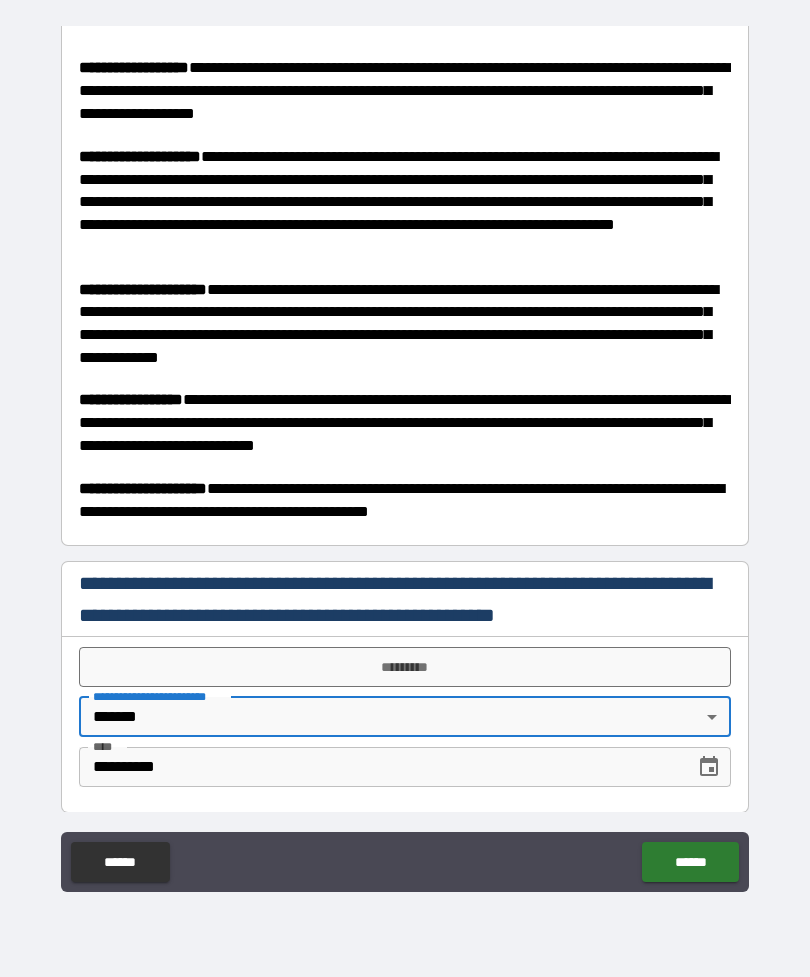click on "*********" at bounding box center [405, 667] 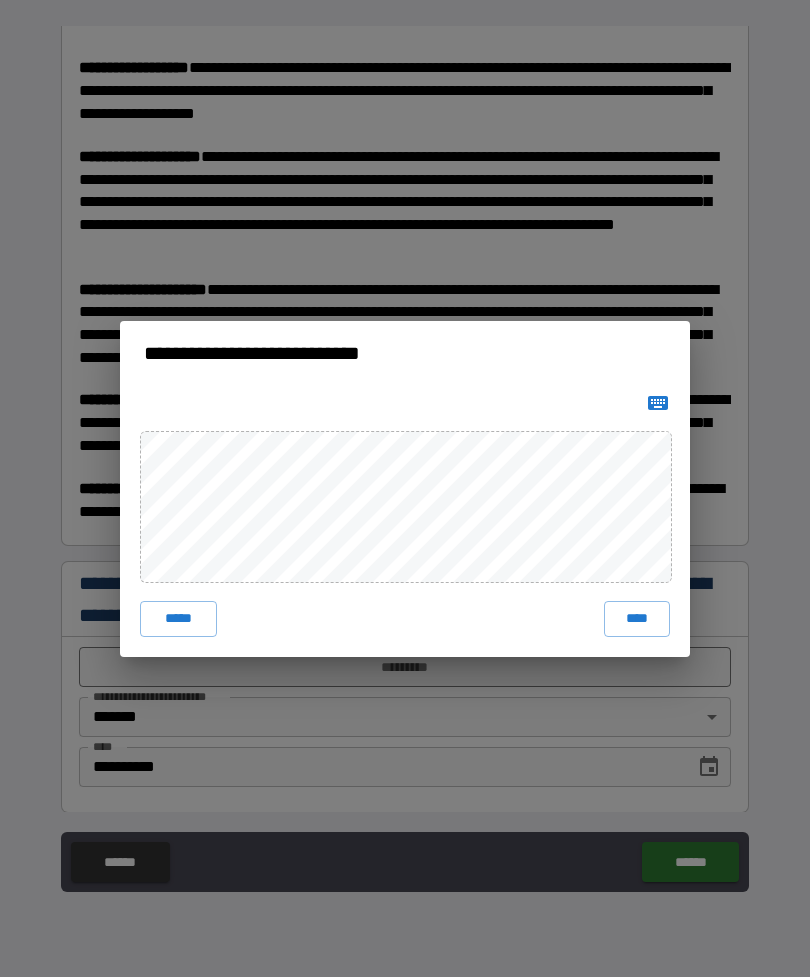 click on "****" at bounding box center [637, 619] 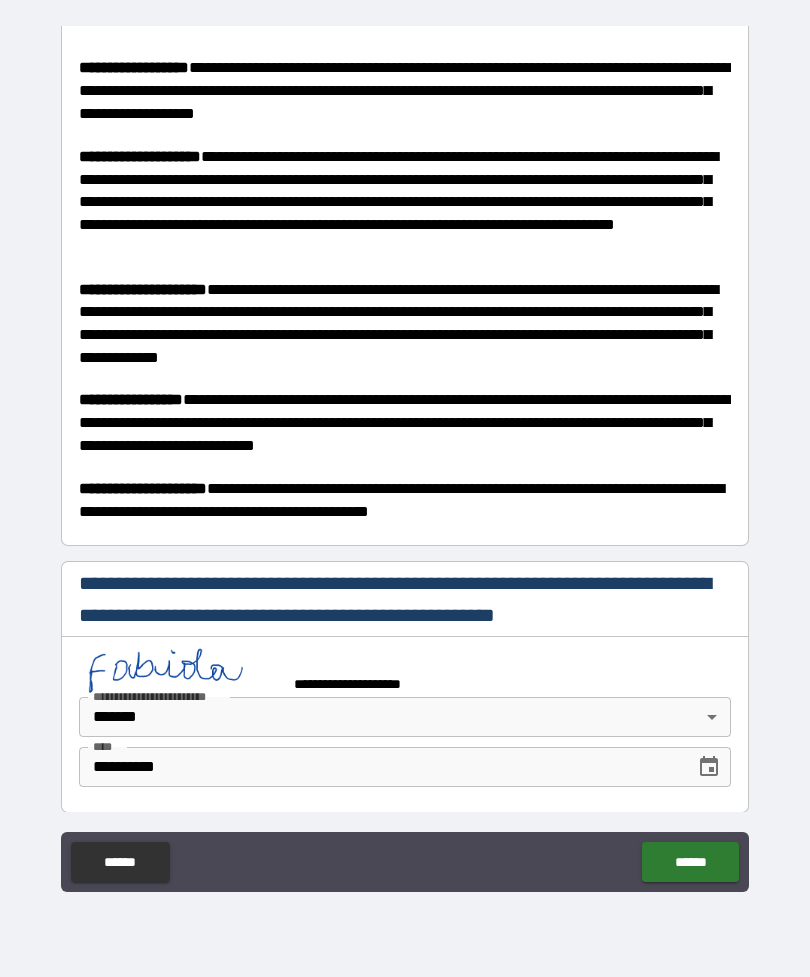 scroll, scrollTop: 521, scrollLeft: 0, axis: vertical 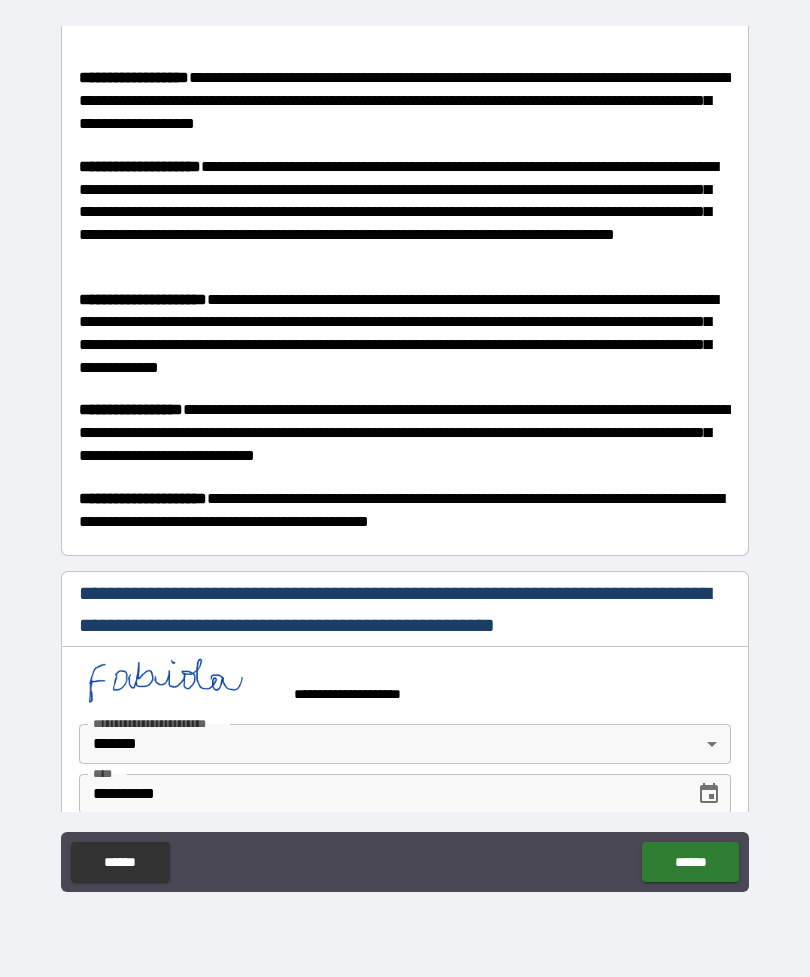 click on "******" at bounding box center [690, 862] 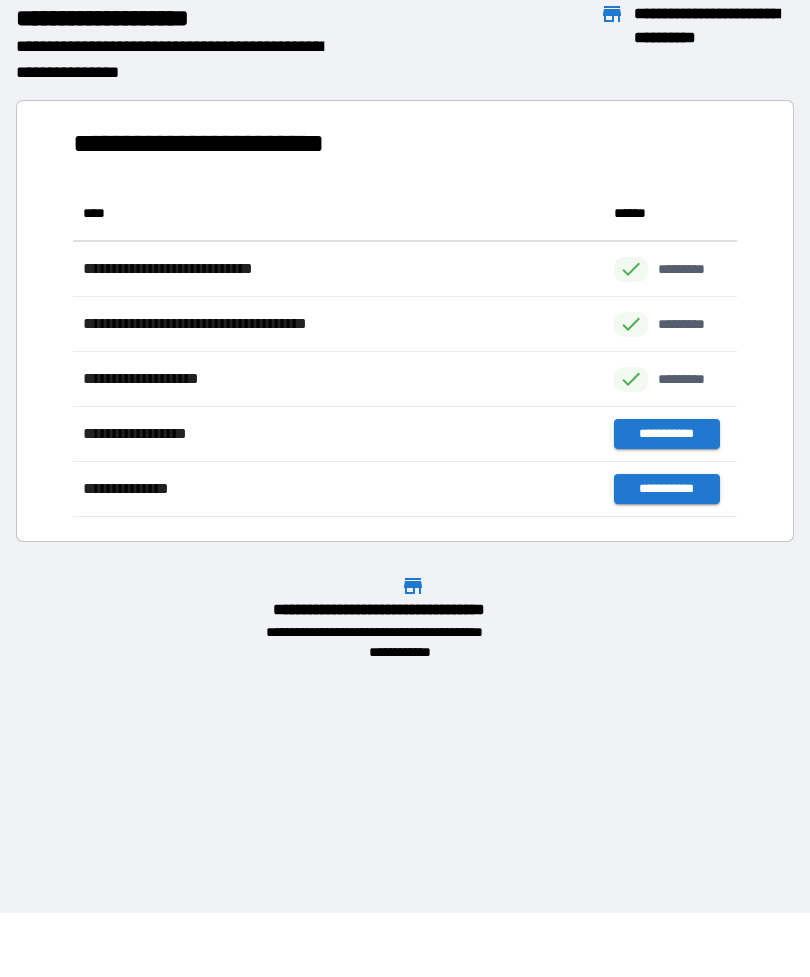 scroll, scrollTop: 1, scrollLeft: 1, axis: both 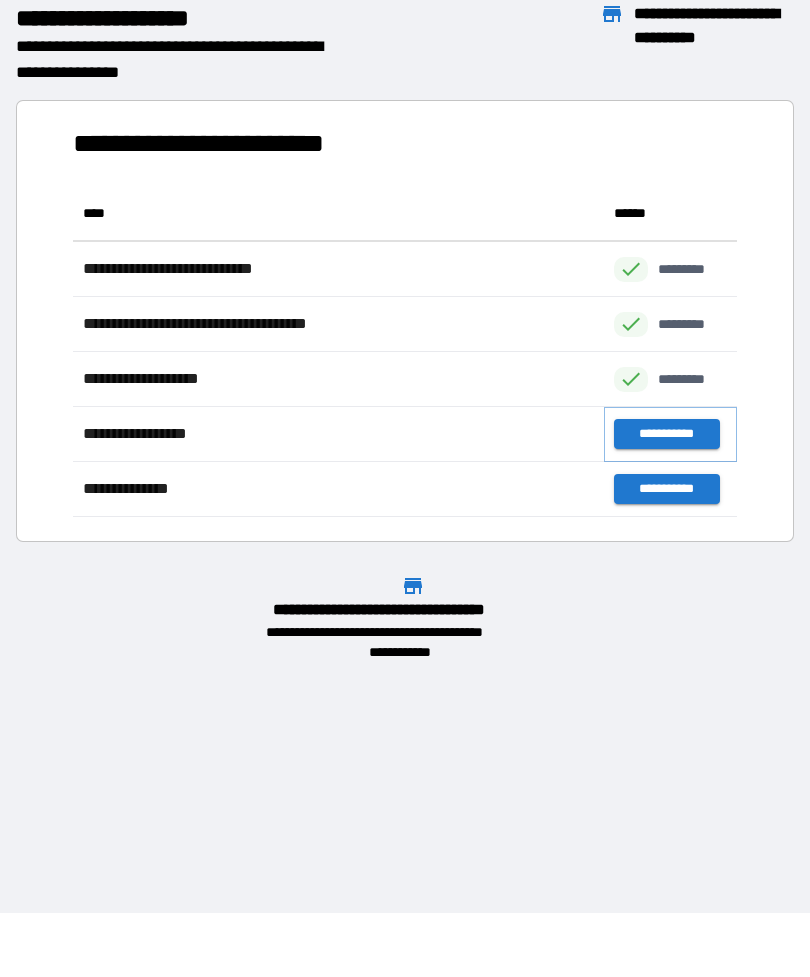 click on "**********" at bounding box center (666, 434) 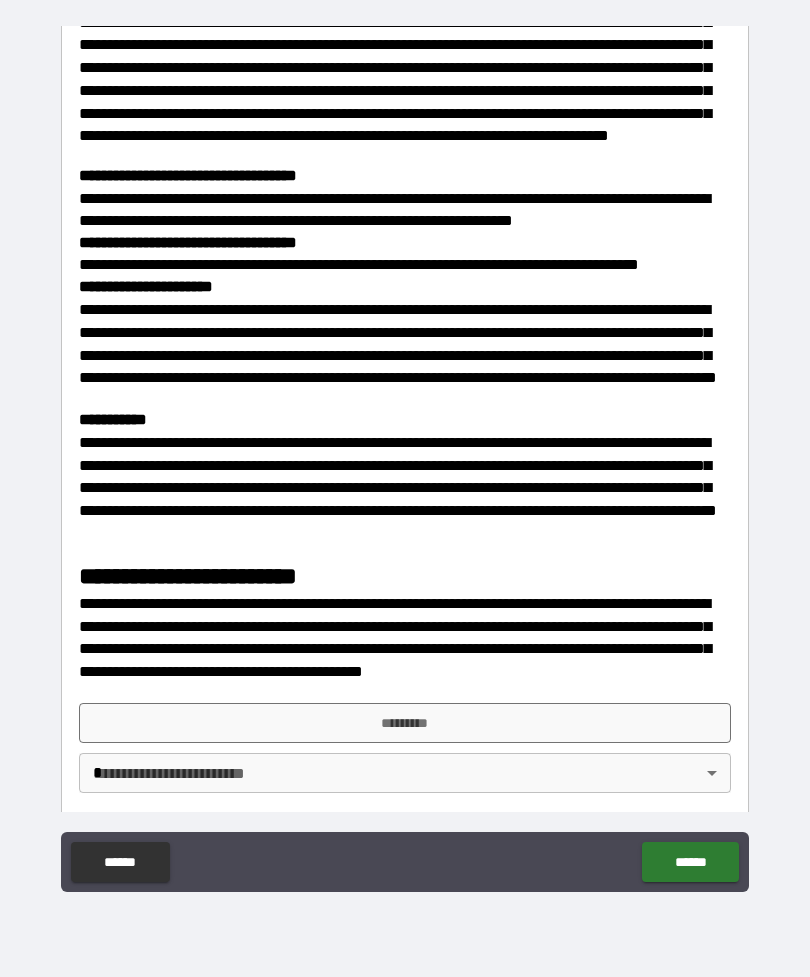 click on "**********" at bounding box center (405, 456) 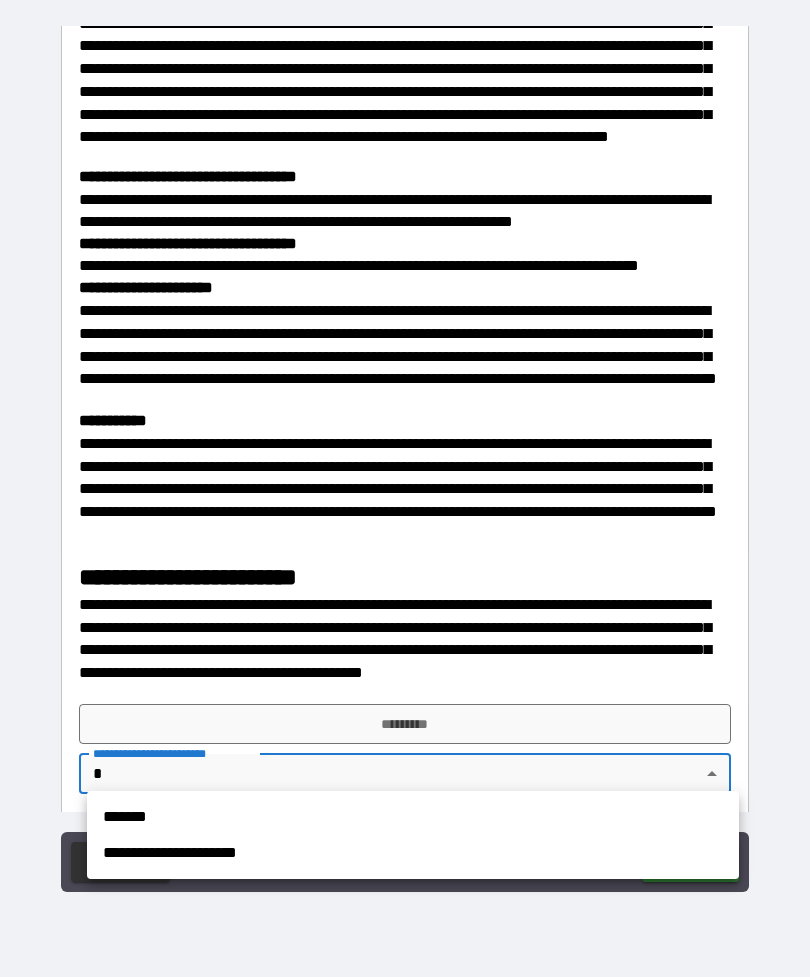 click on "*******" at bounding box center (413, 817) 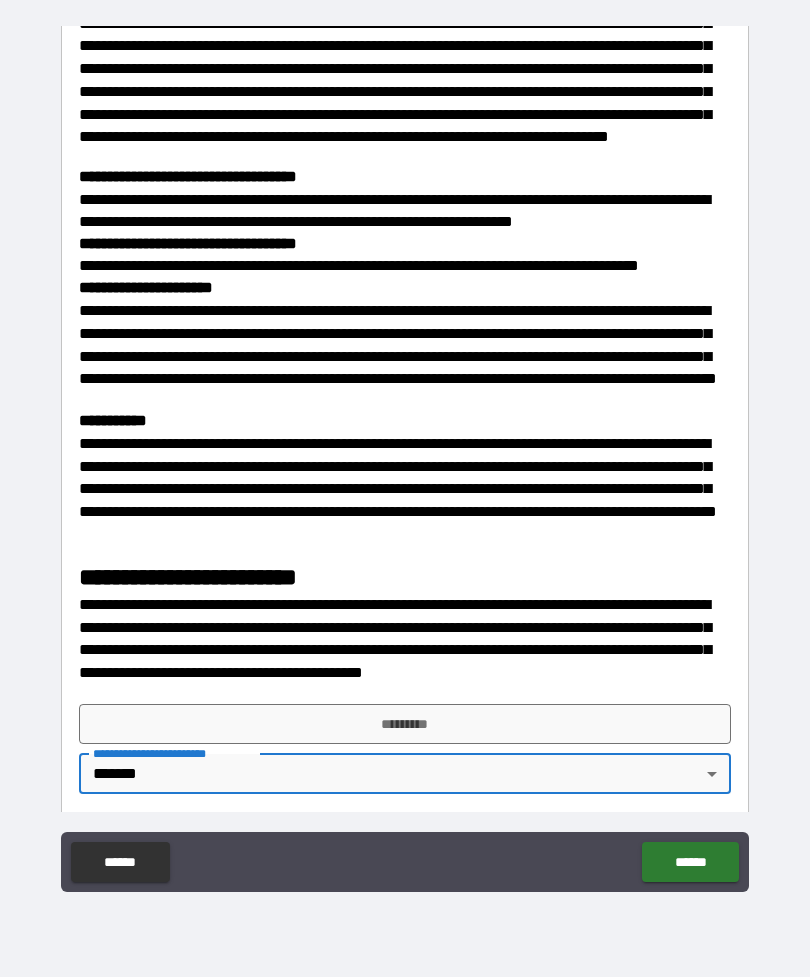 click on "*********" at bounding box center (405, 724) 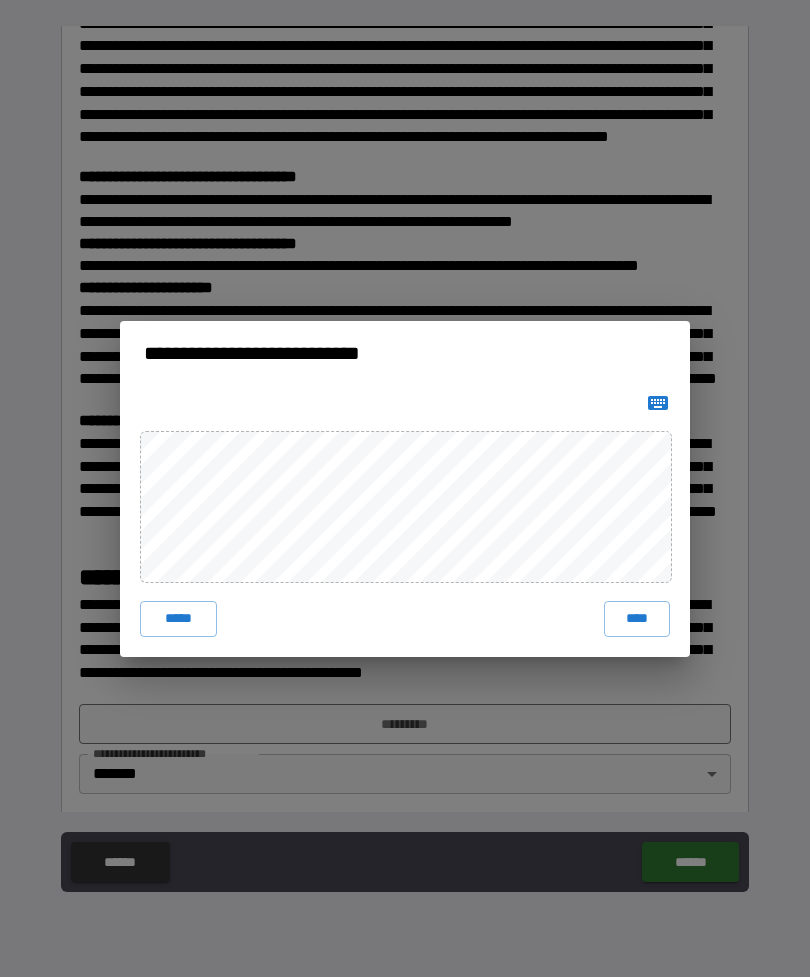 click on "****" at bounding box center [637, 619] 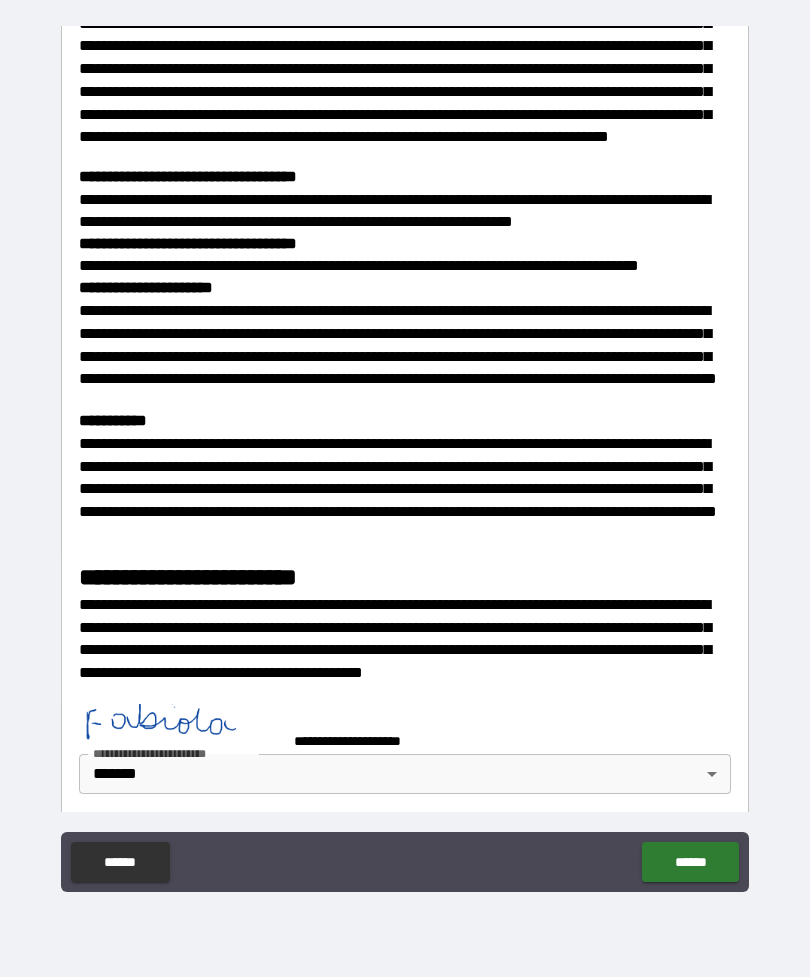 scroll, scrollTop: 1519, scrollLeft: 0, axis: vertical 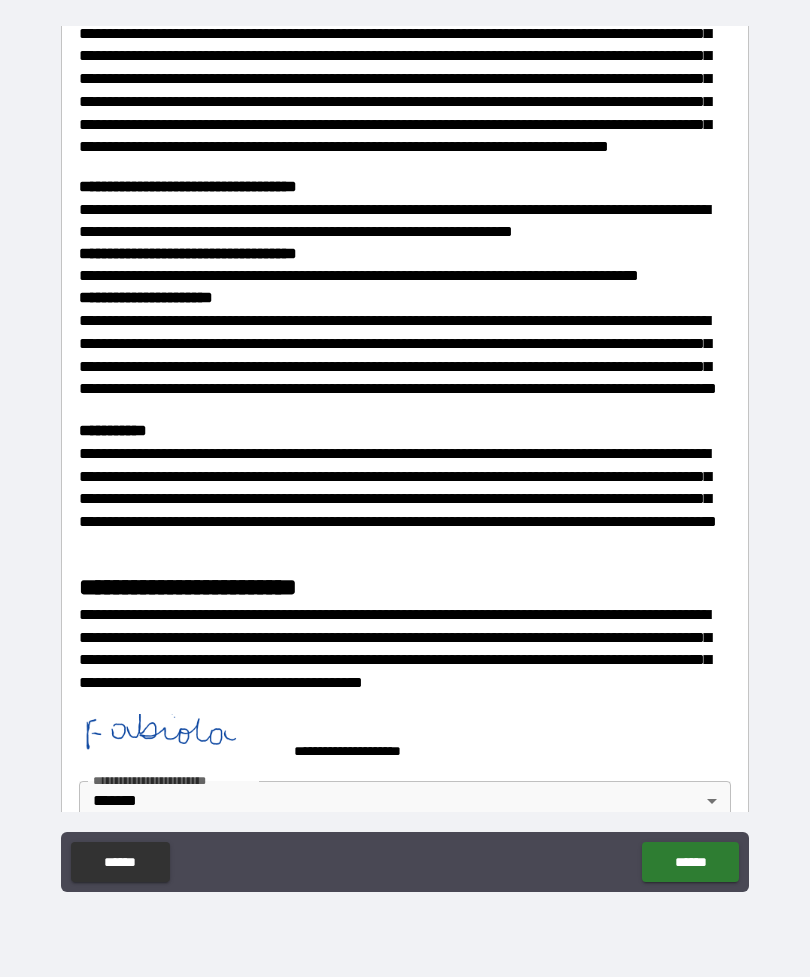 click on "******" 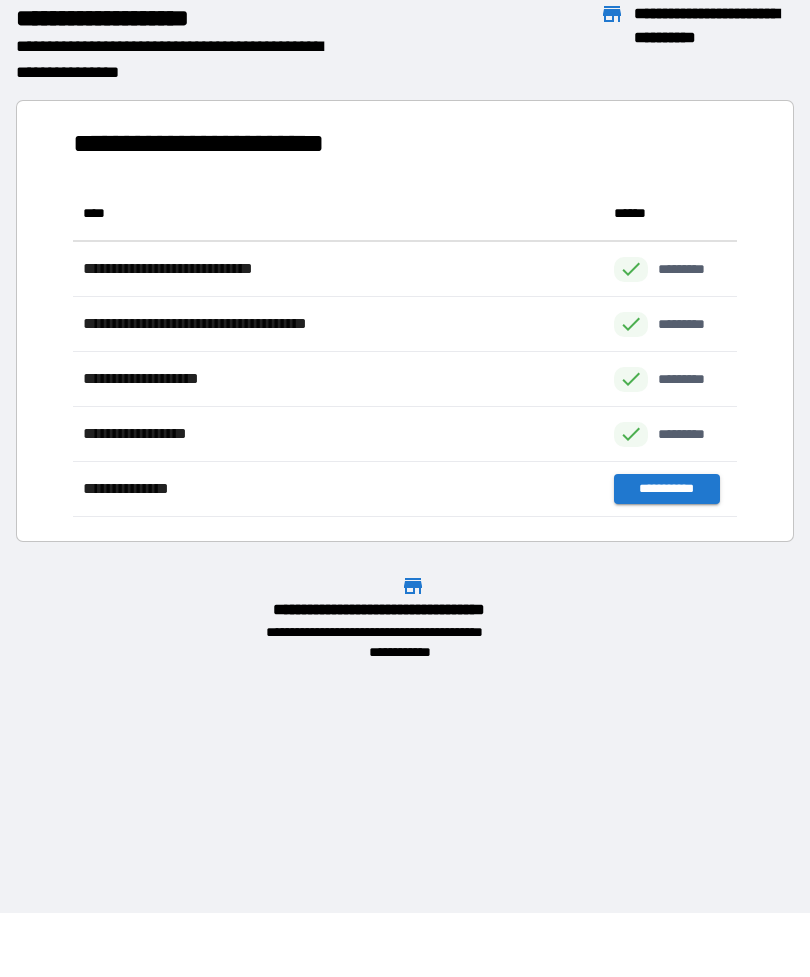 scroll, scrollTop: 1, scrollLeft: 1, axis: both 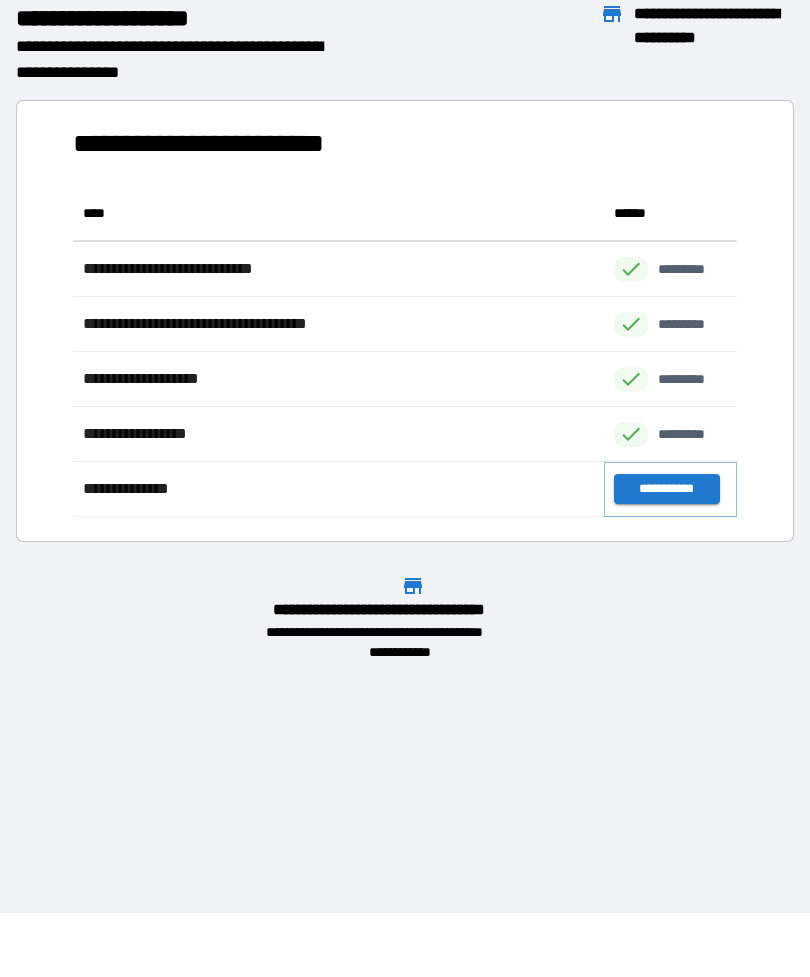 click on "**********" at bounding box center [666, 489] 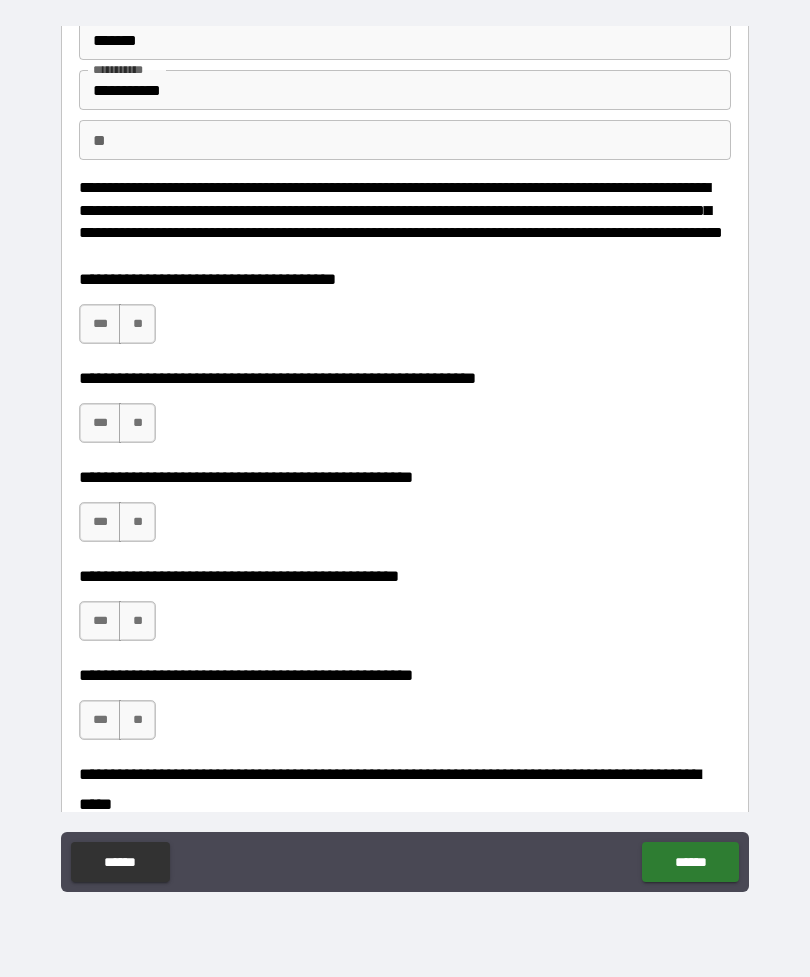 scroll, scrollTop: 107, scrollLeft: 0, axis: vertical 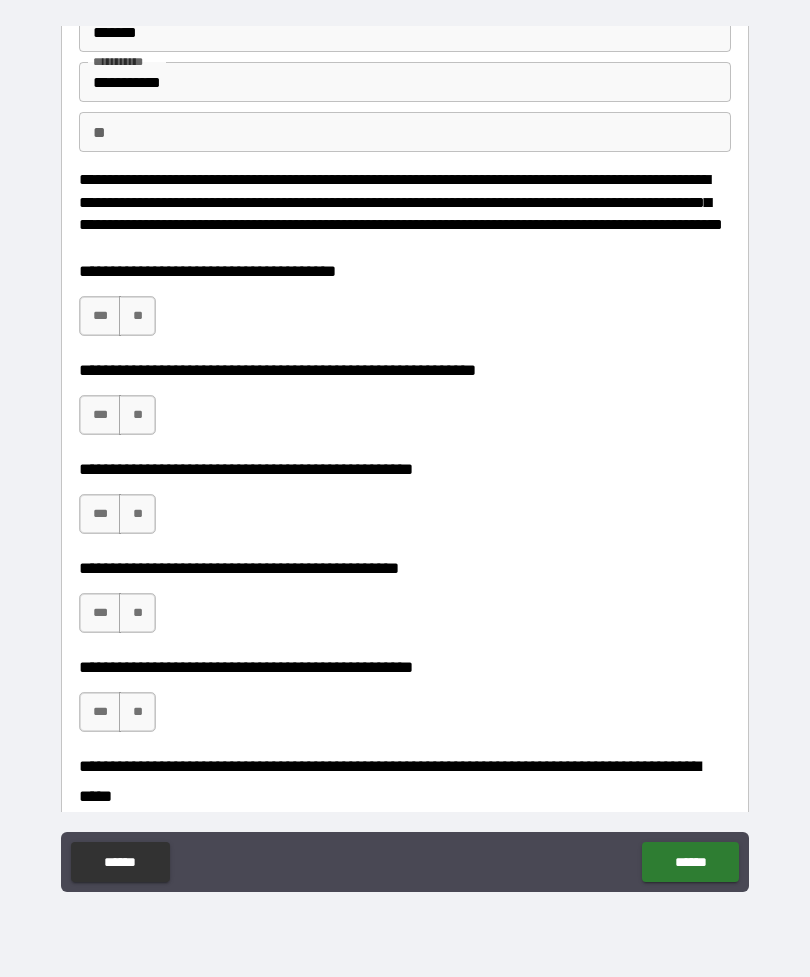 click on "**" at bounding box center [137, 316] 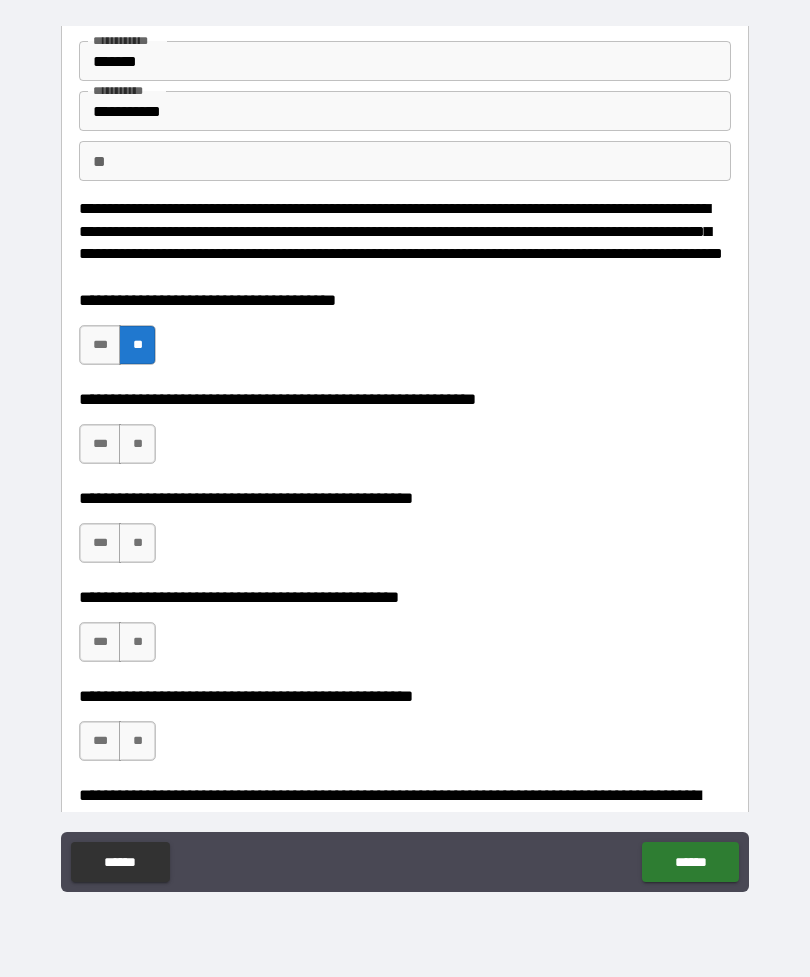scroll, scrollTop: 79, scrollLeft: 0, axis: vertical 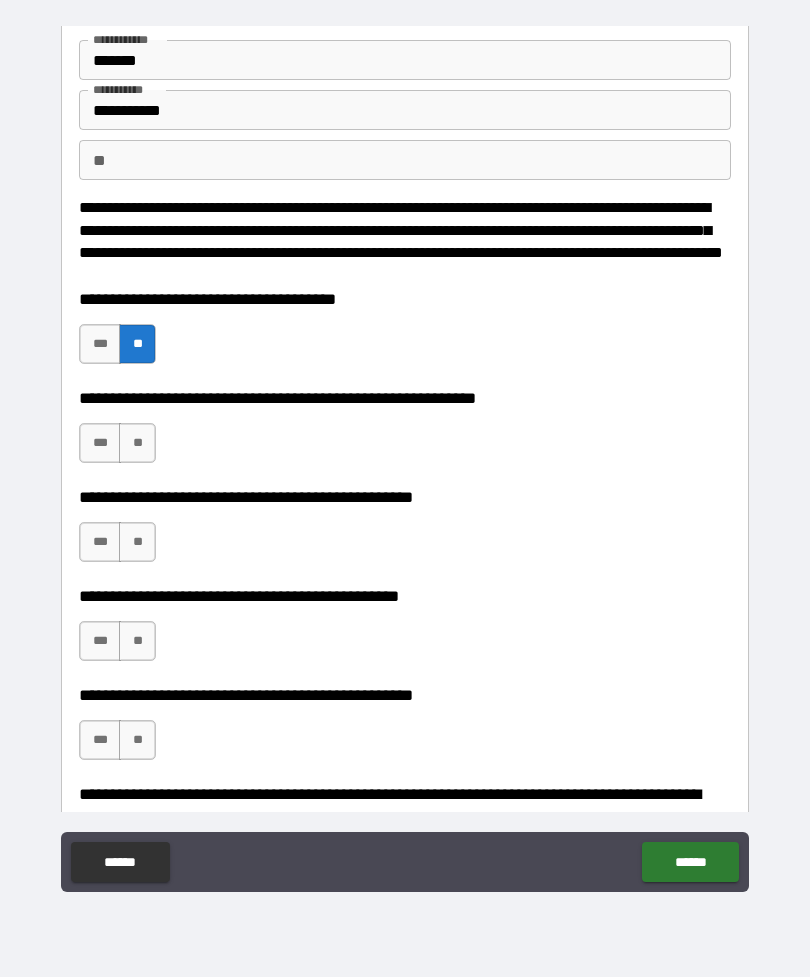 click on "**" at bounding box center [137, 443] 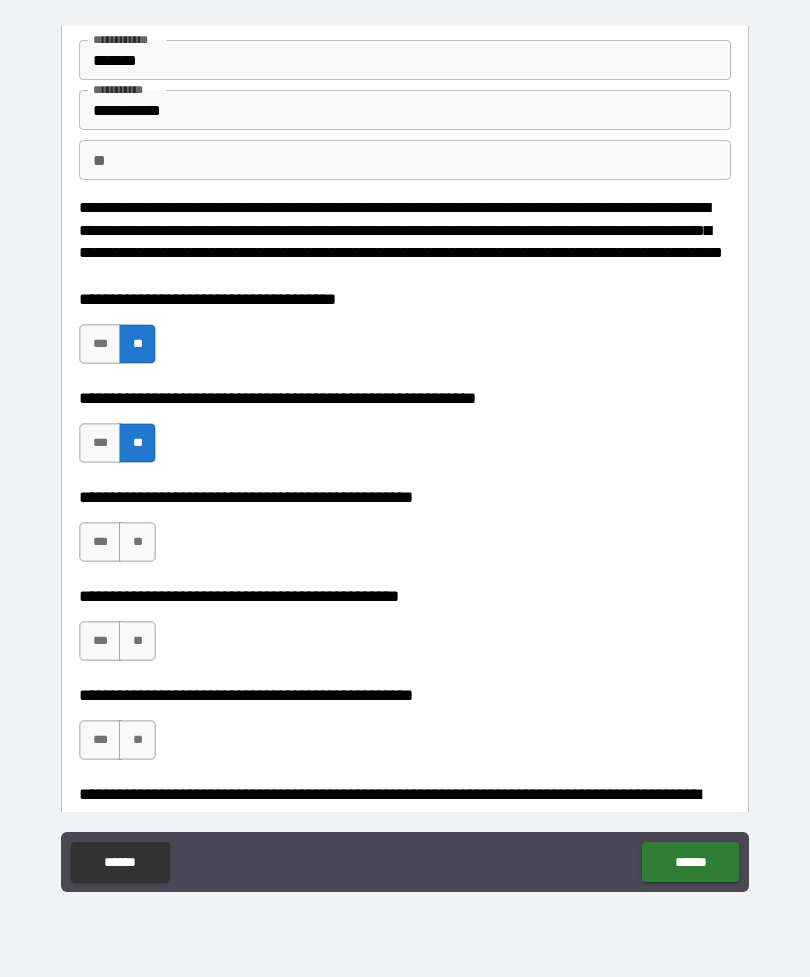 click on "**" at bounding box center (137, 542) 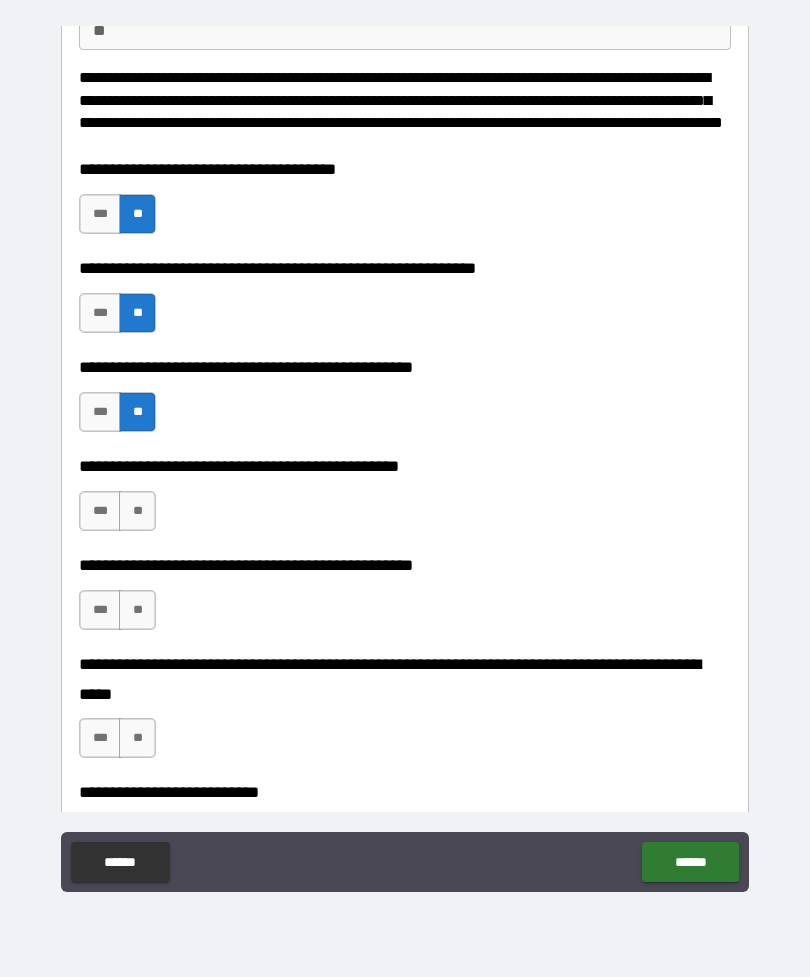 scroll, scrollTop: 217, scrollLeft: 0, axis: vertical 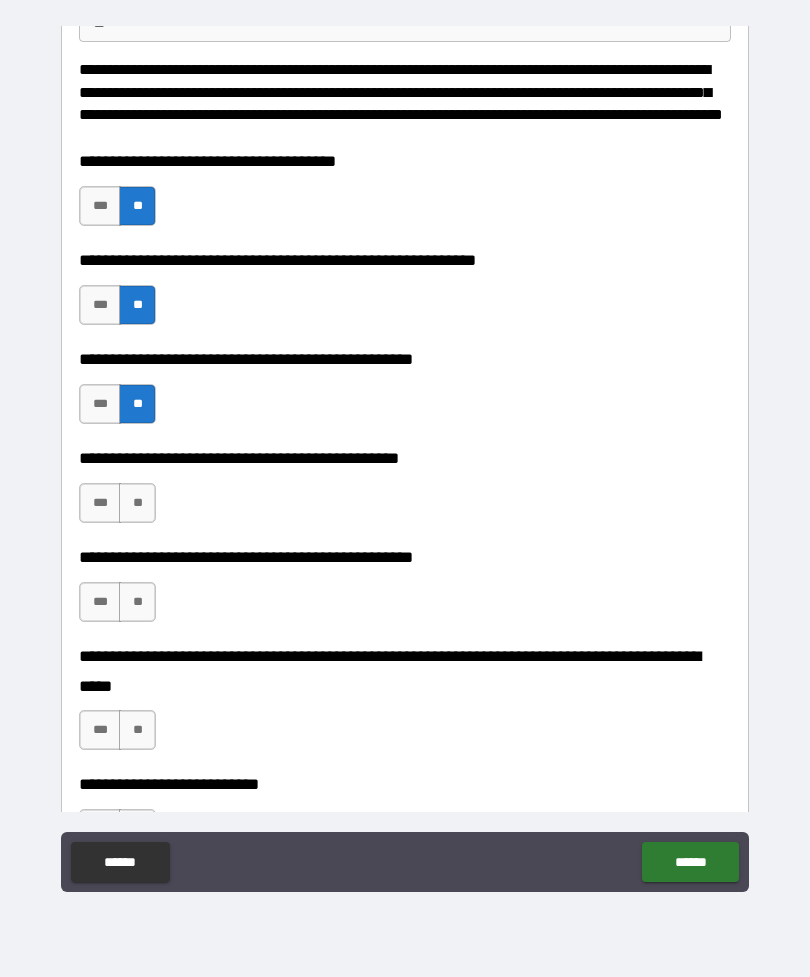 click on "**" at bounding box center (137, 503) 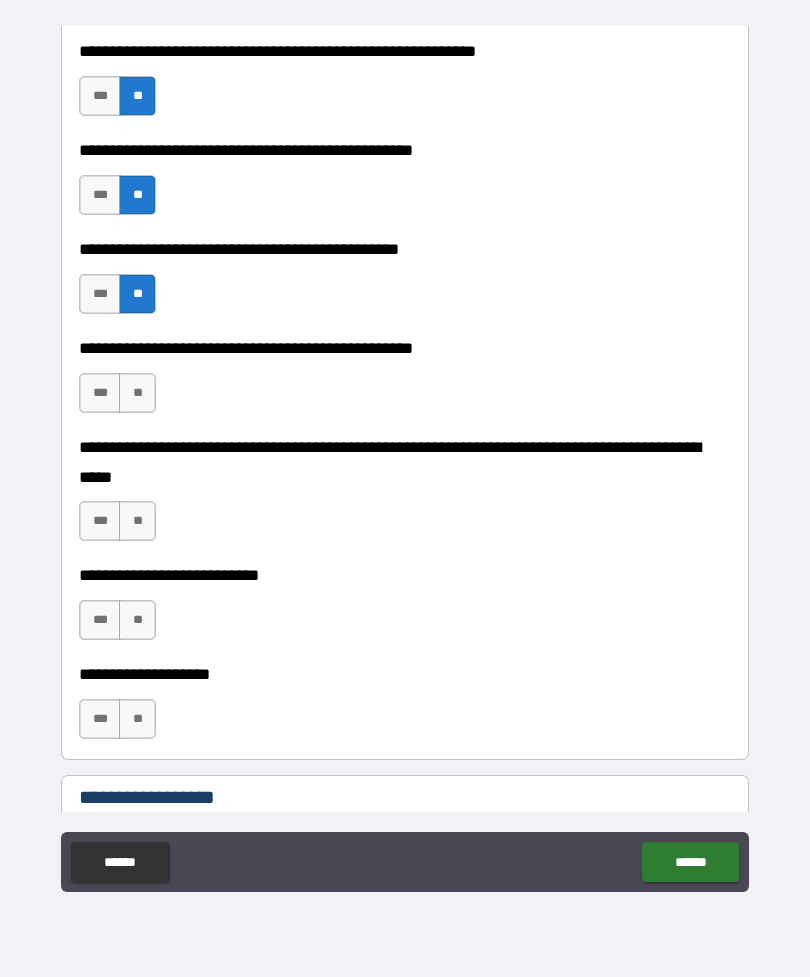 scroll, scrollTop: 427, scrollLeft: 0, axis: vertical 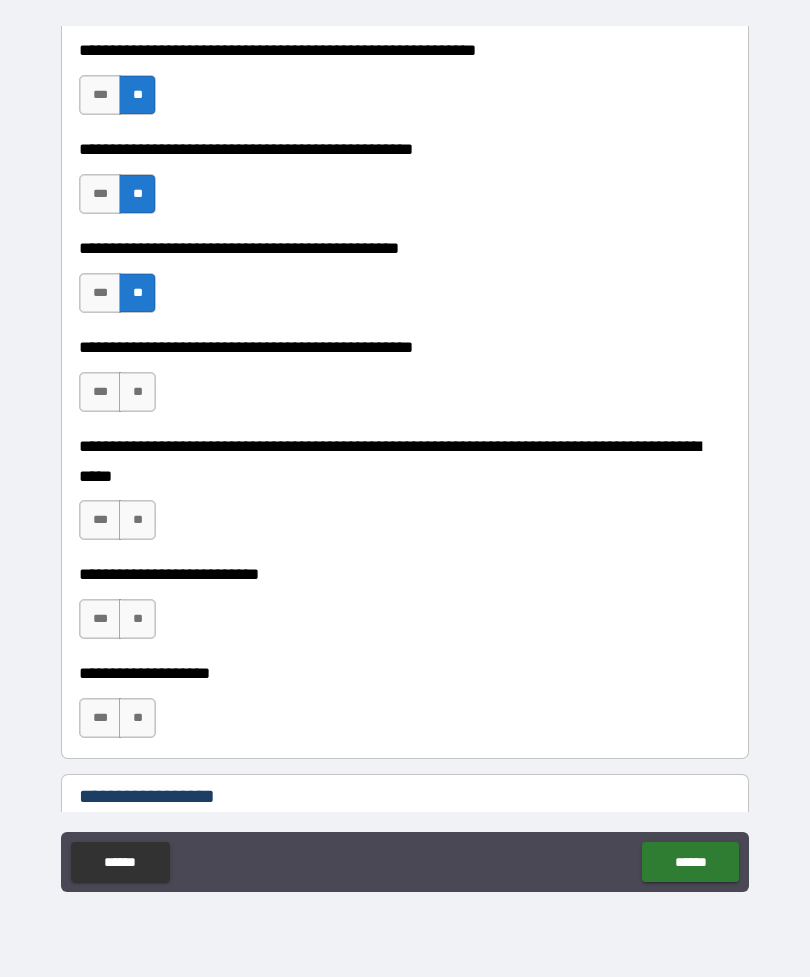 click on "**" at bounding box center [137, 392] 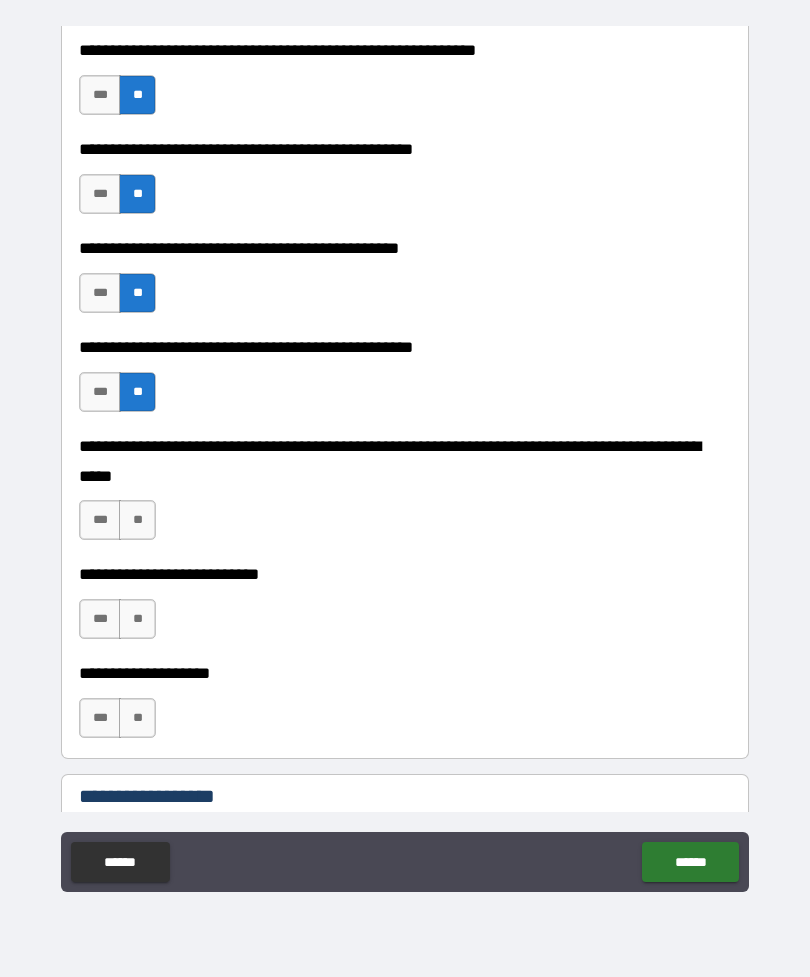 click on "**" at bounding box center [137, 520] 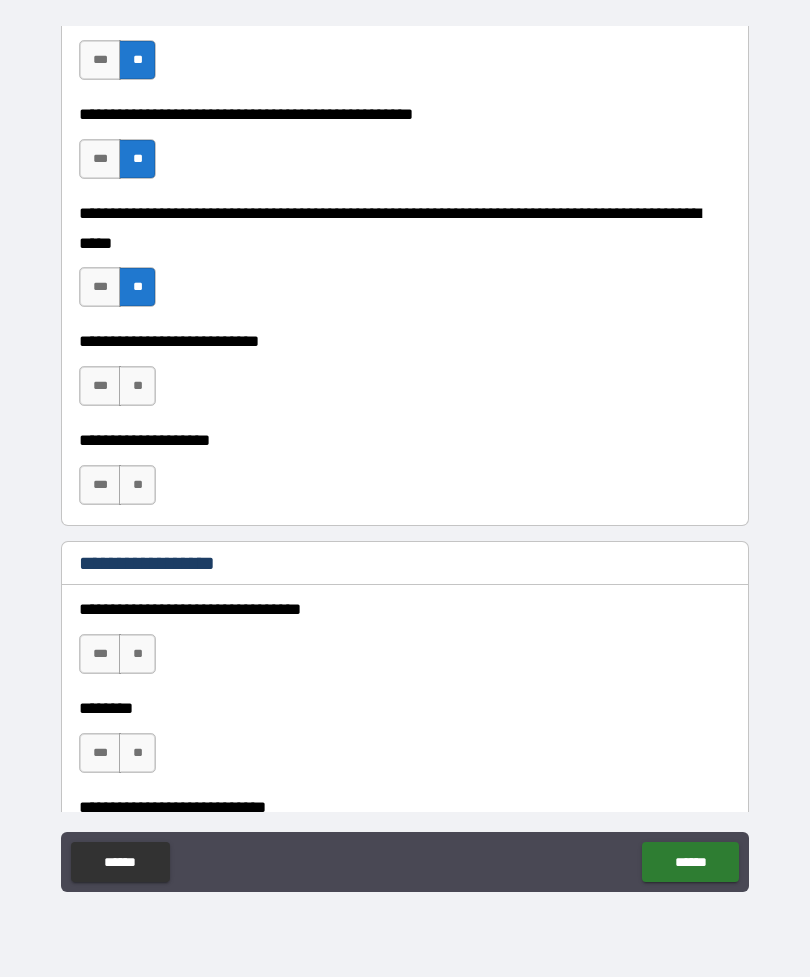scroll, scrollTop: 661, scrollLeft: 0, axis: vertical 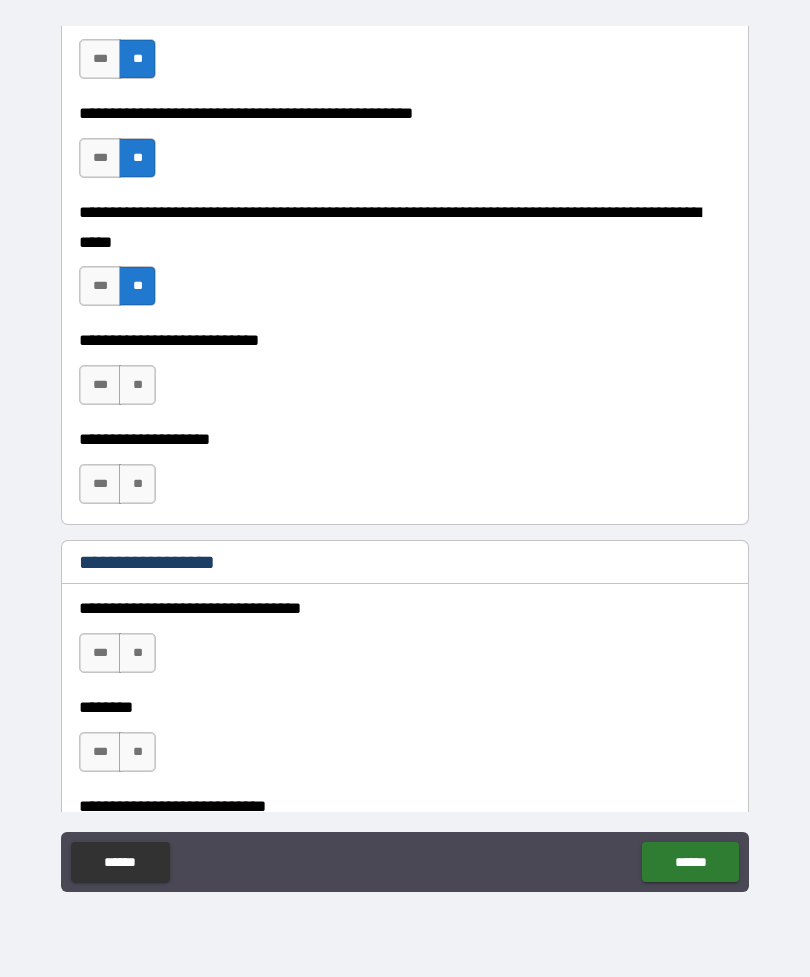 click on "**" at bounding box center [137, 385] 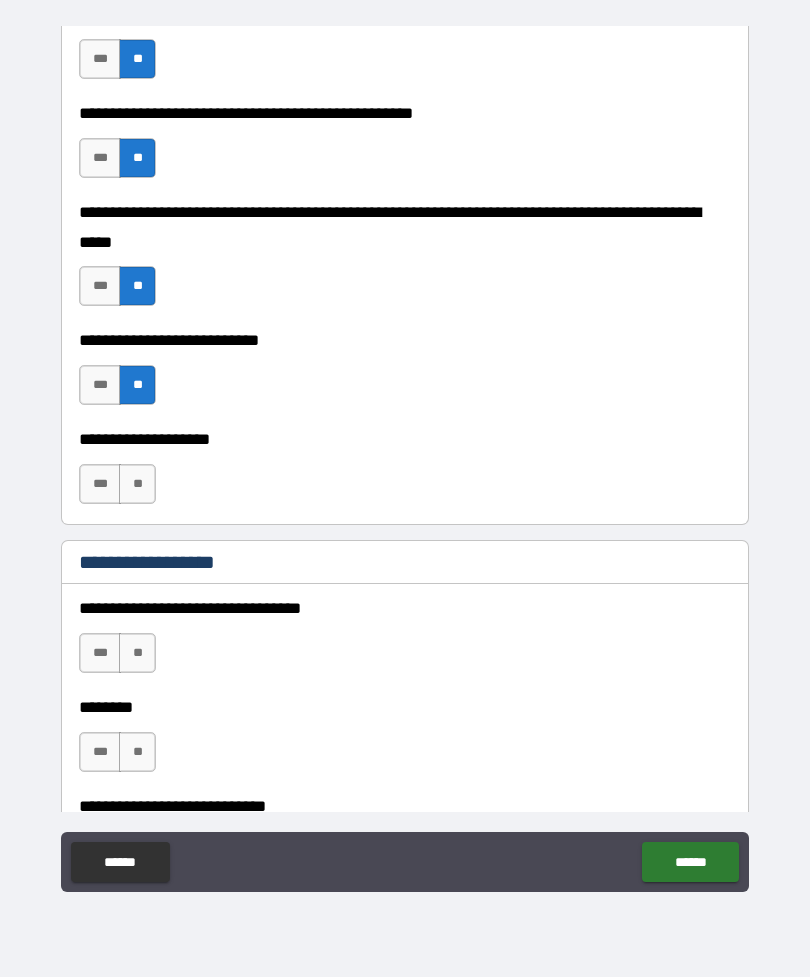 click on "**" at bounding box center [137, 484] 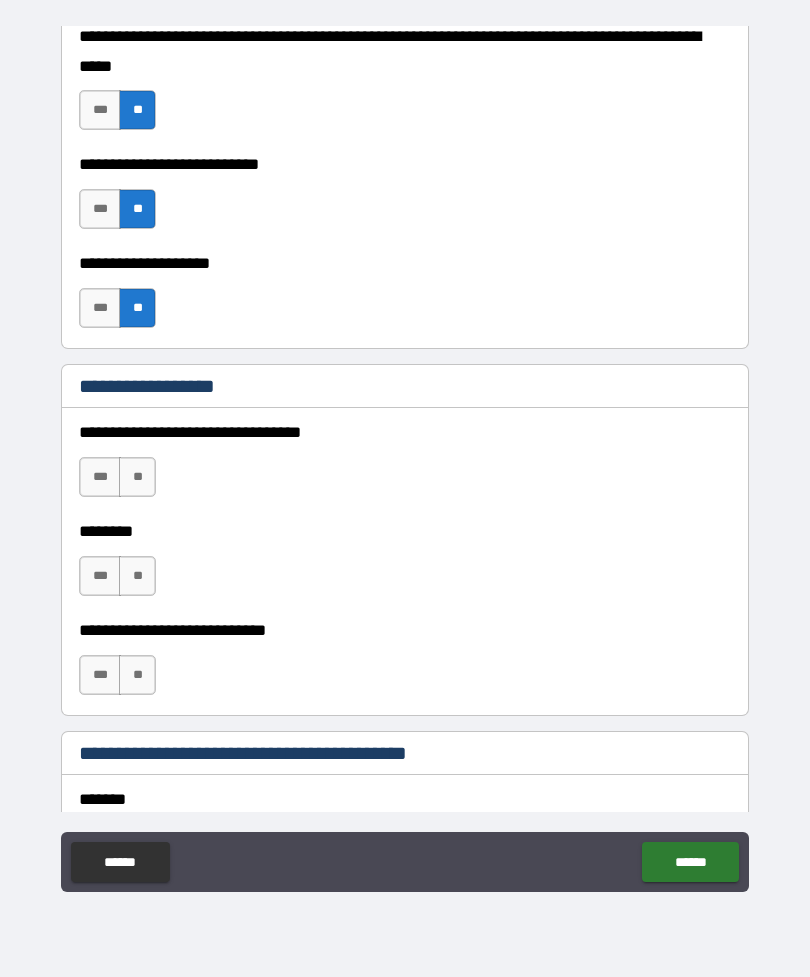 scroll, scrollTop: 839, scrollLeft: 0, axis: vertical 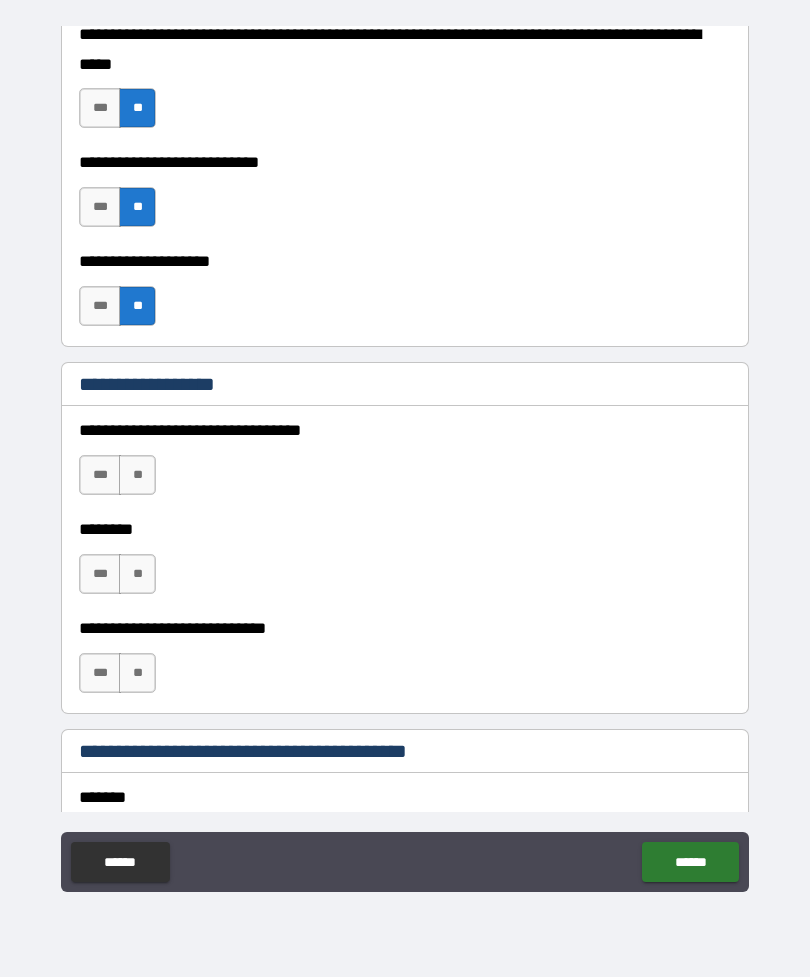 click on "**" at bounding box center [137, 475] 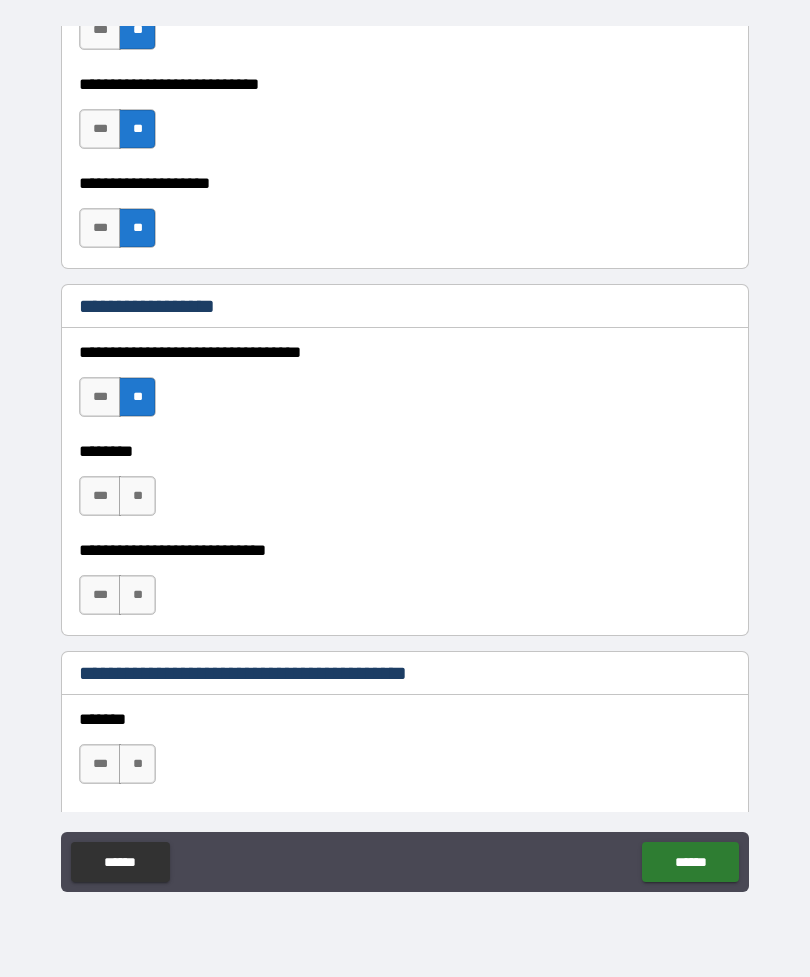 scroll, scrollTop: 920, scrollLeft: 0, axis: vertical 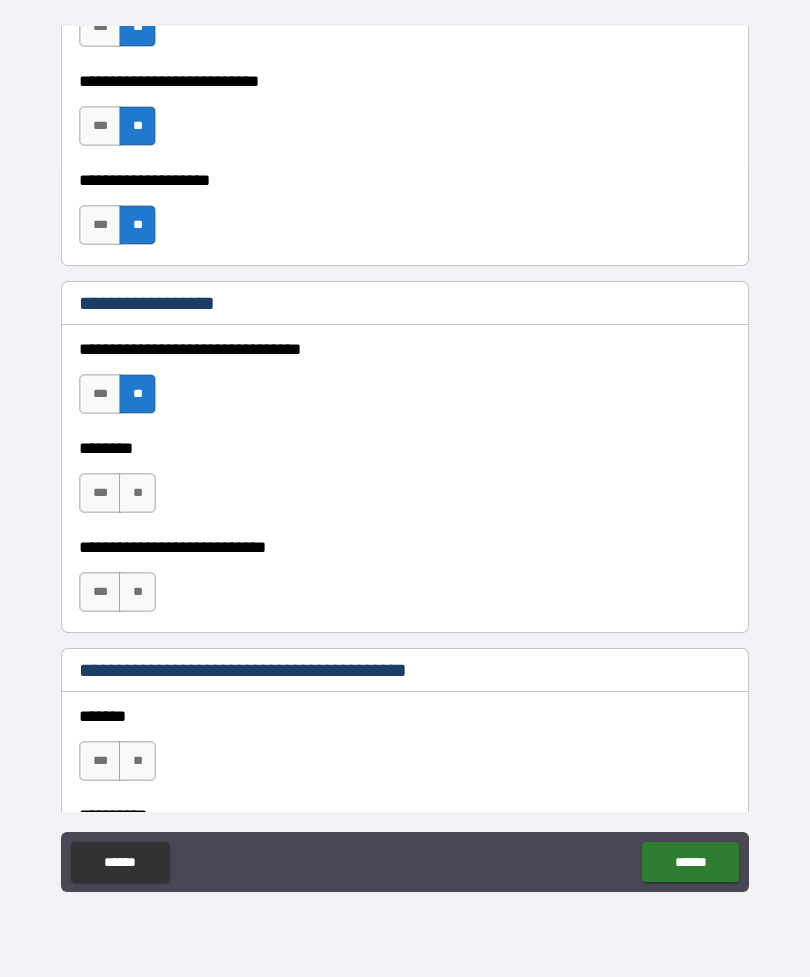 click on "**" at bounding box center (137, 493) 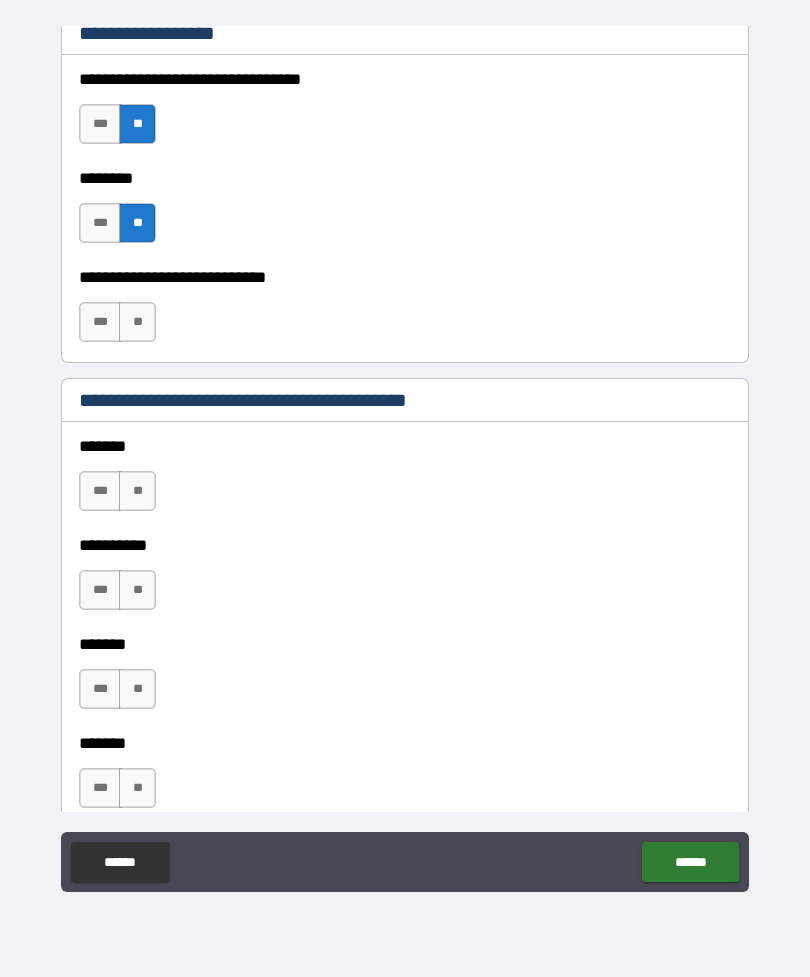 scroll, scrollTop: 1190, scrollLeft: 0, axis: vertical 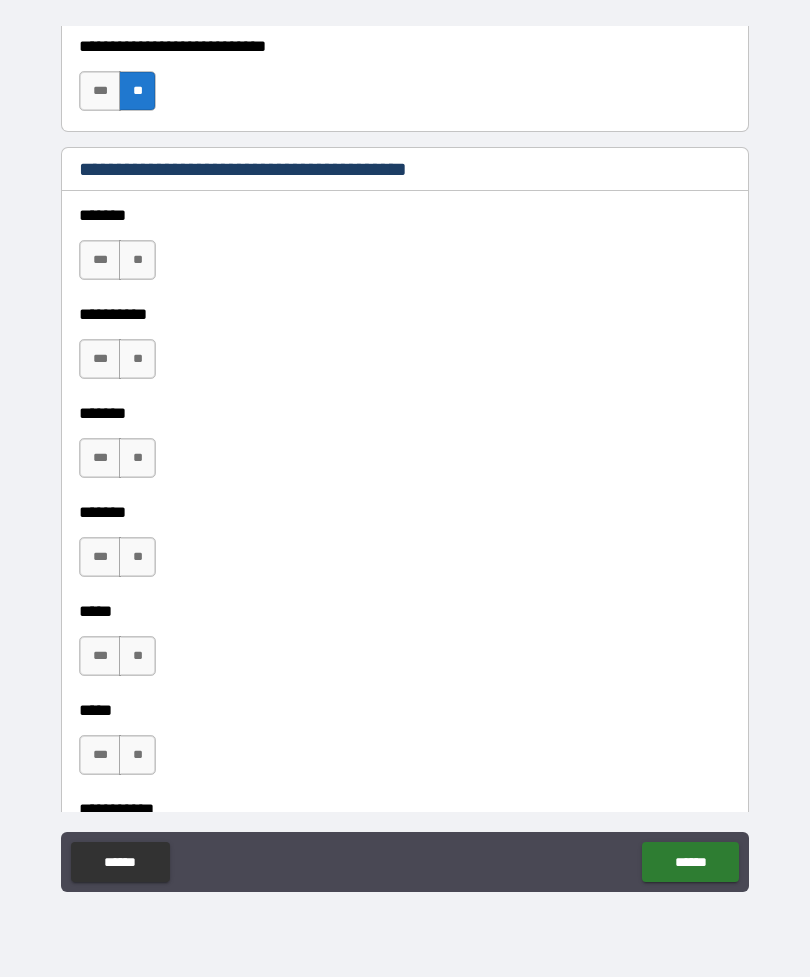 click on "**" at bounding box center (137, 260) 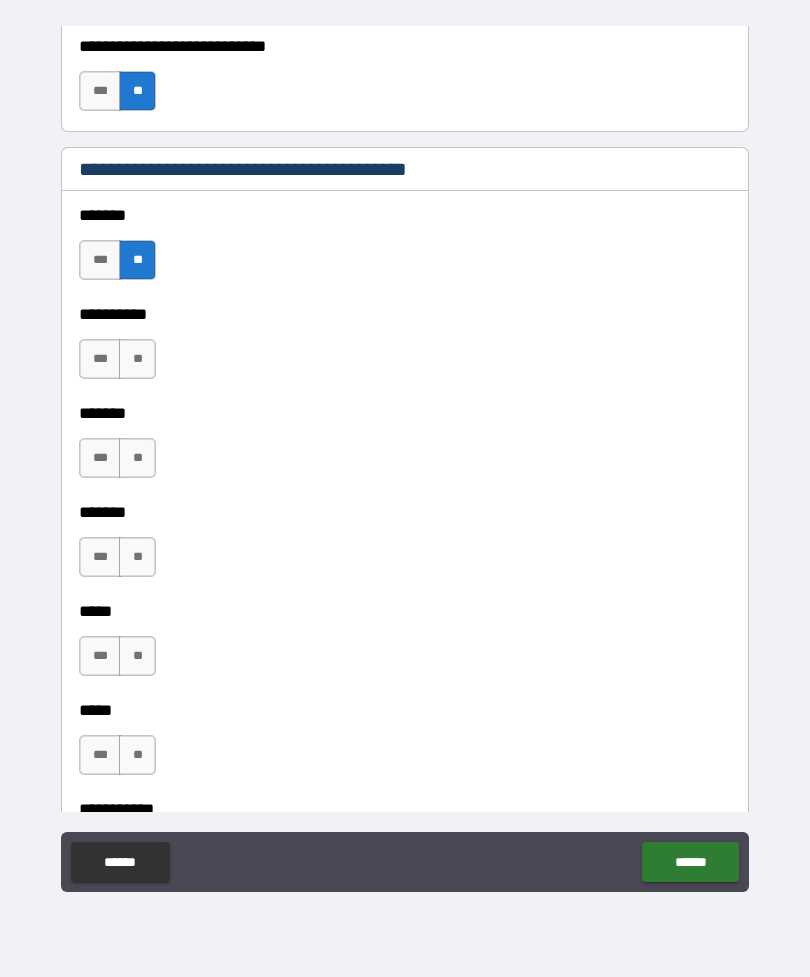 click on "**" at bounding box center [137, 359] 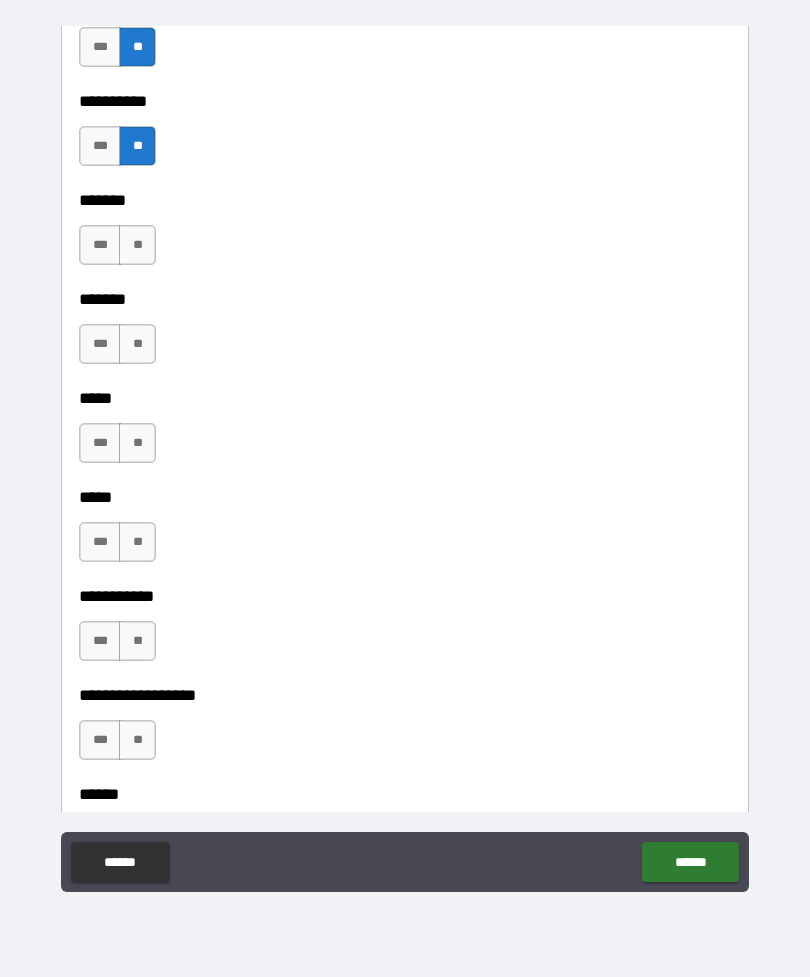 scroll, scrollTop: 1632, scrollLeft: 0, axis: vertical 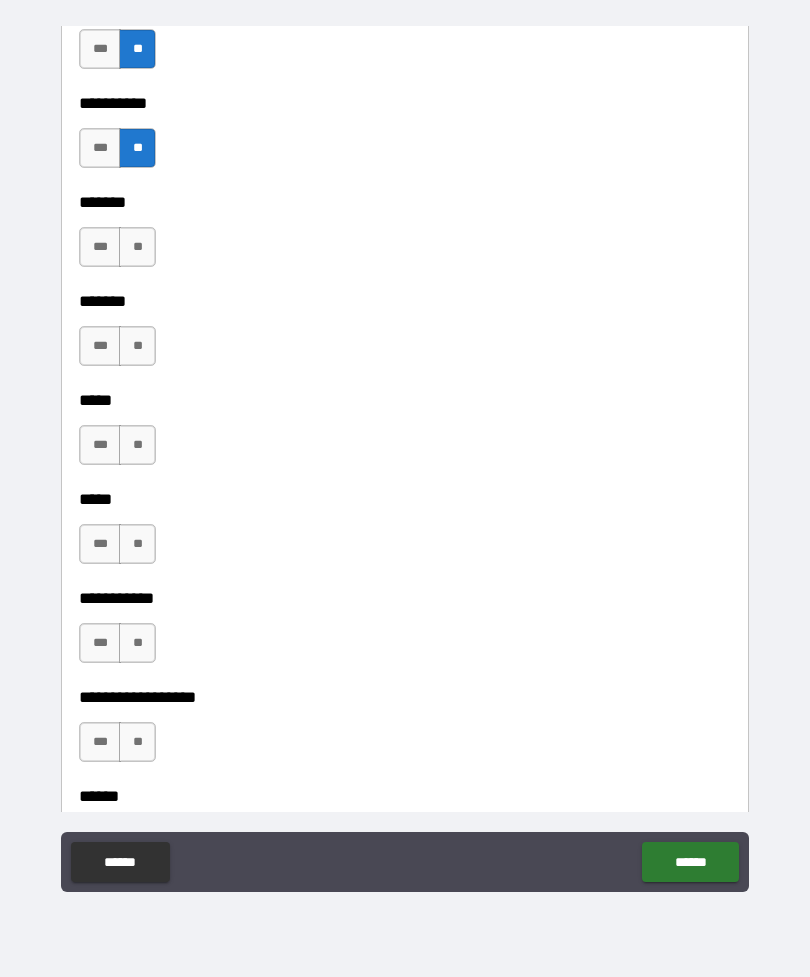 click on "**" at bounding box center (137, 247) 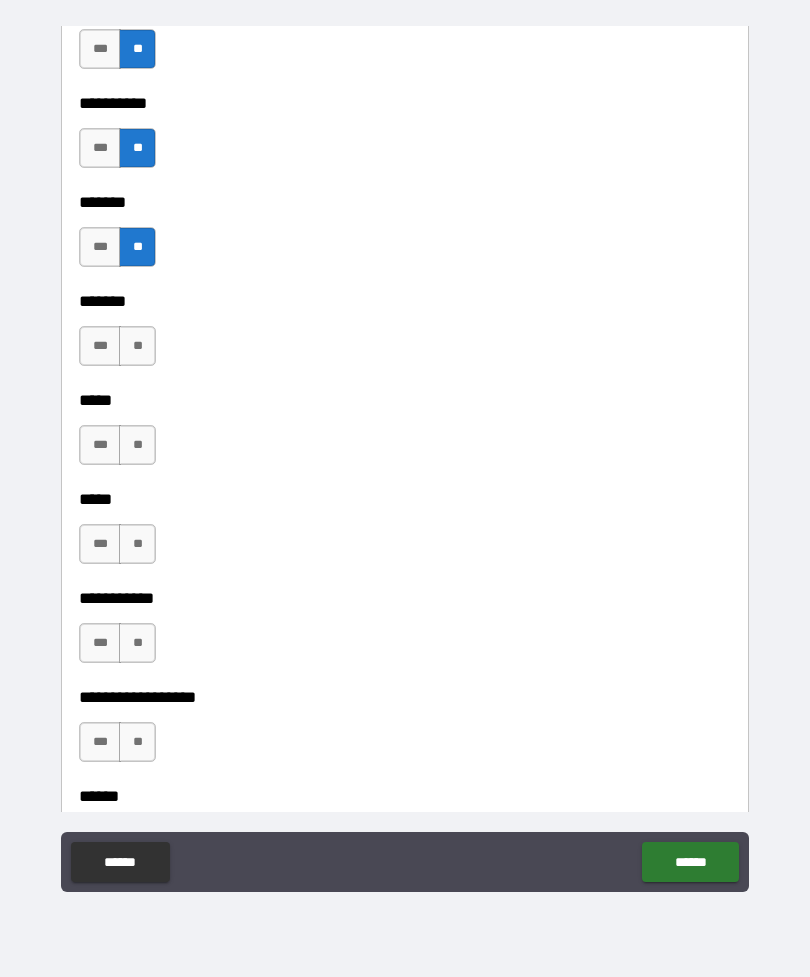 click on "**" at bounding box center (137, 346) 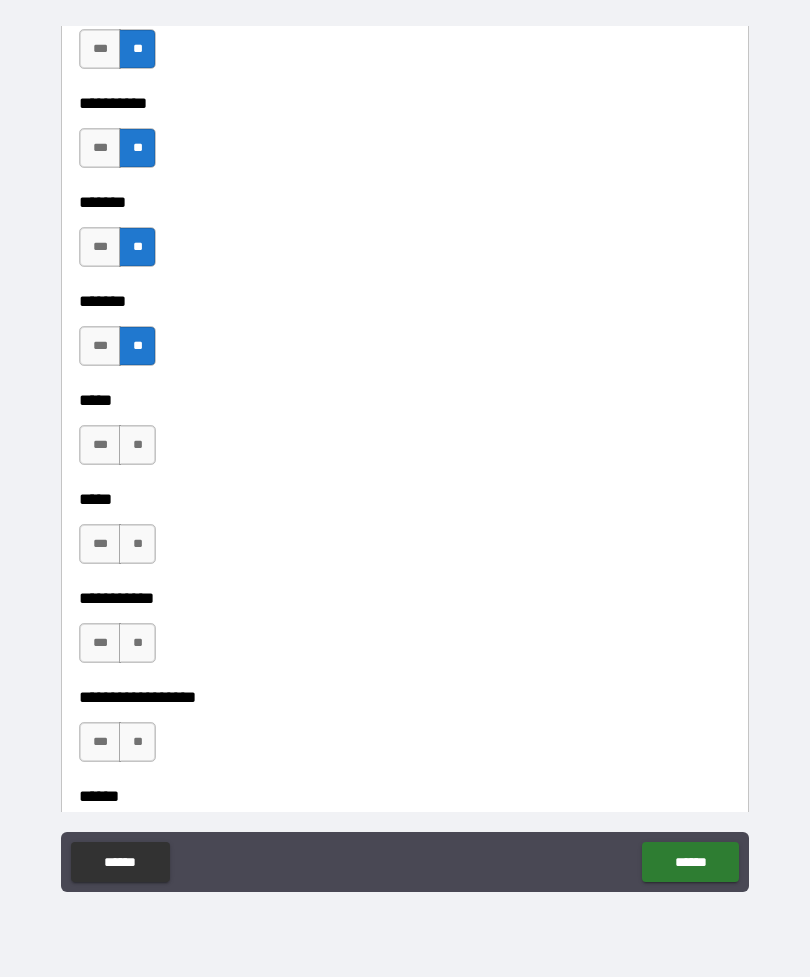 click on "**" at bounding box center [137, 445] 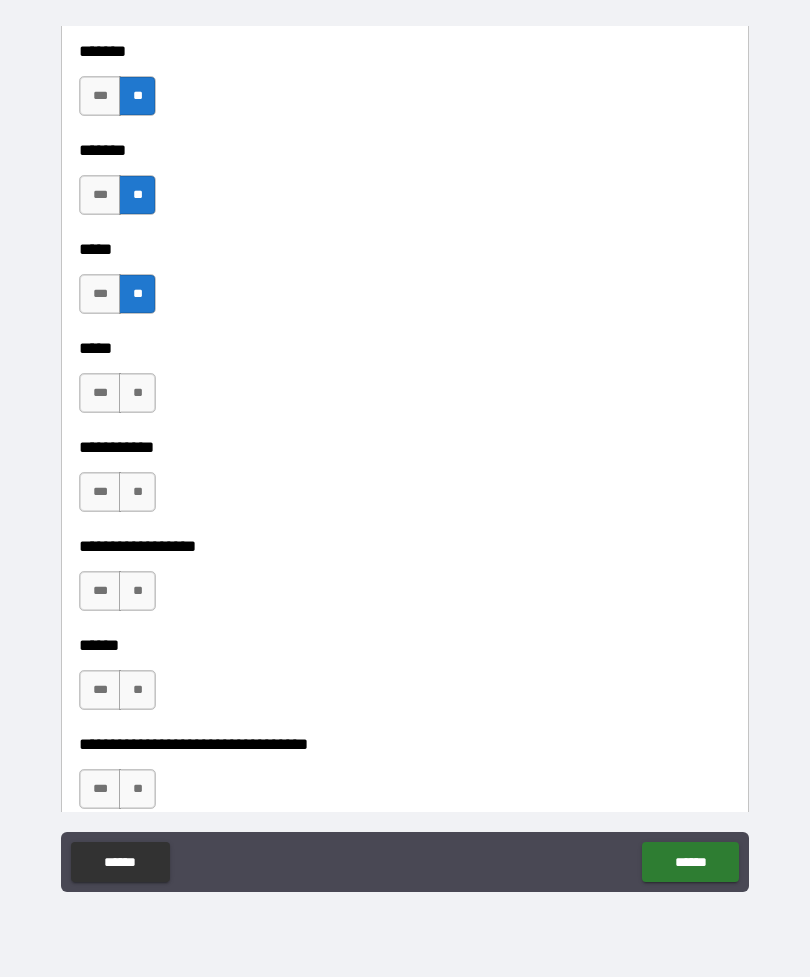 click on "**" at bounding box center (137, 393) 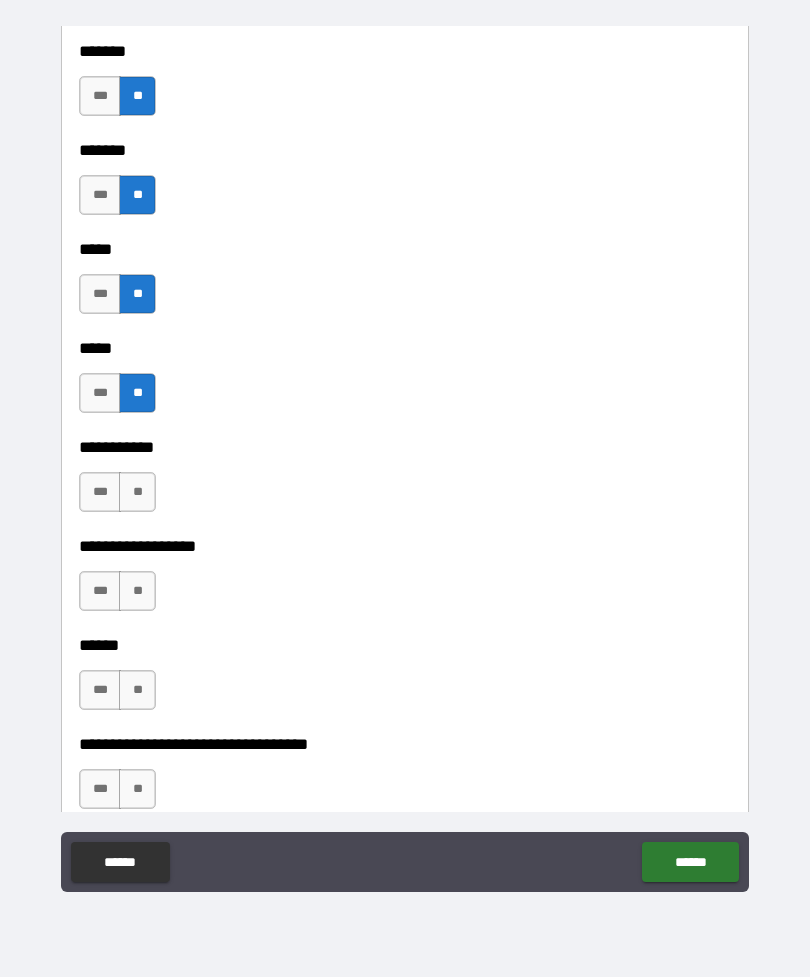 click on "**" at bounding box center [137, 492] 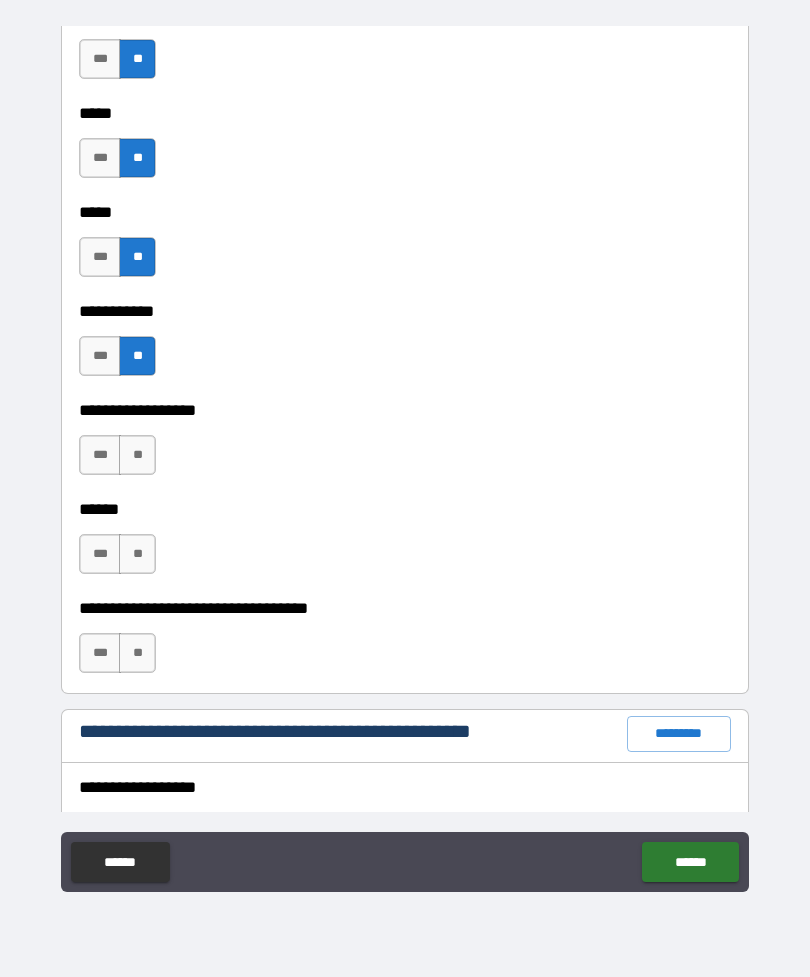 scroll, scrollTop: 1941, scrollLeft: 0, axis: vertical 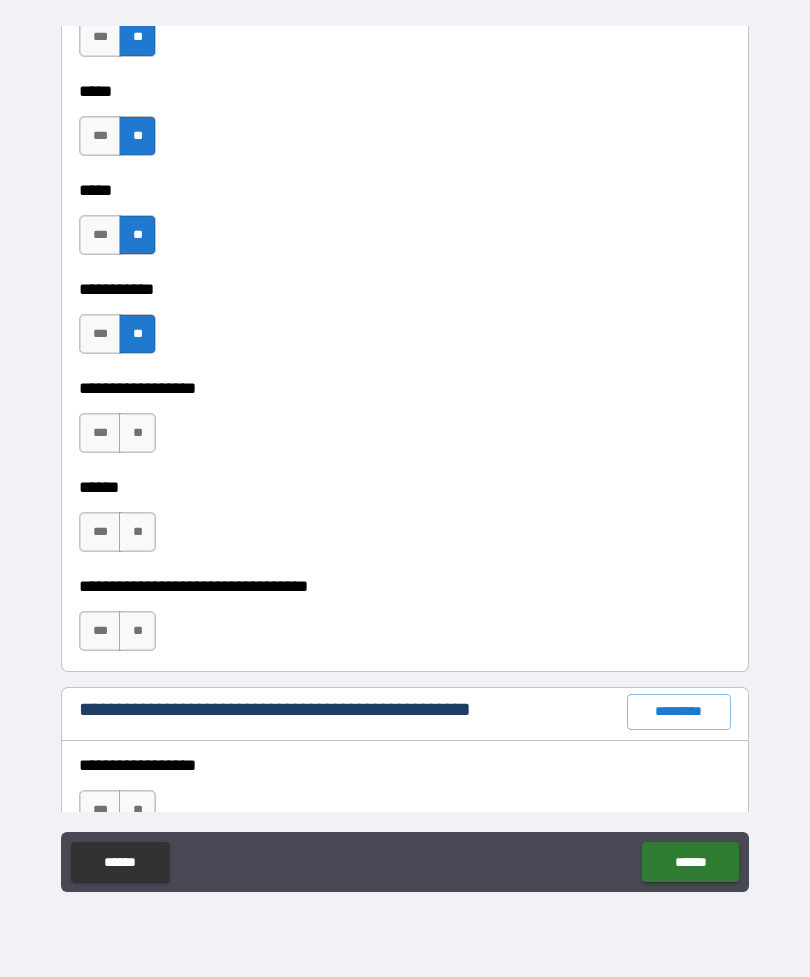 click on "**" at bounding box center (137, 433) 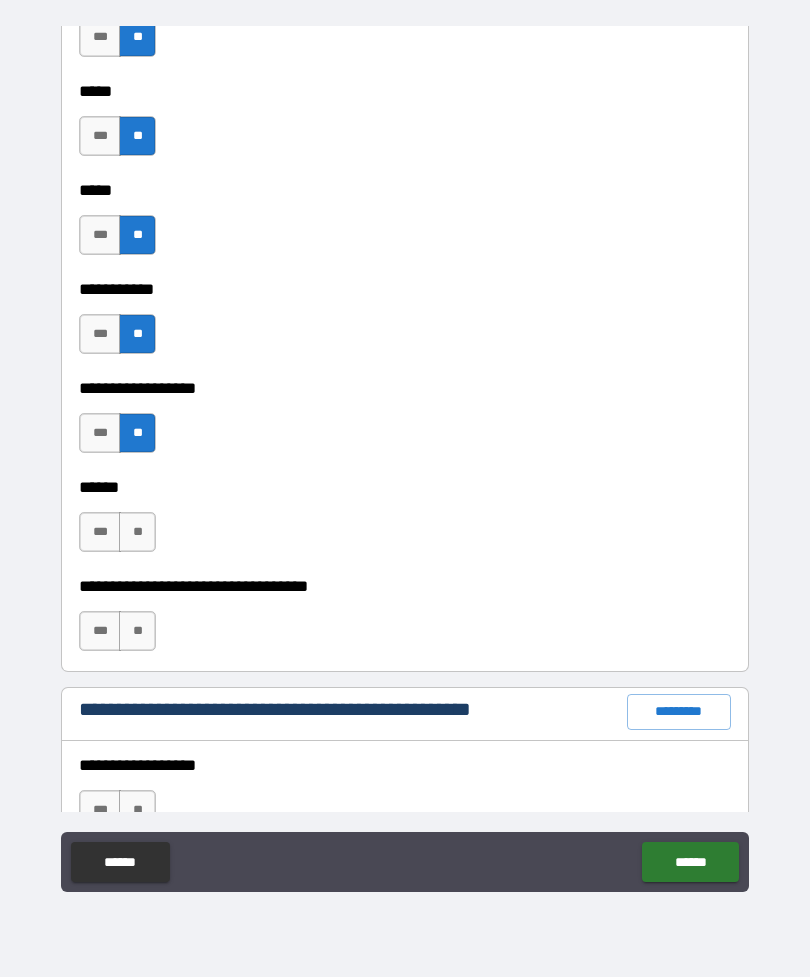 click on "**" at bounding box center (137, 532) 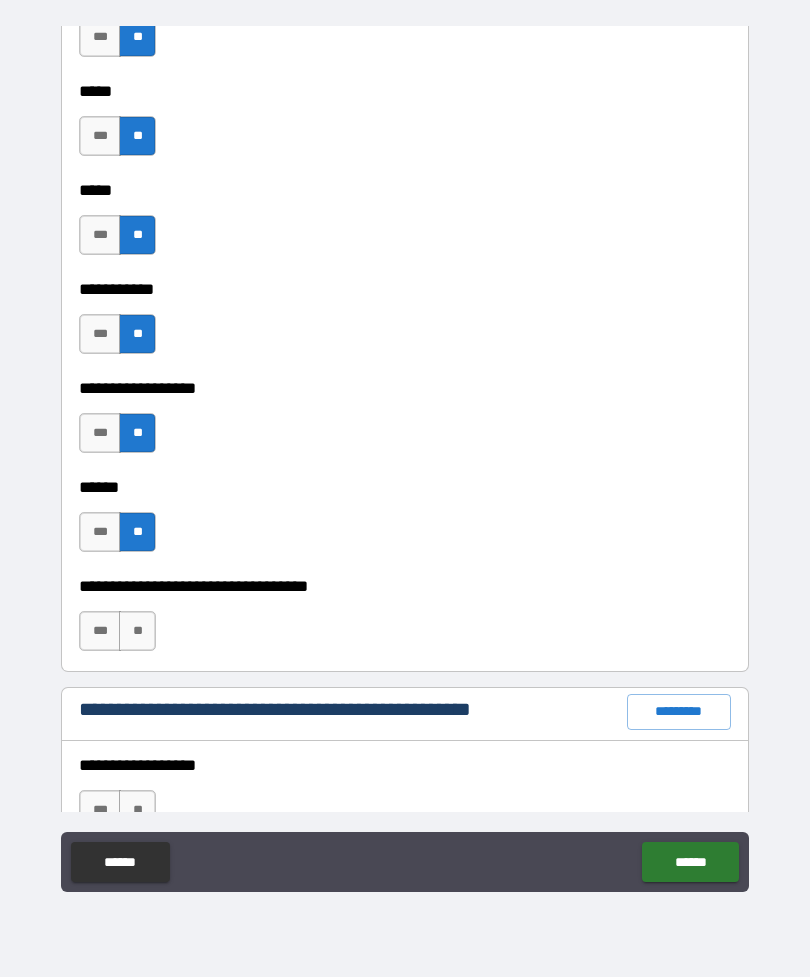 click on "**" at bounding box center (137, 631) 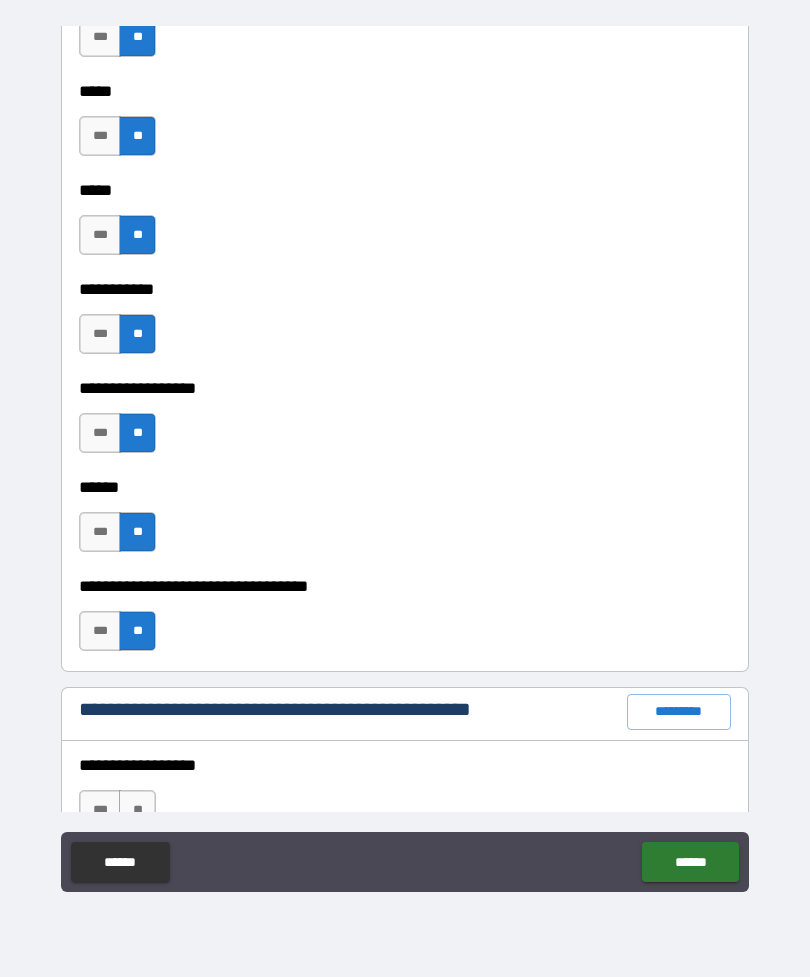 click on "***" at bounding box center (100, 631) 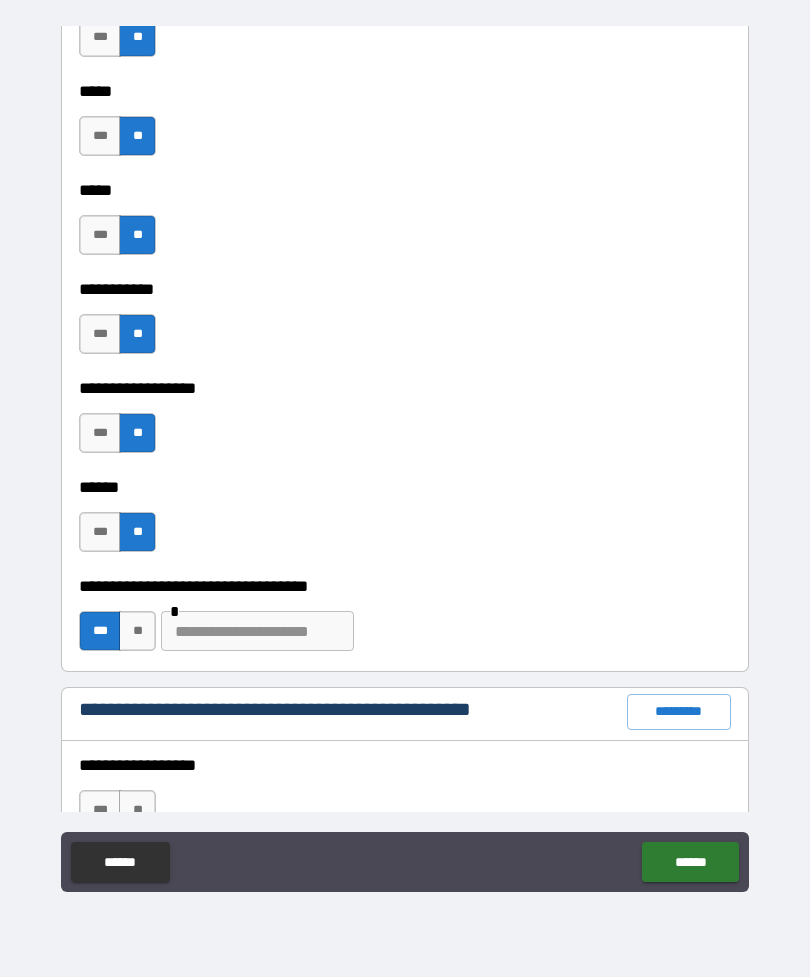 click on "**" at bounding box center [137, 631] 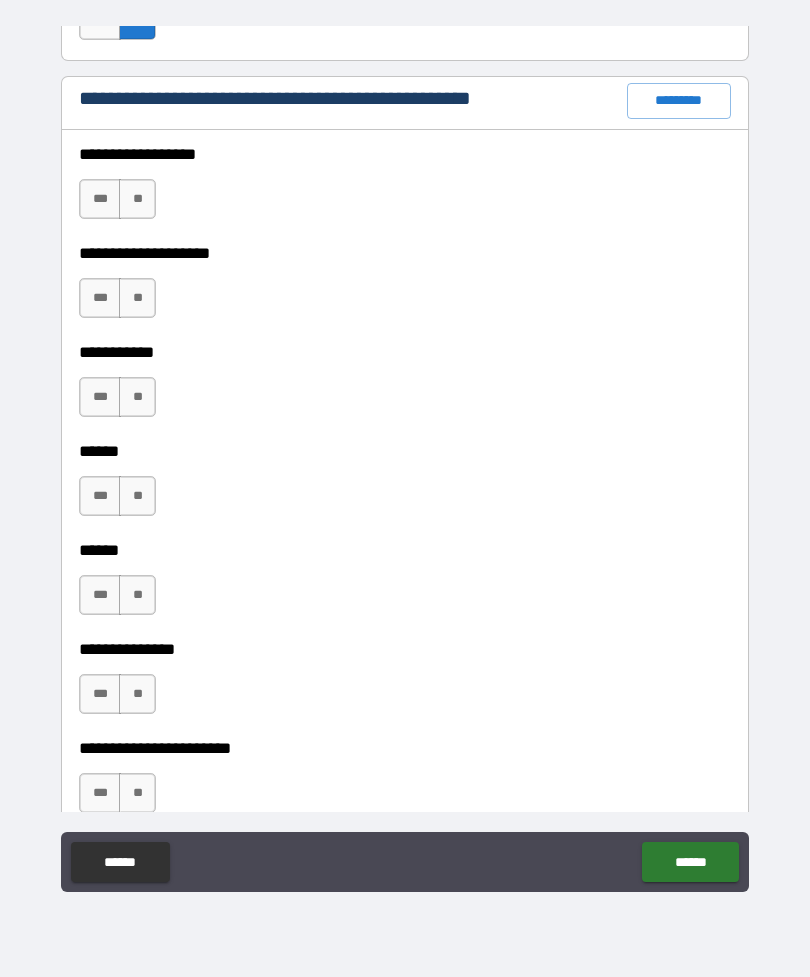 scroll, scrollTop: 2554, scrollLeft: 0, axis: vertical 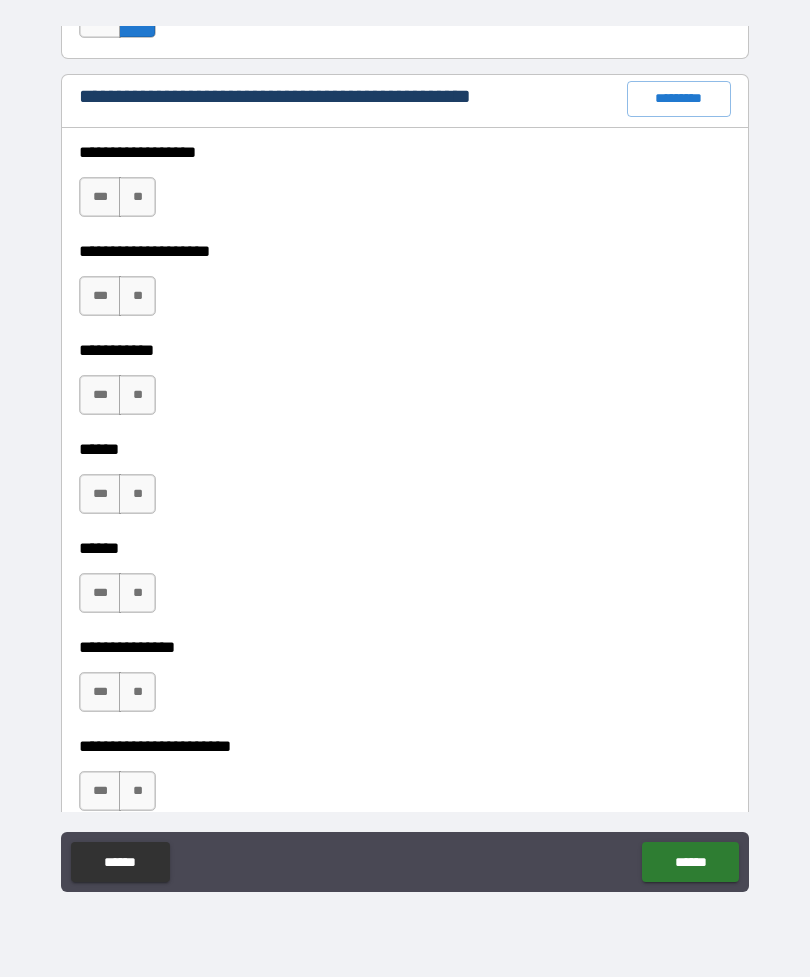 click on "**" at bounding box center [137, 197] 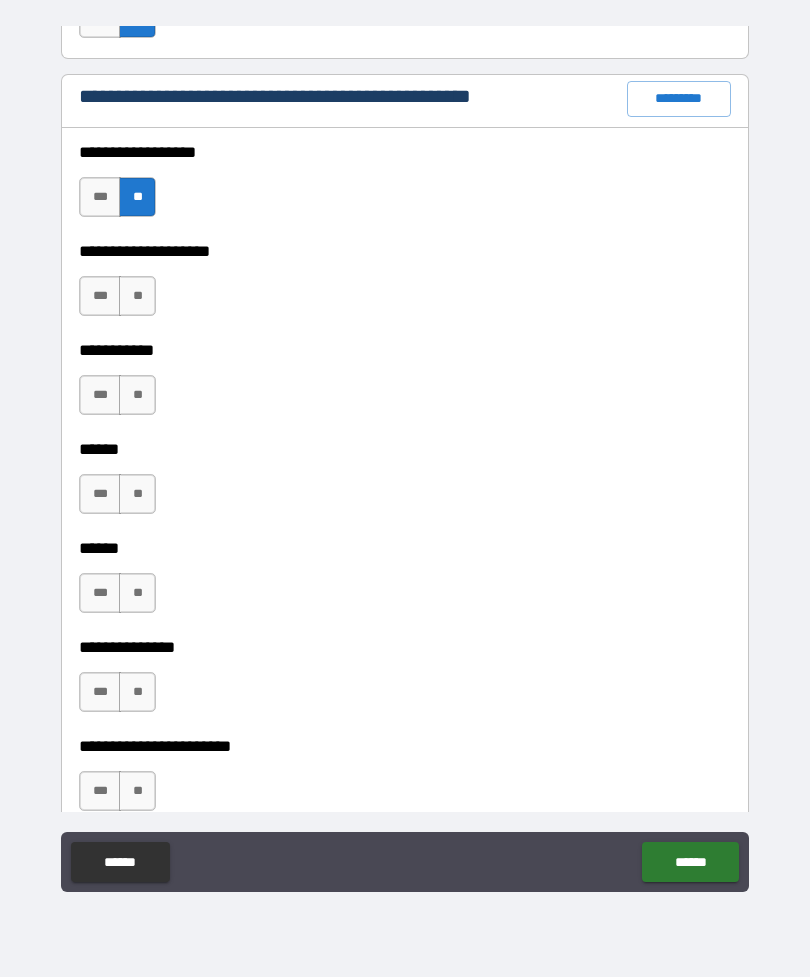 click on "**" at bounding box center [137, 296] 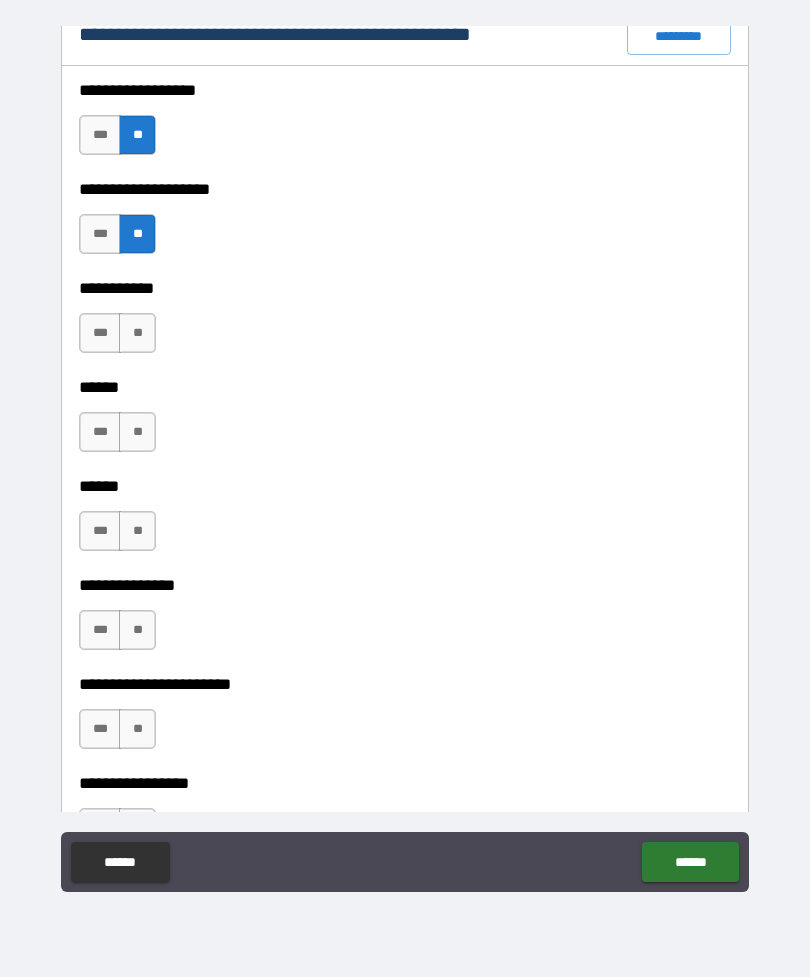 scroll, scrollTop: 2628, scrollLeft: 0, axis: vertical 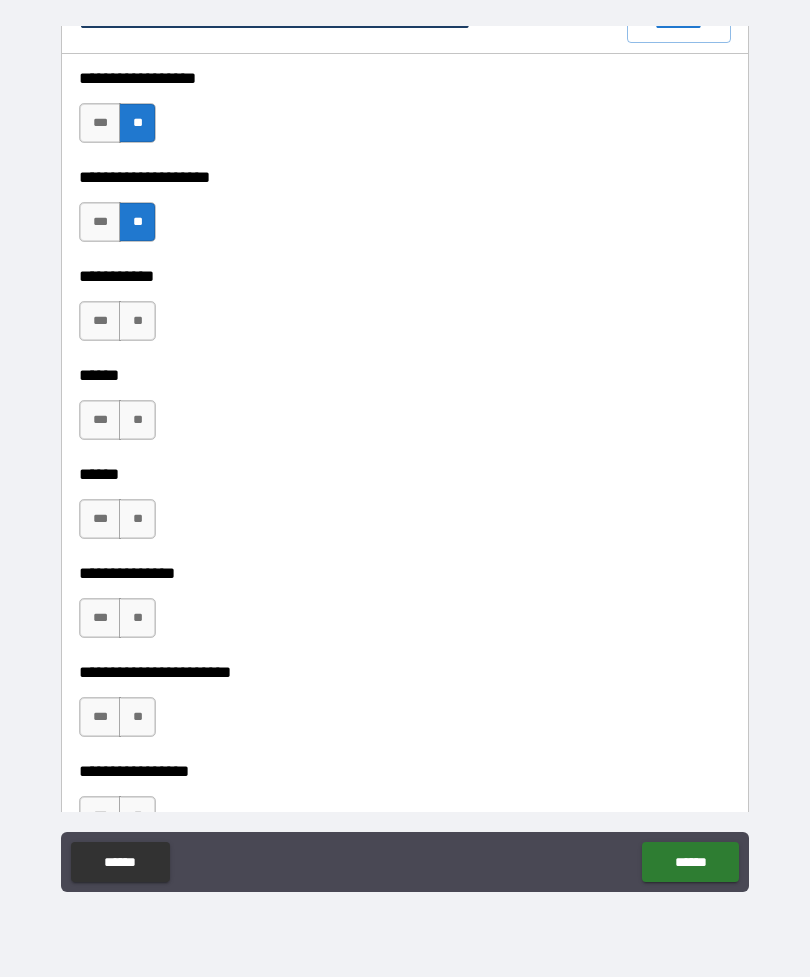 click on "**" at bounding box center [137, 321] 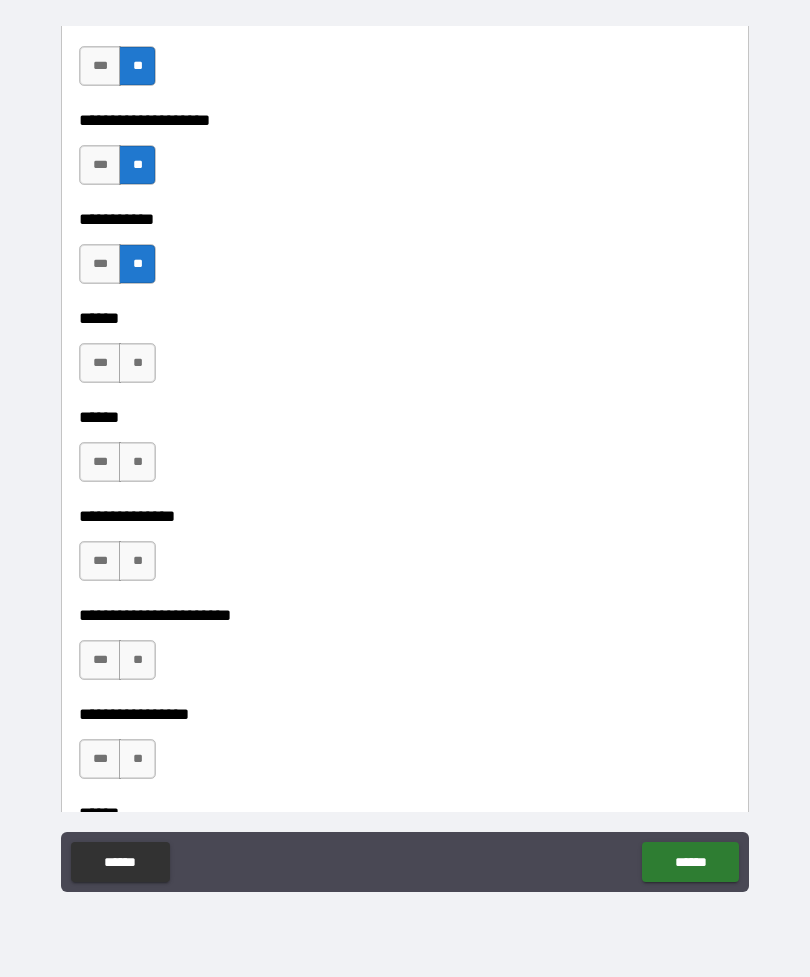 scroll, scrollTop: 2702, scrollLeft: 0, axis: vertical 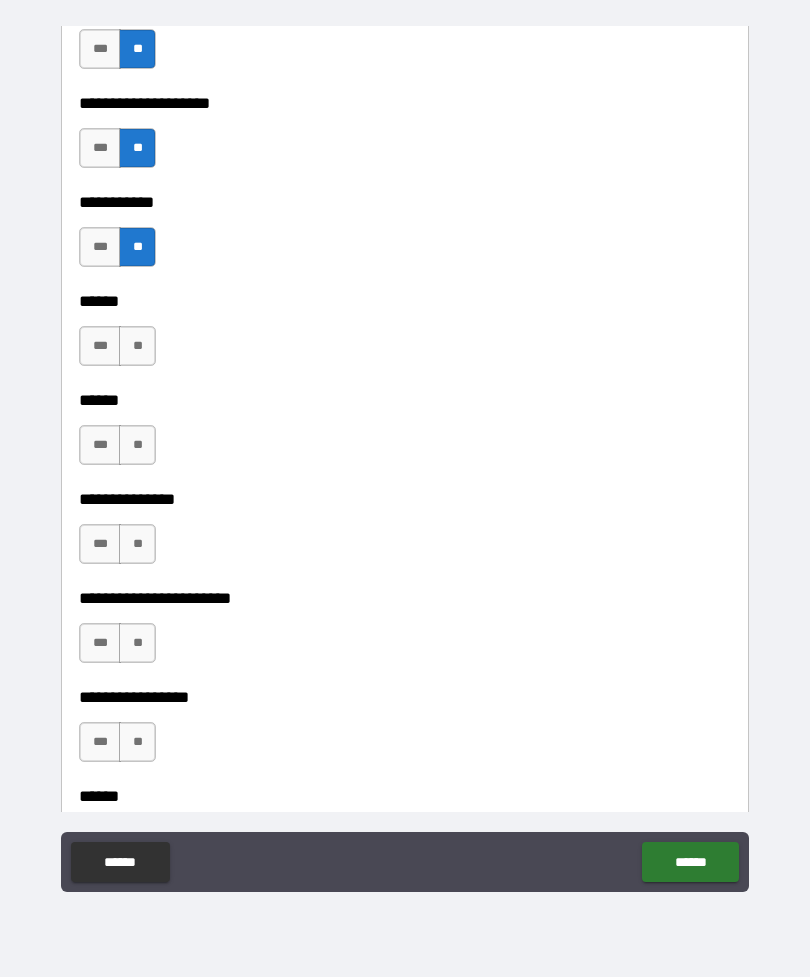 click on "***" at bounding box center (100, 346) 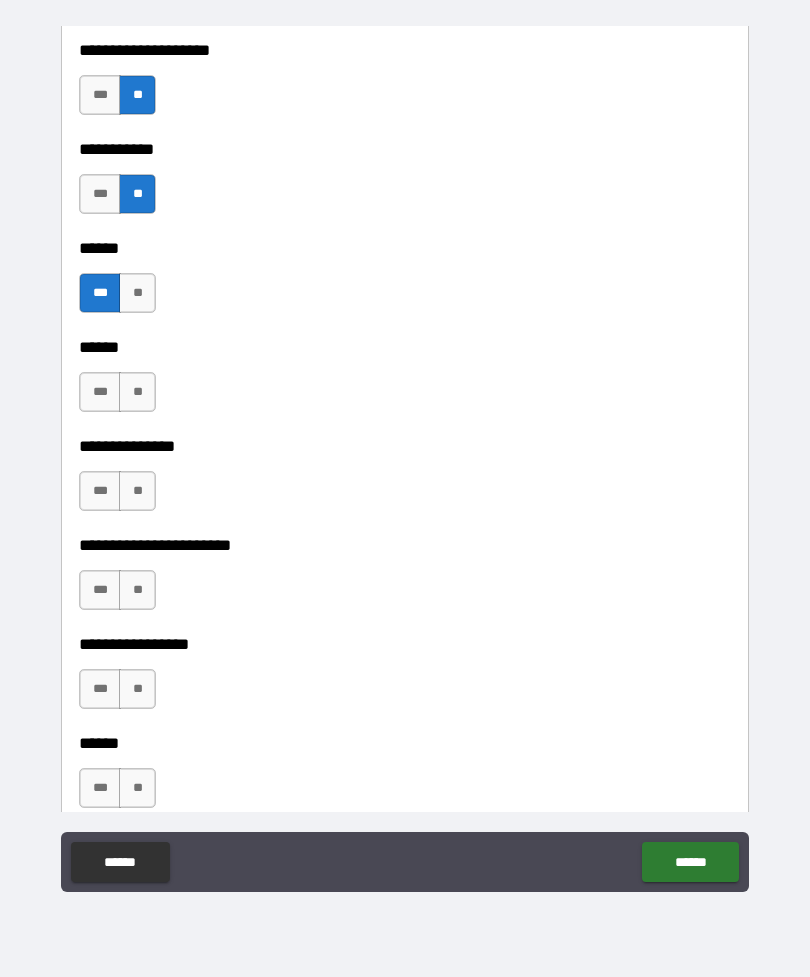 scroll, scrollTop: 2762, scrollLeft: 0, axis: vertical 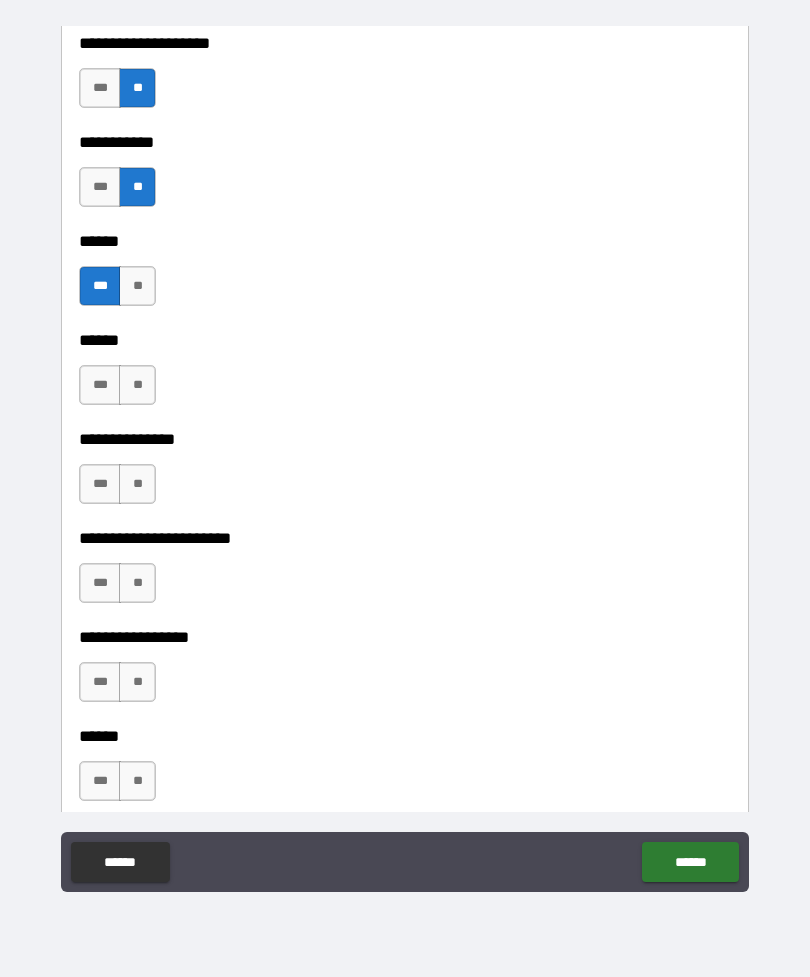 click on "**" at bounding box center (137, 385) 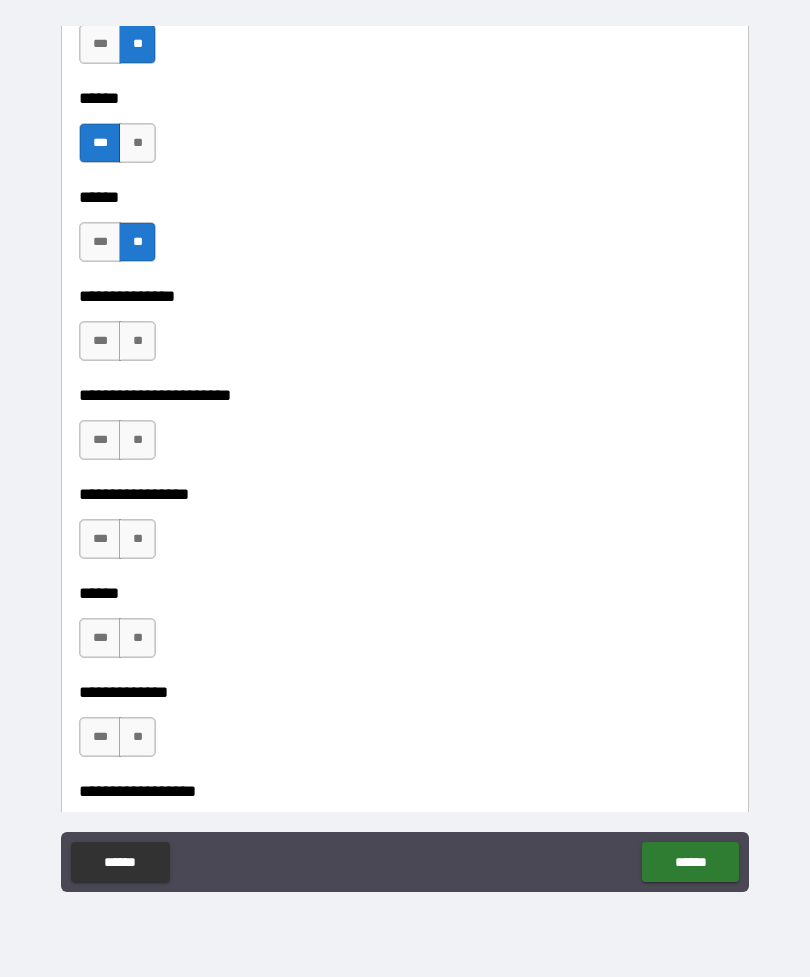 scroll, scrollTop: 2906, scrollLeft: 0, axis: vertical 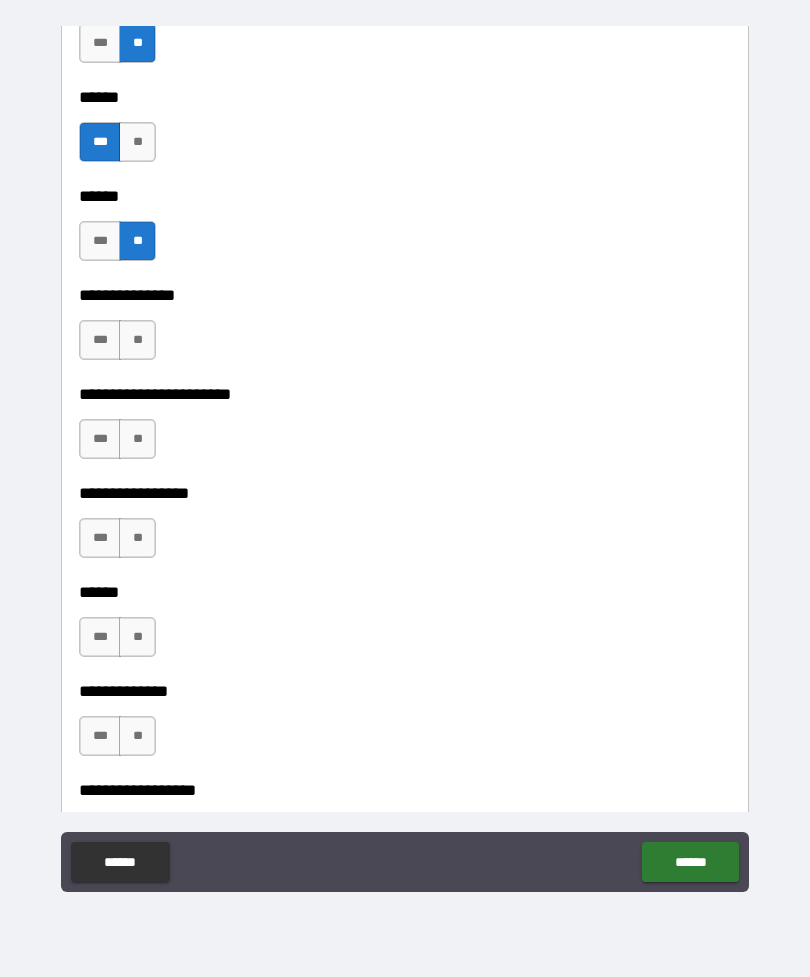 click on "**" at bounding box center [137, 340] 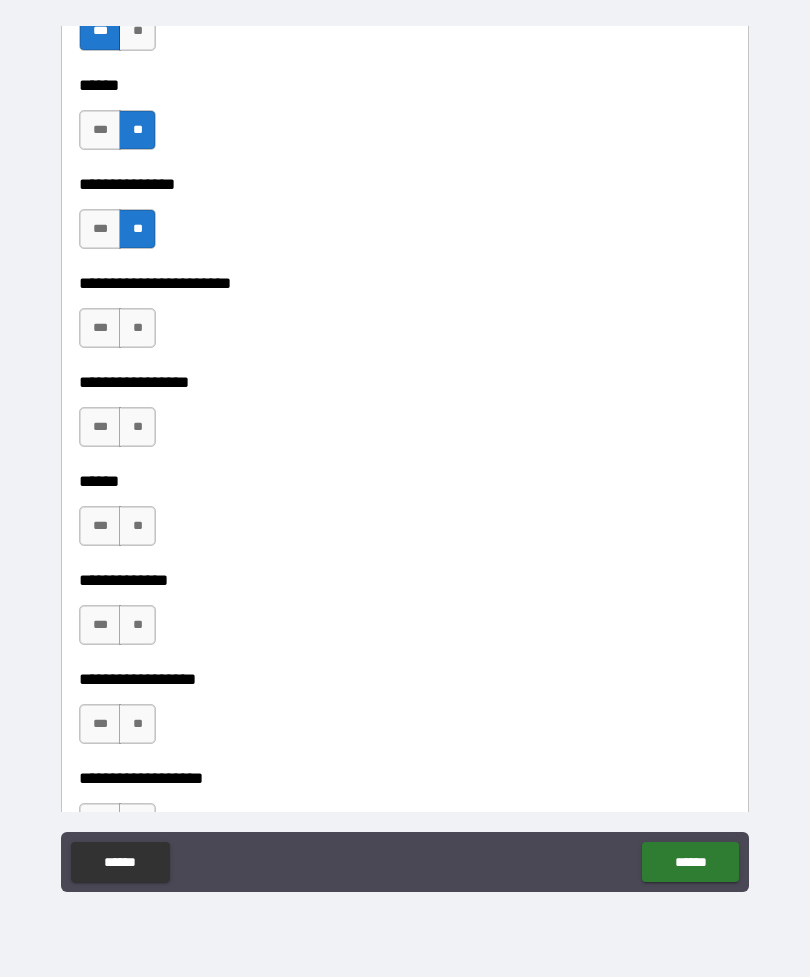 scroll, scrollTop: 3021, scrollLeft: 0, axis: vertical 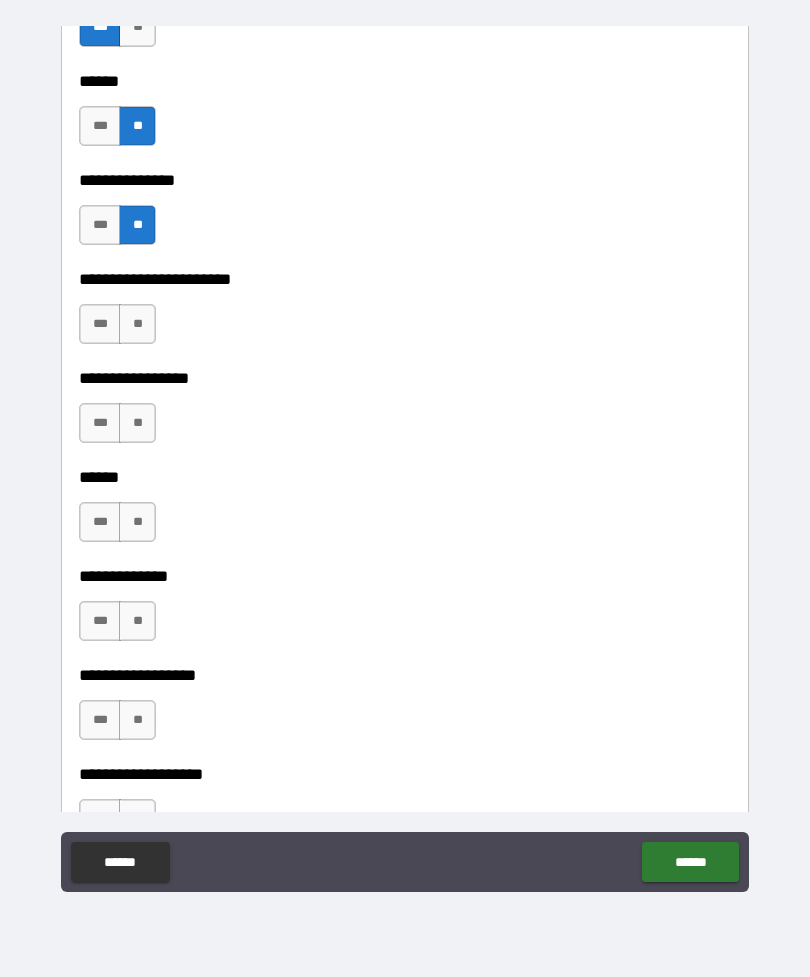 click on "**" at bounding box center (137, 324) 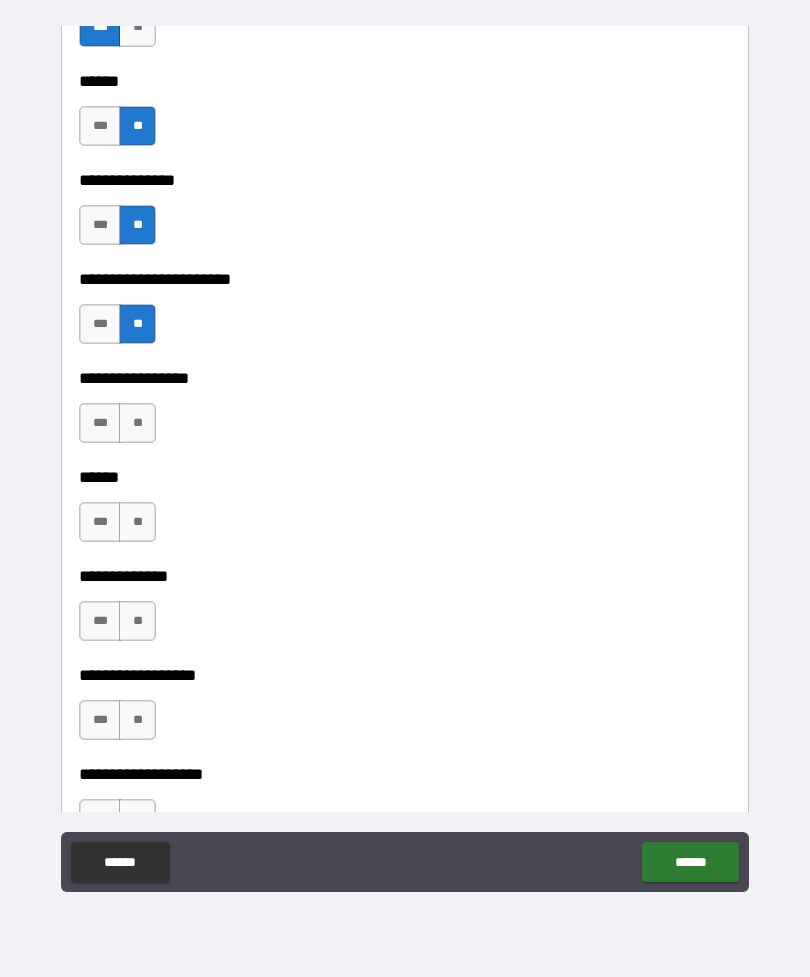 click on "**" at bounding box center (137, 423) 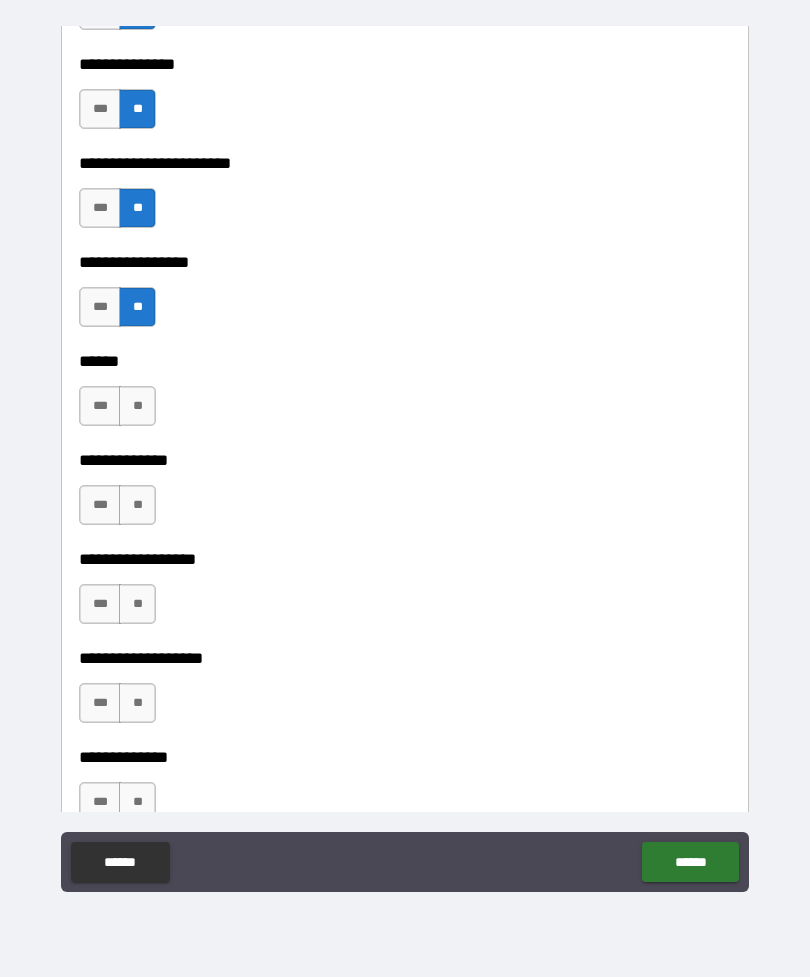 scroll, scrollTop: 3146, scrollLeft: 0, axis: vertical 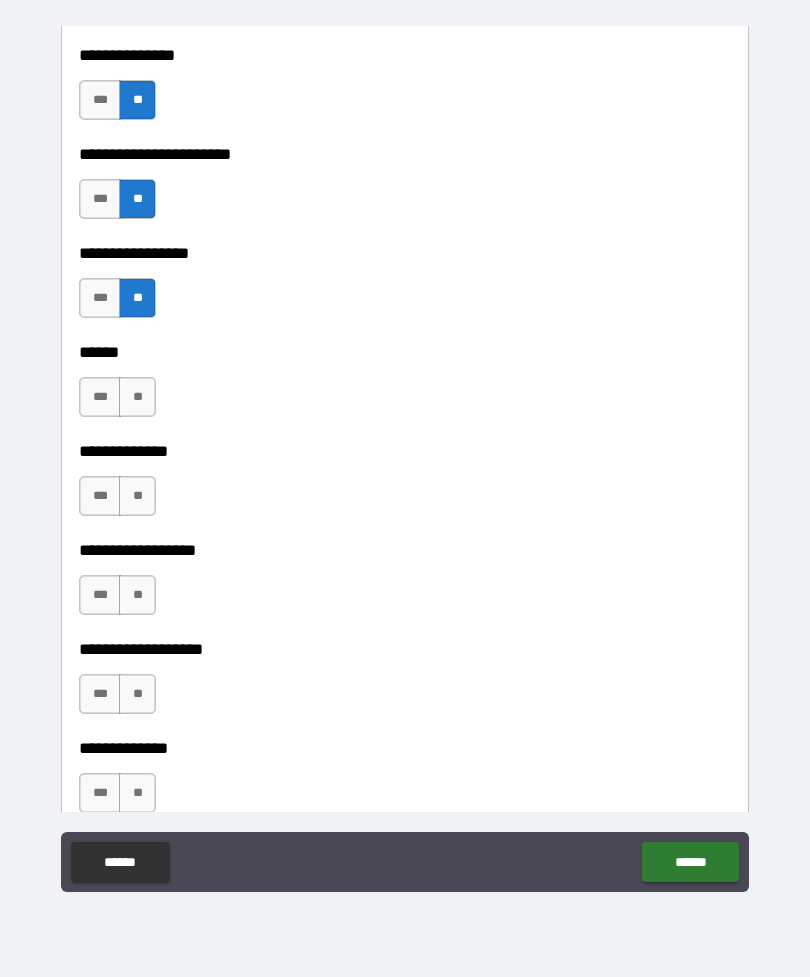 click on "**" at bounding box center (137, 397) 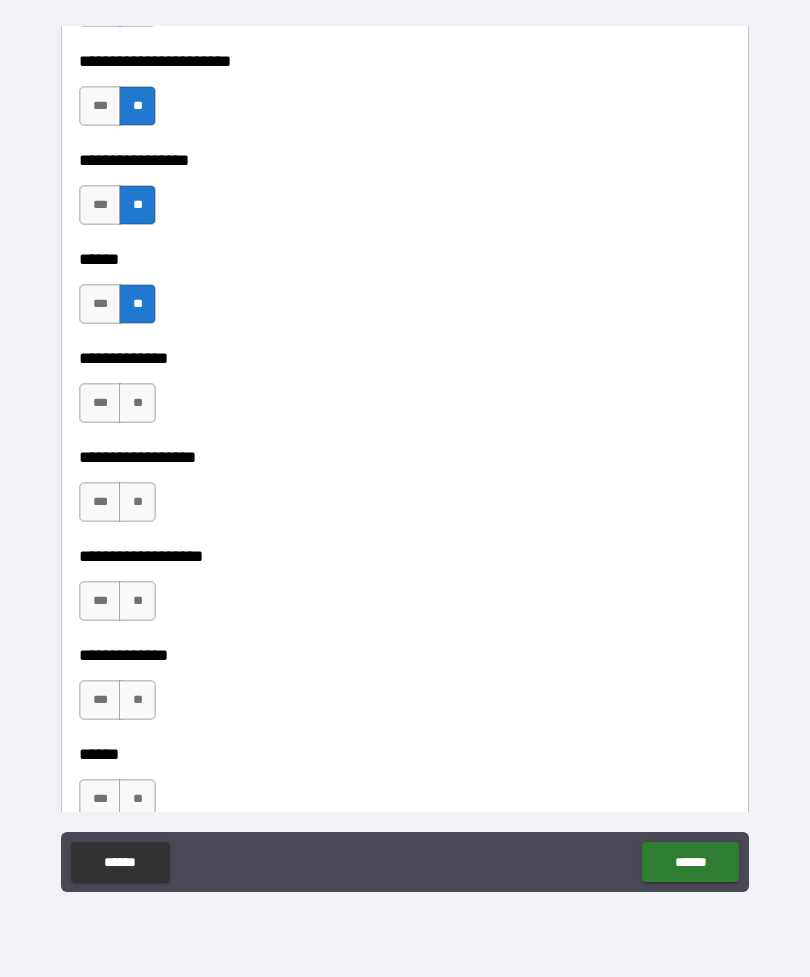 scroll, scrollTop: 3279, scrollLeft: 0, axis: vertical 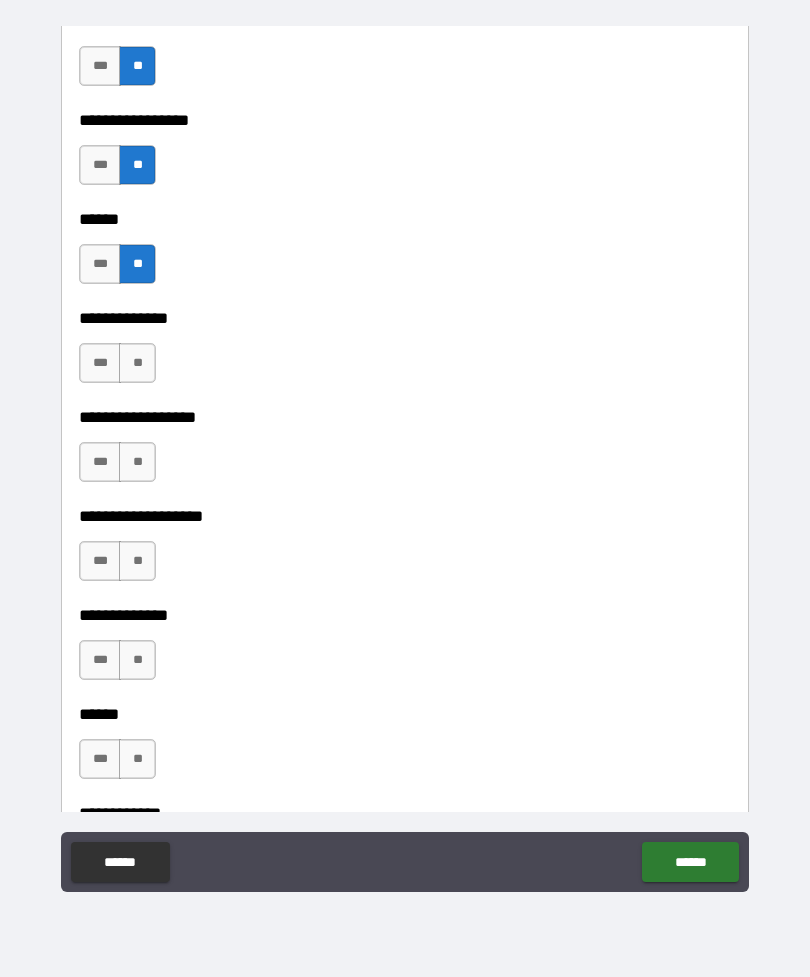 click on "**" at bounding box center (137, 363) 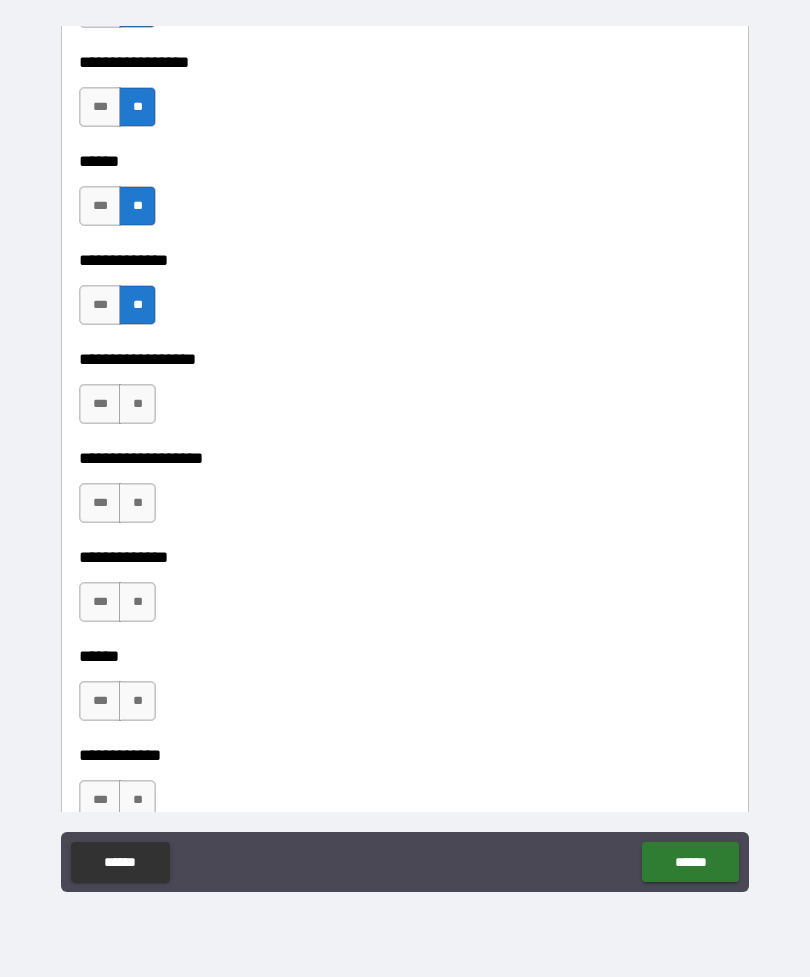 scroll, scrollTop: 3389, scrollLeft: 0, axis: vertical 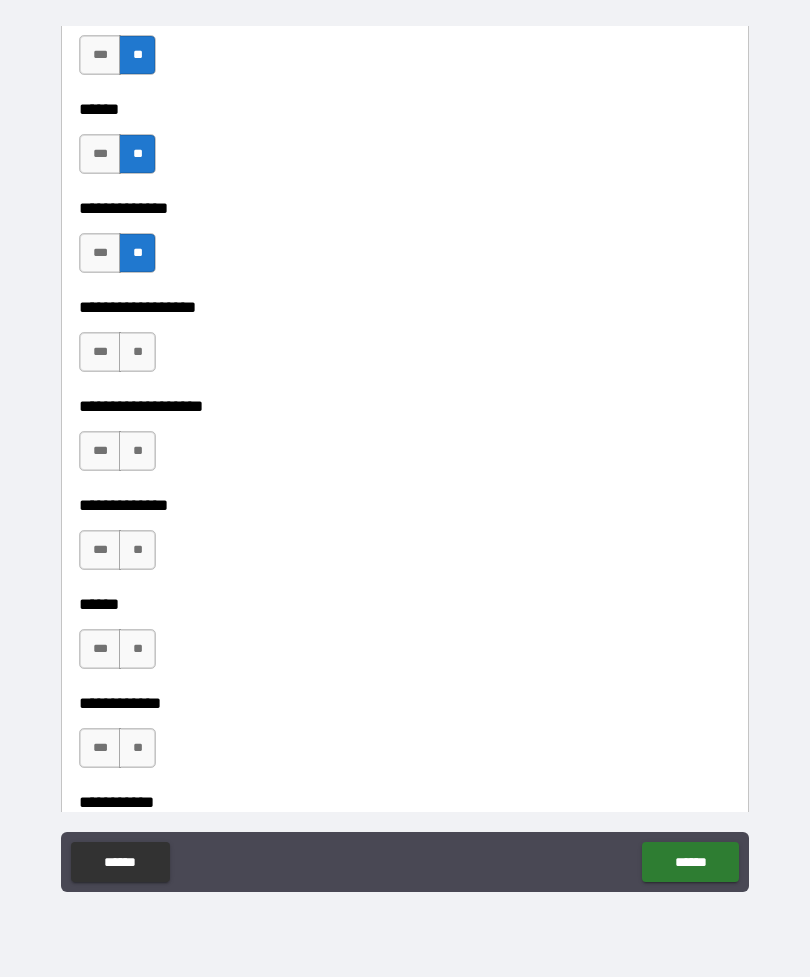 click on "**" at bounding box center [137, 352] 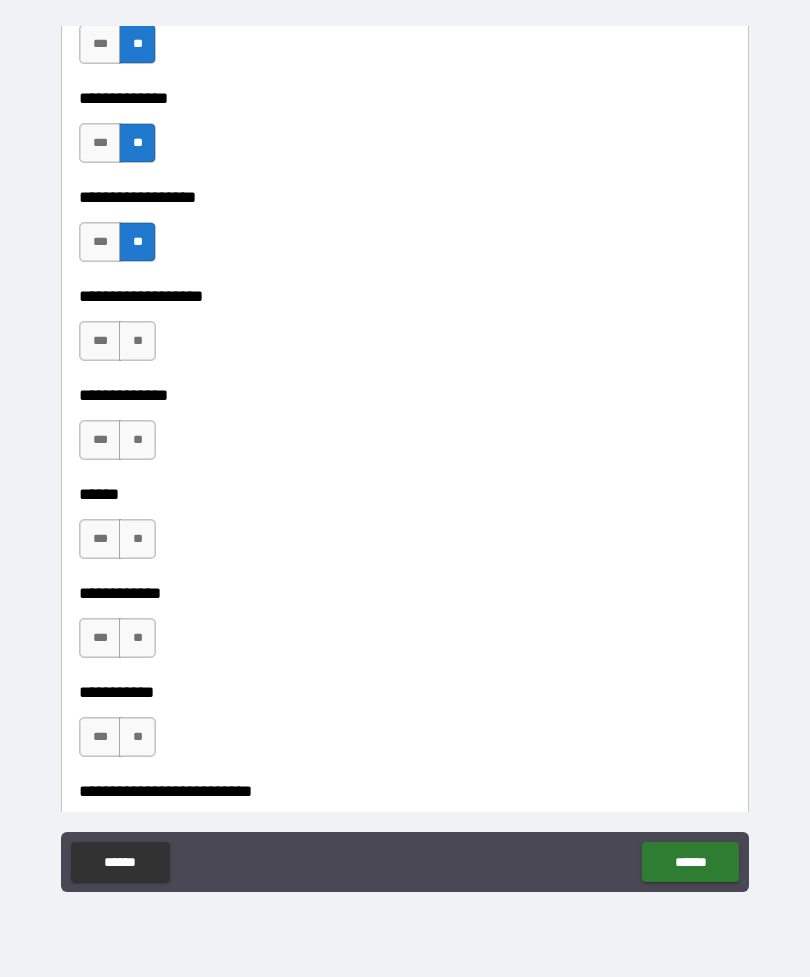 scroll, scrollTop: 3505, scrollLeft: 0, axis: vertical 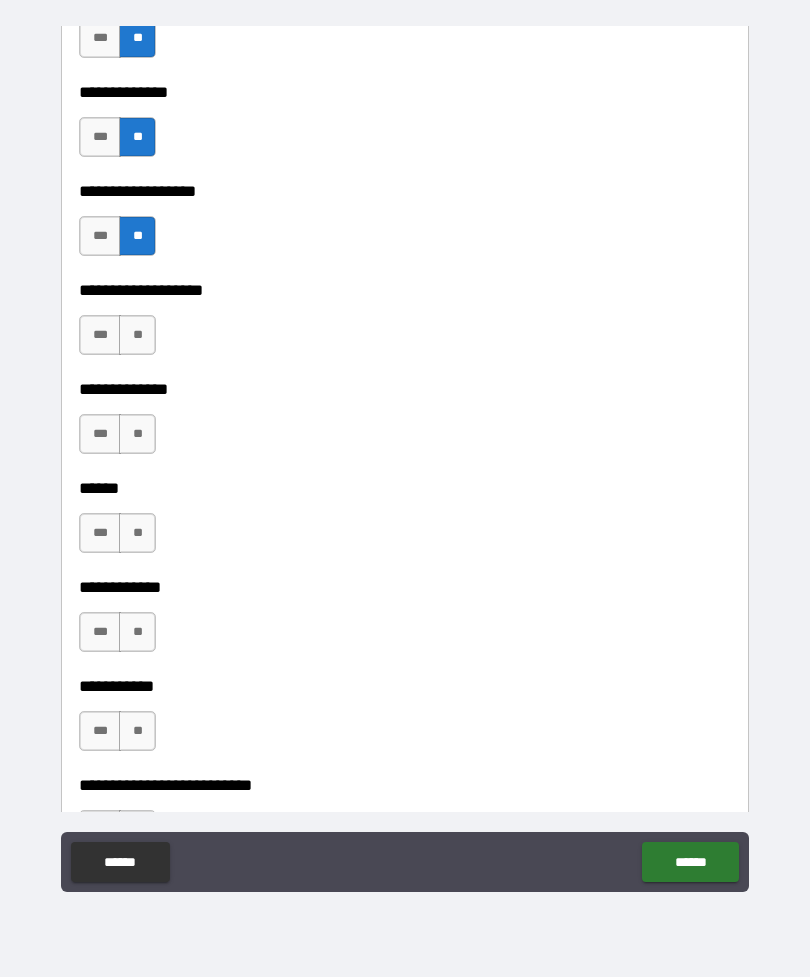 click on "**" at bounding box center (137, 335) 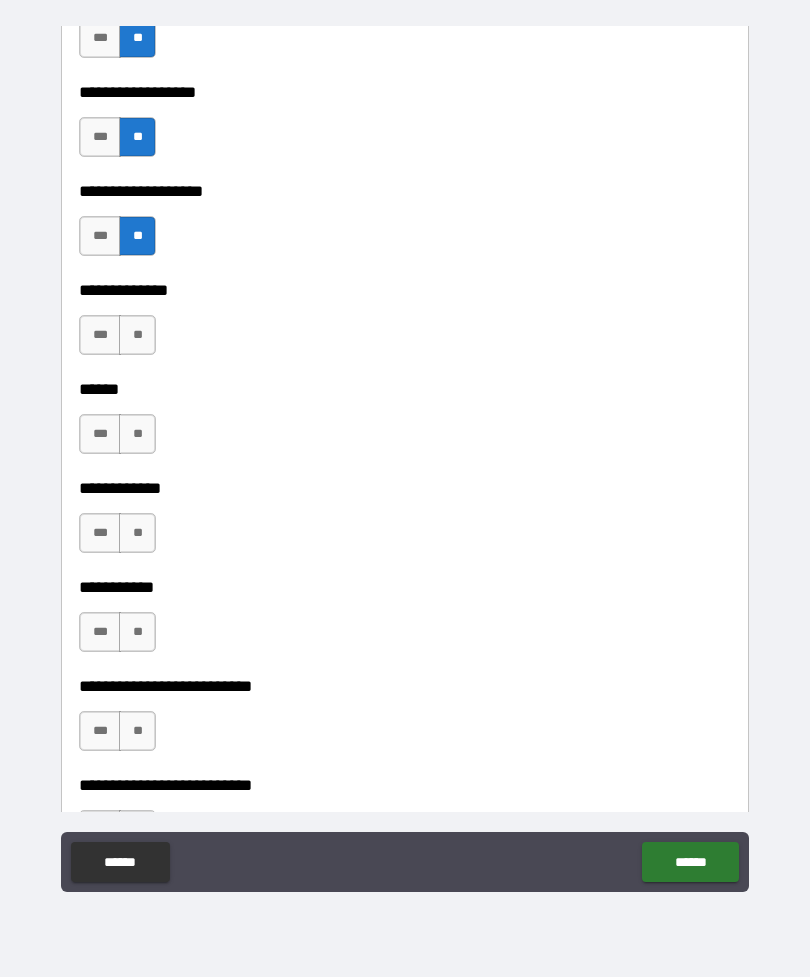 scroll, scrollTop: 3610, scrollLeft: 0, axis: vertical 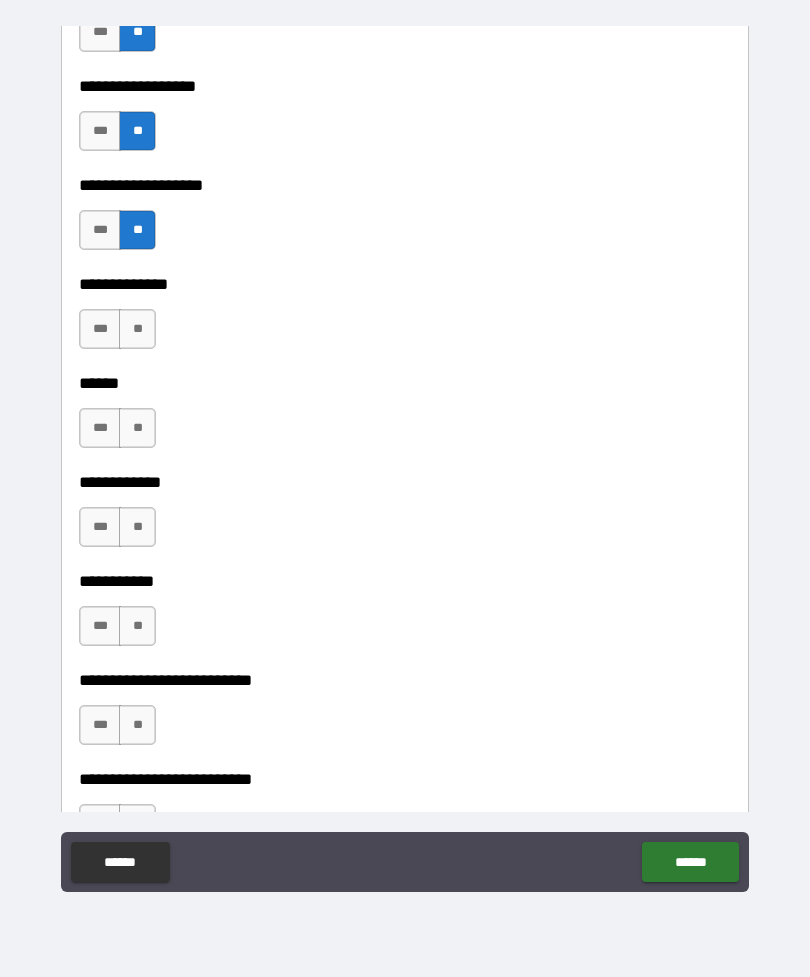 click on "***" at bounding box center (100, 329) 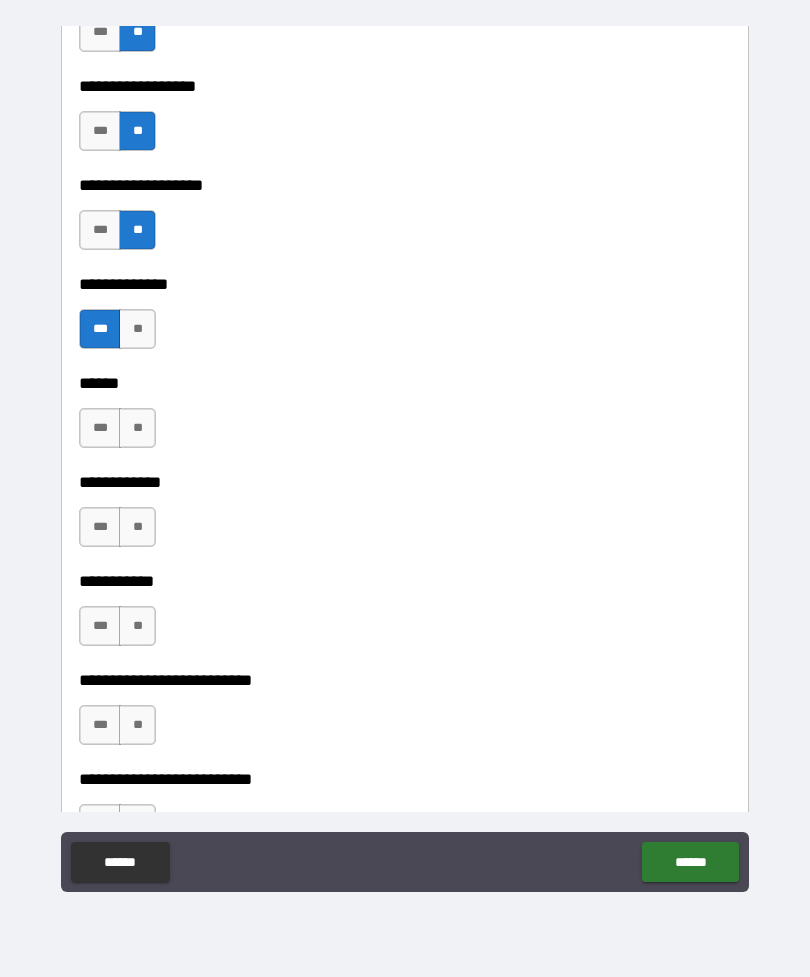 click on "**" at bounding box center (137, 428) 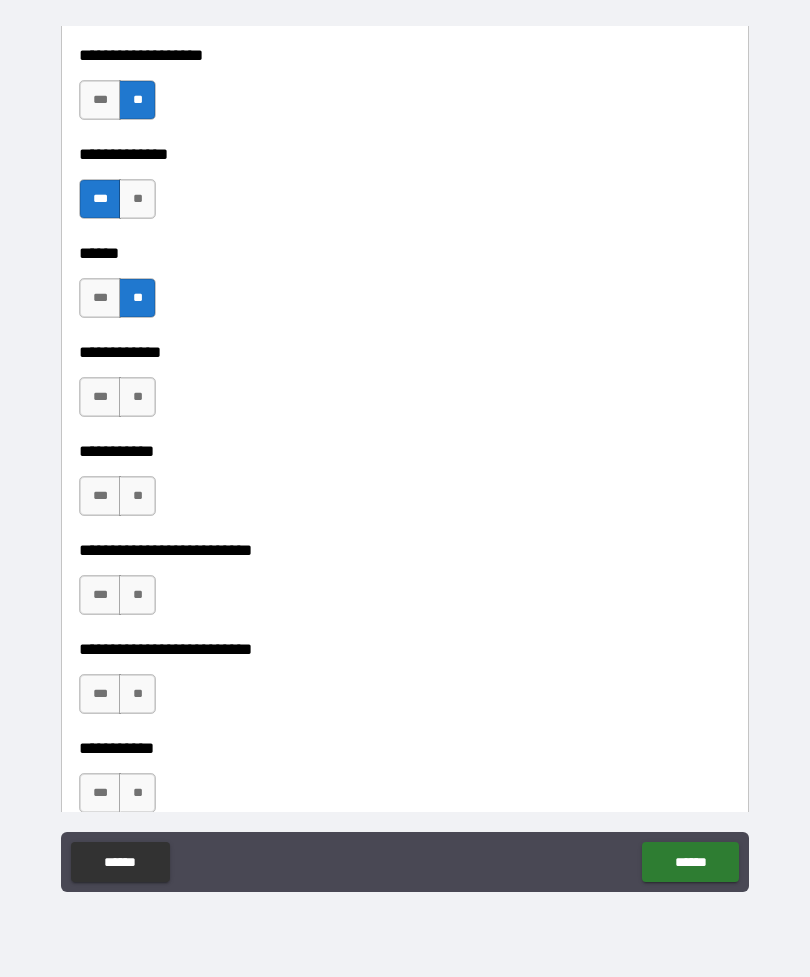 scroll, scrollTop: 3747, scrollLeft: 0, axis: vertical 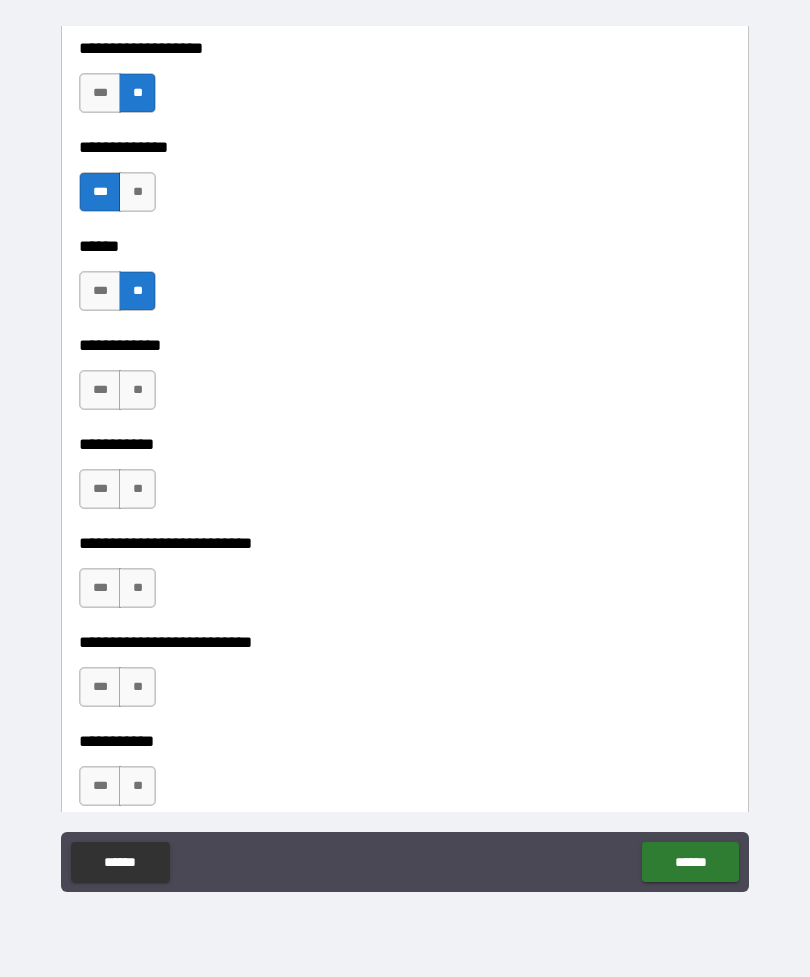 click on "**" at bounding box center [137, 390] 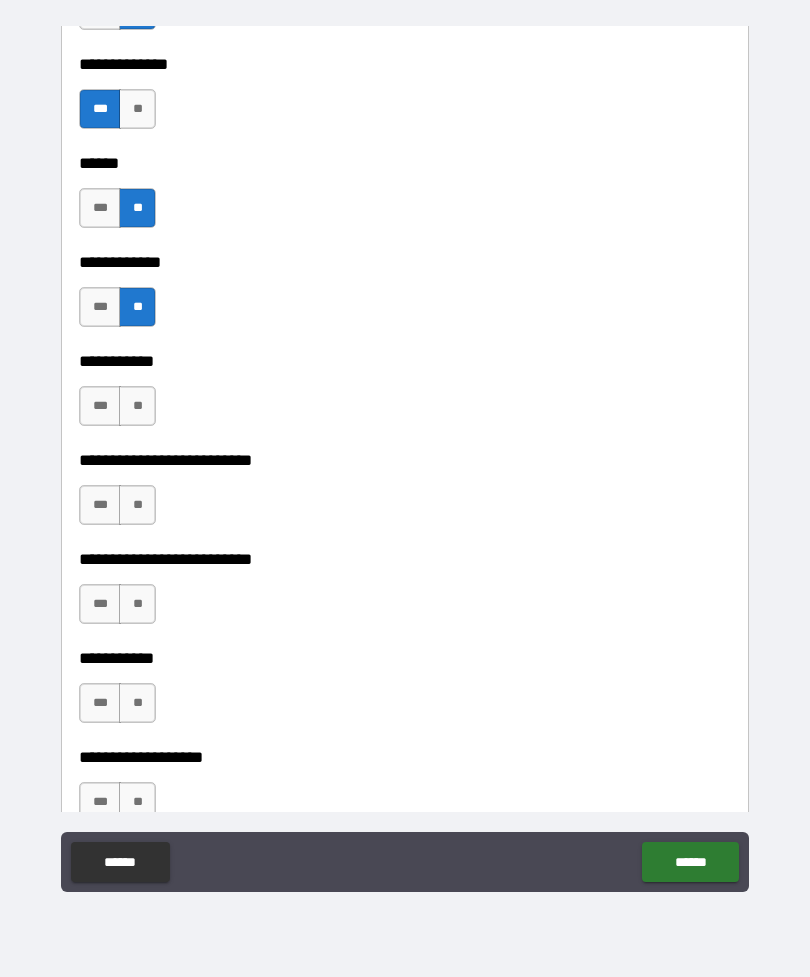 scroll, scrollTop: 3835, scrollLeft: 0, axis: vertical 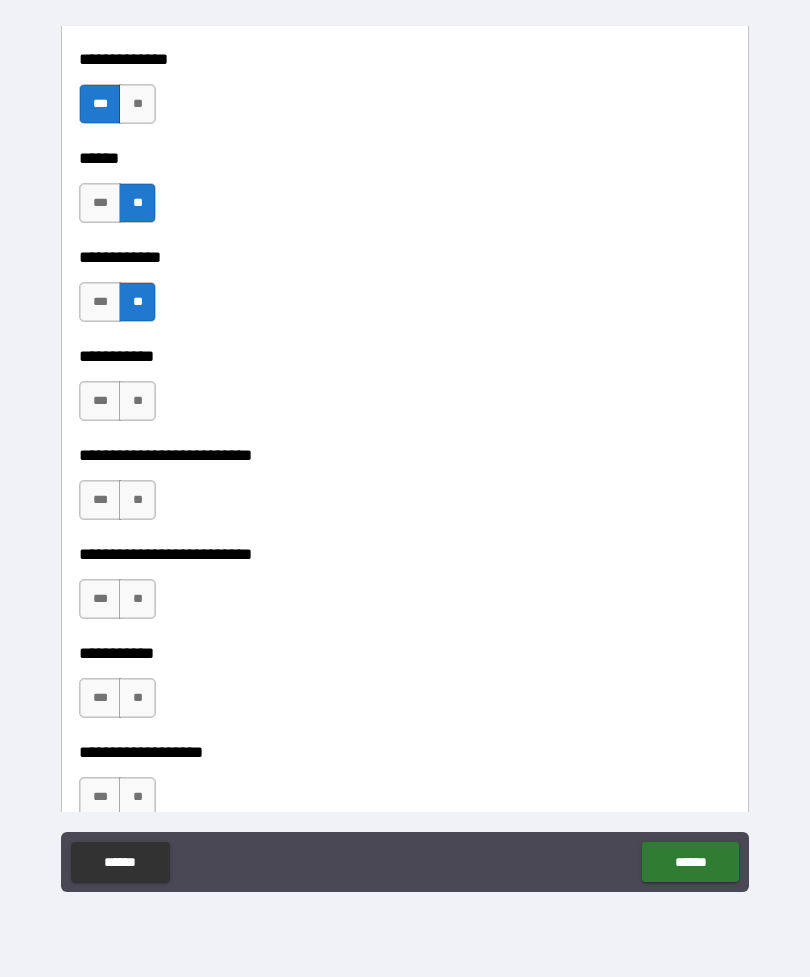 click on "**" at bounding box center (137, 401) 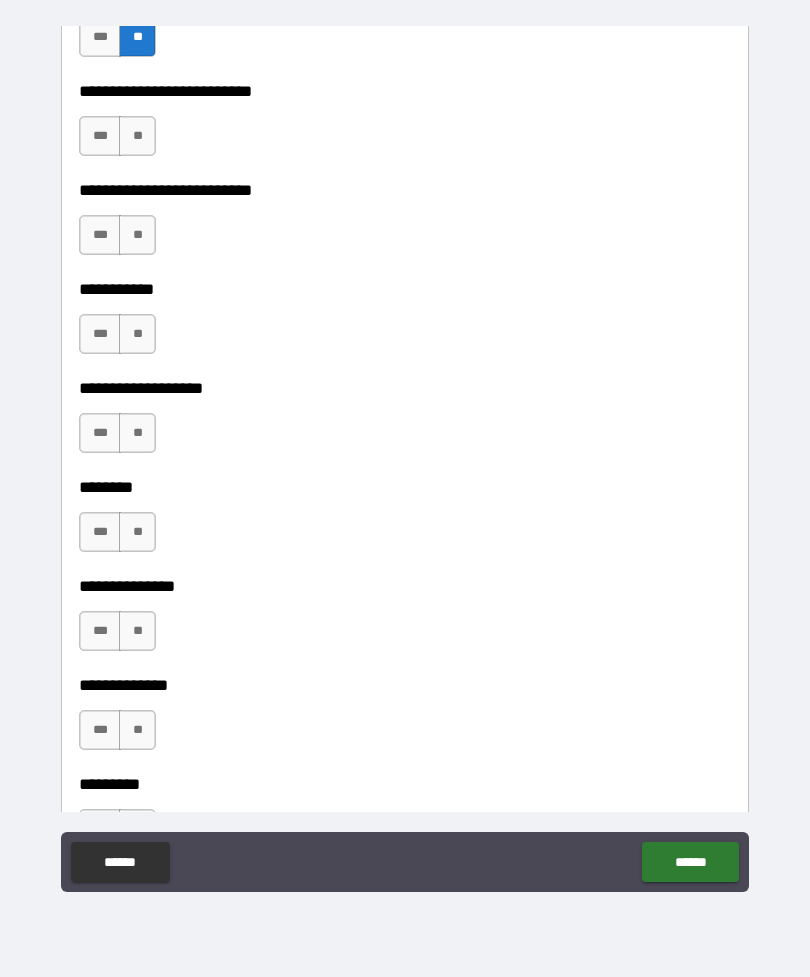 scroll, scrollTop: 4198, scrollLeft: 0, axis: vertical 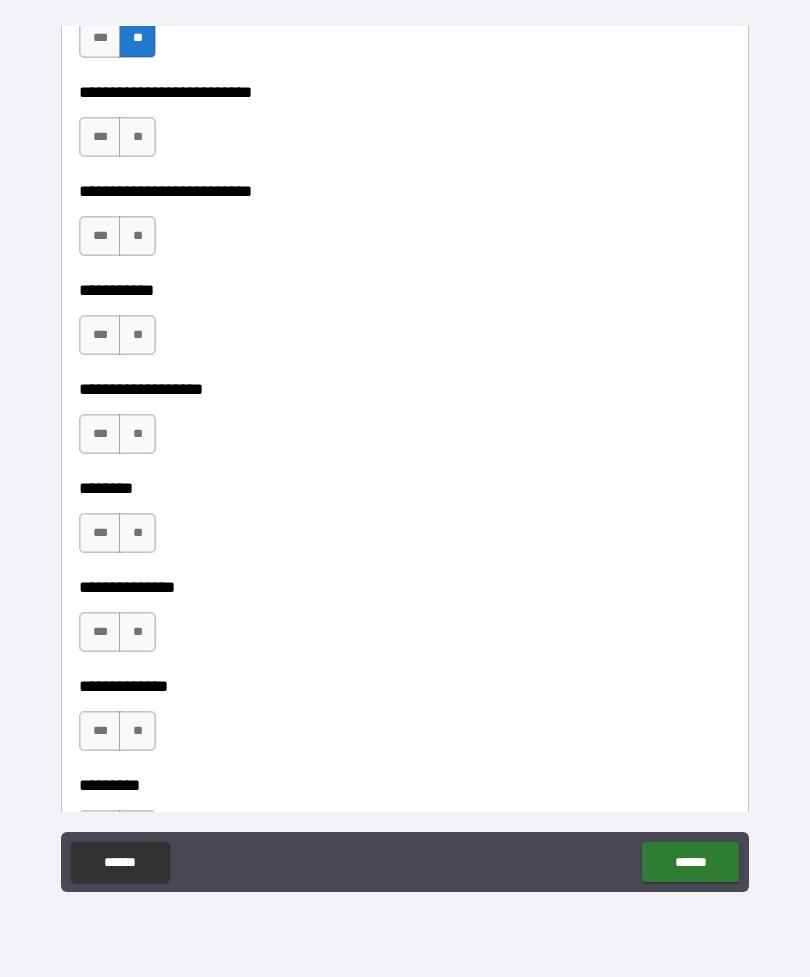 click on "**" at bounding box center (137, 137) 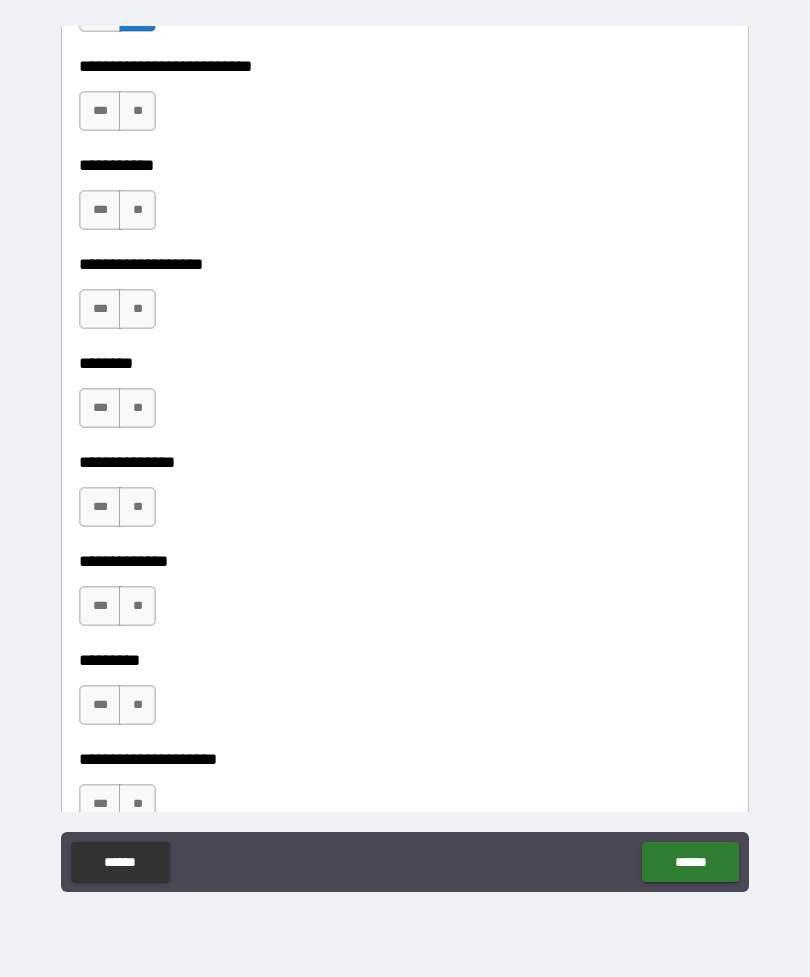 scroll, scrollTop: 4325, scrollLeft: 0, axis: vertical 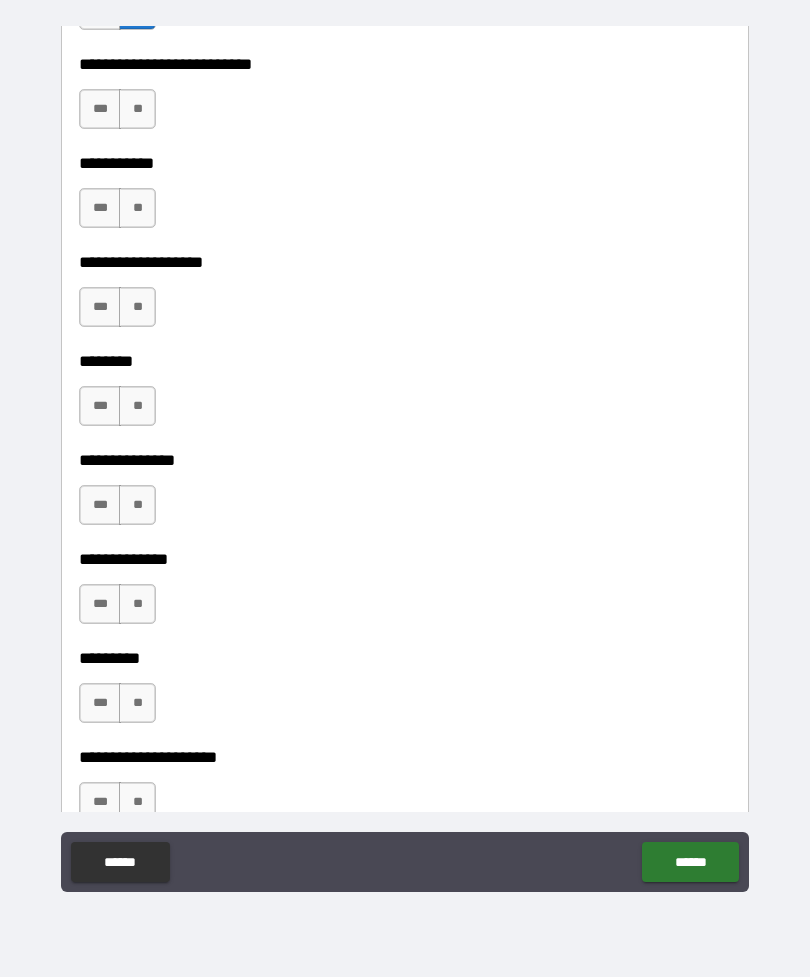 click on "**" at bounding box center (137, 109) 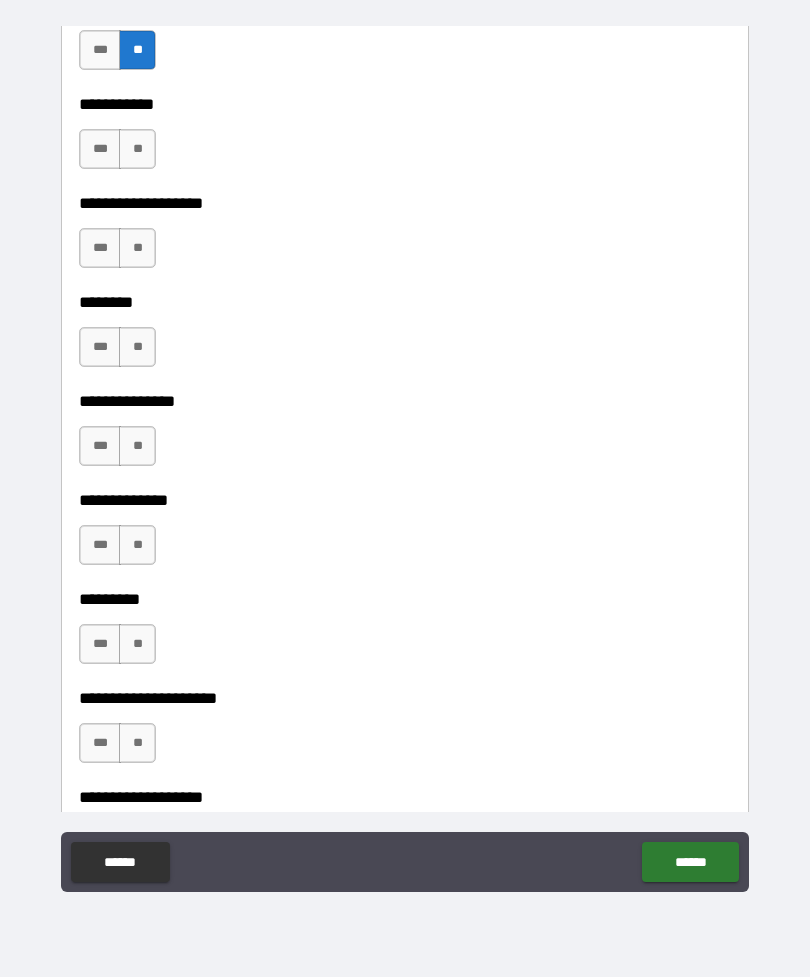 scroll, scrollTop: 4385, scrollLeft: 0, axis: vertical 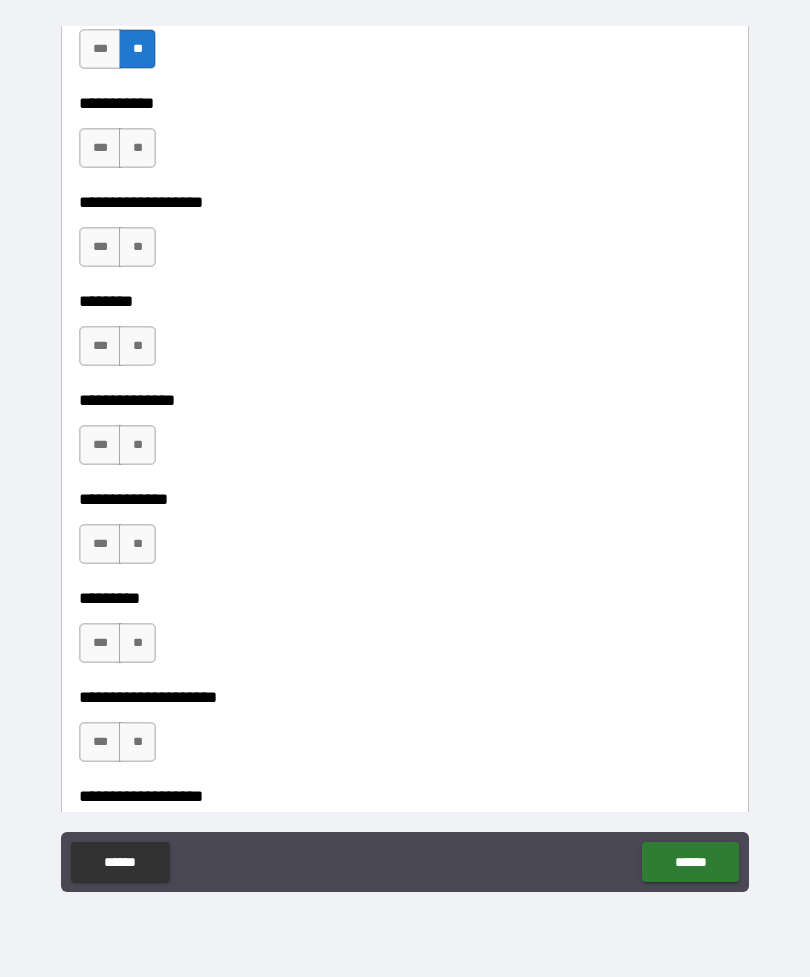 click on "**" at bounding box center [137, 148] 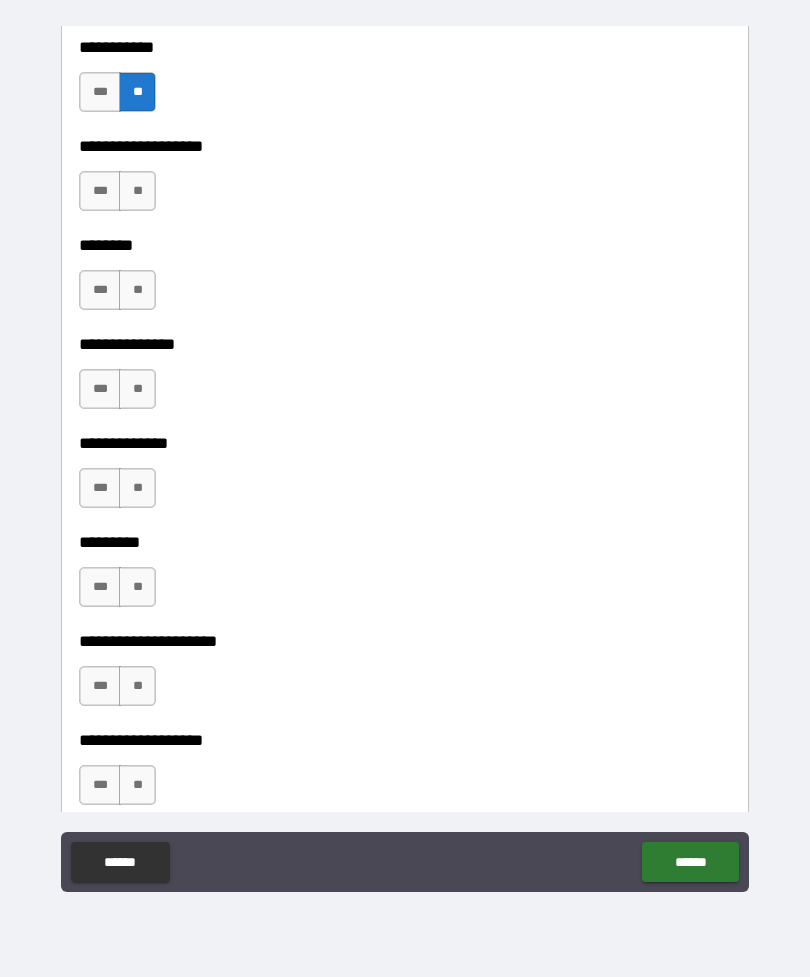 scroll, scrollTop: 4442, scrollLeft: 0, axis: vertical 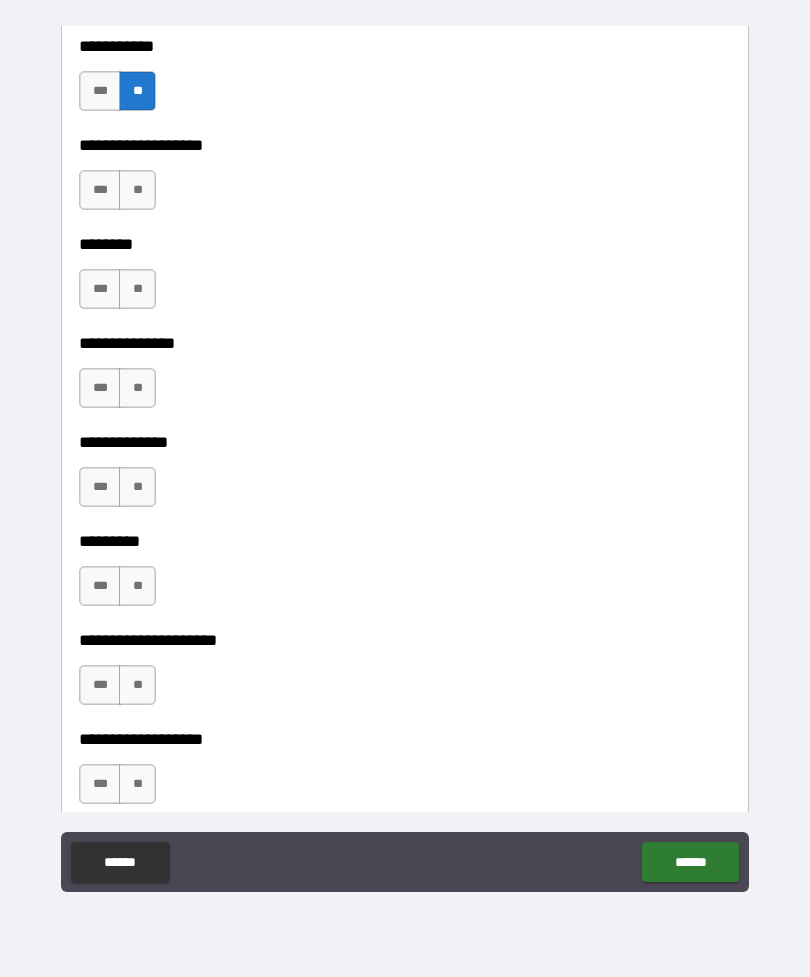 click on "**" at bounding box center [137, 190] 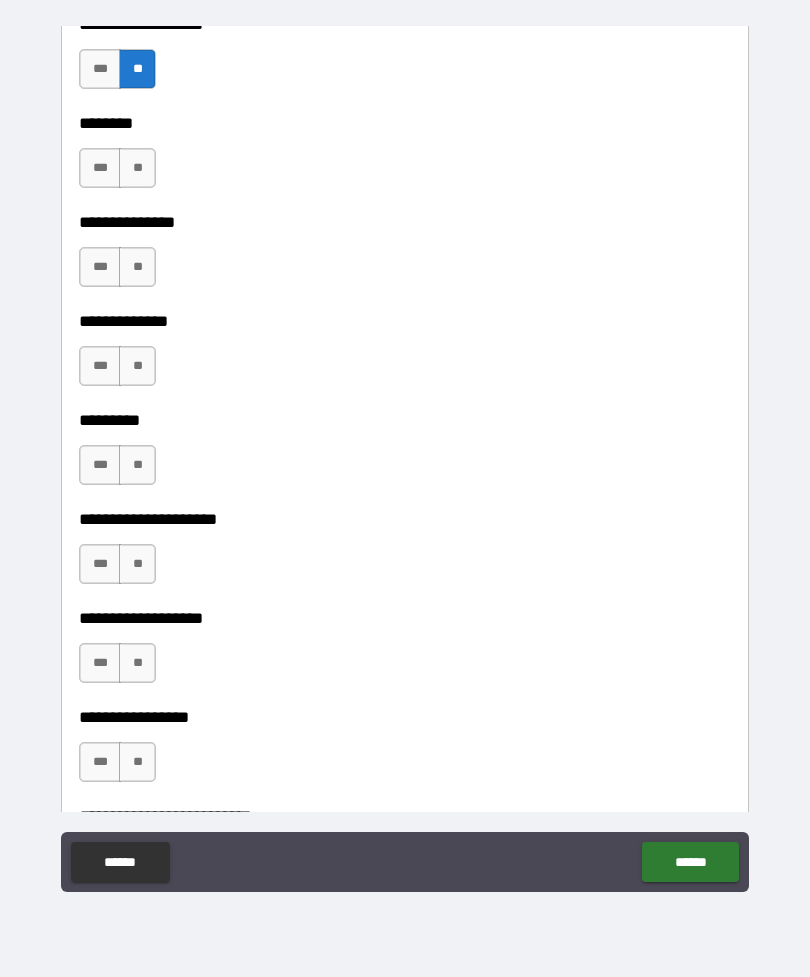 scroll, scrollTop: 4575, scrollLeft: 0, axis: vertical 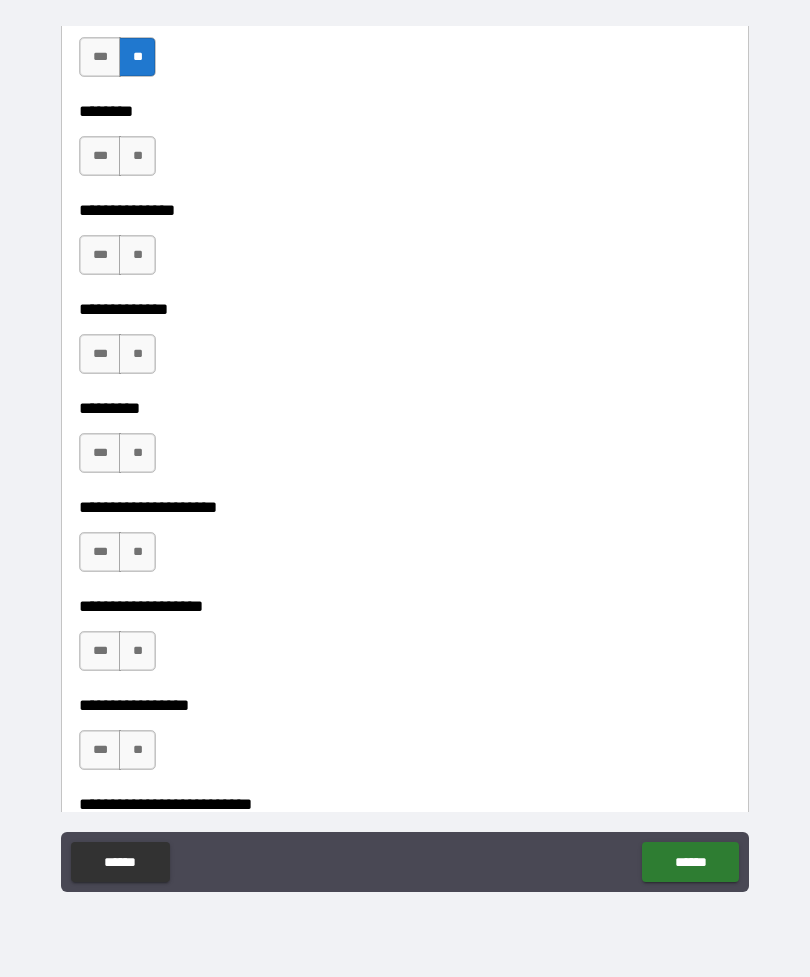 click on "**" at bounding box center (137, 156) 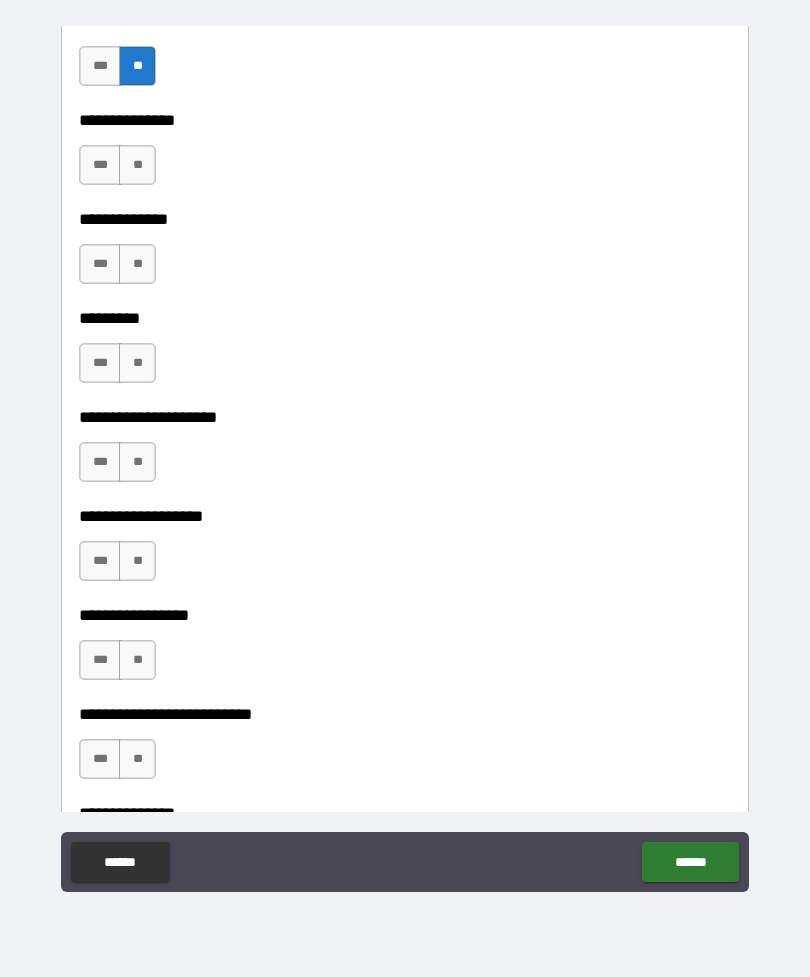 scroll, scrollTop: 4672, scrollLeft: 0, axis: vertical 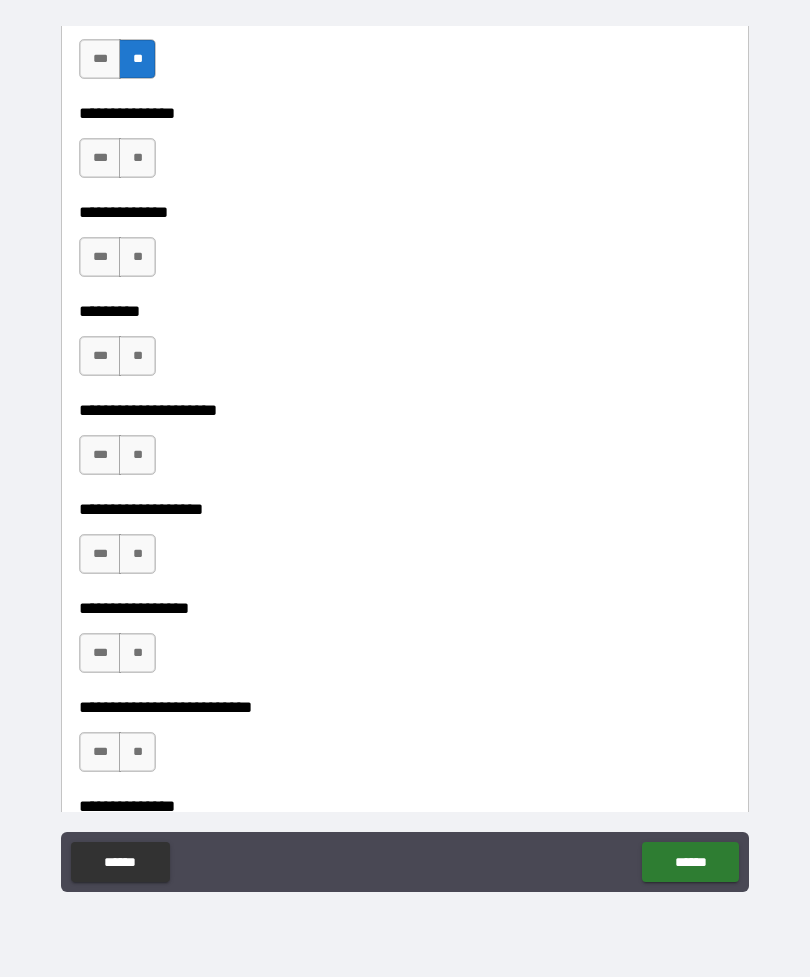 click on "**" at bounding box center [137, 158] 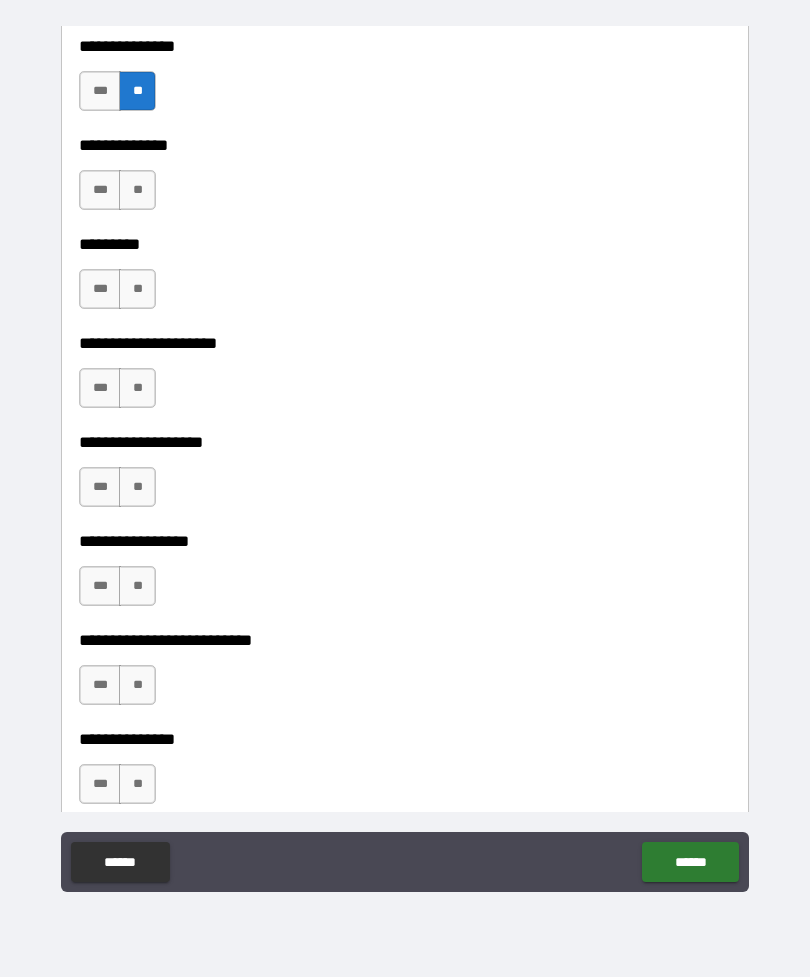 scroll, scrollTop: 4740, scrollLeft: 0, axis: vertical 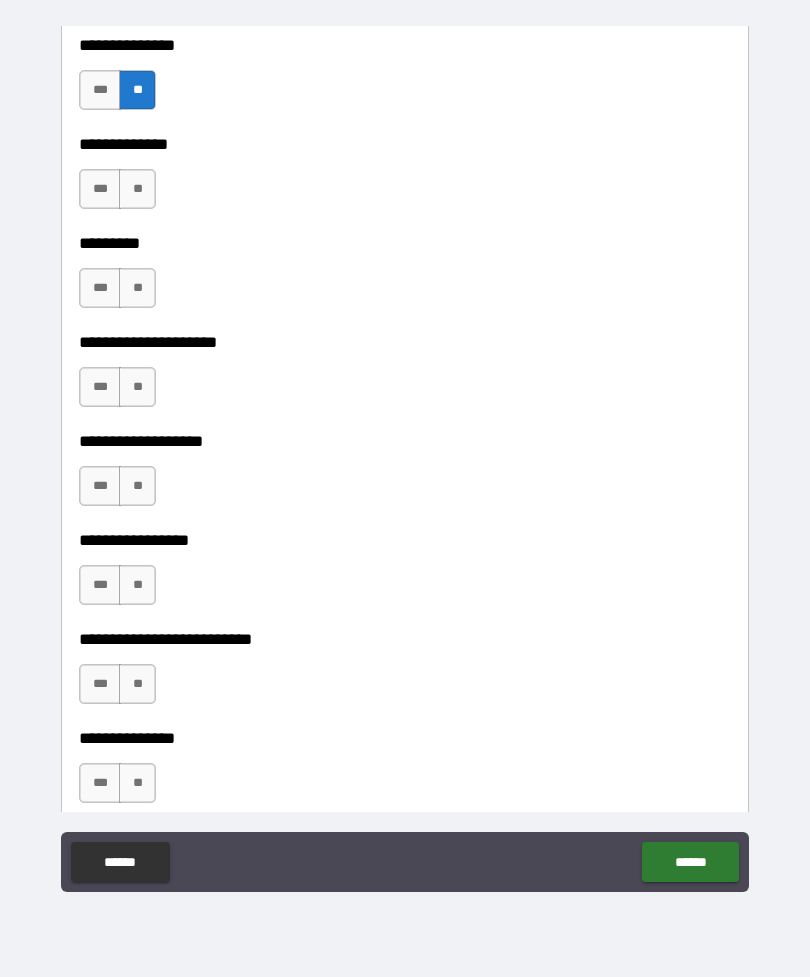 click on "**" at bounding box center (137, 189) 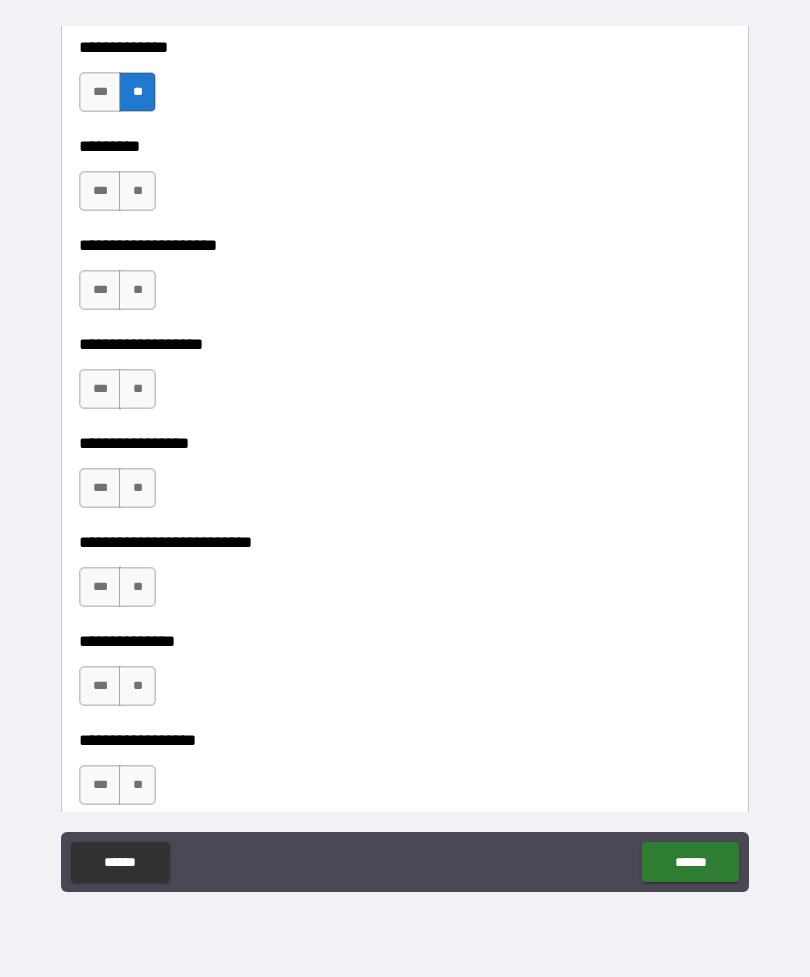 scroll, scrollTop: 4839, scrollLeft: 0, axis: vertical 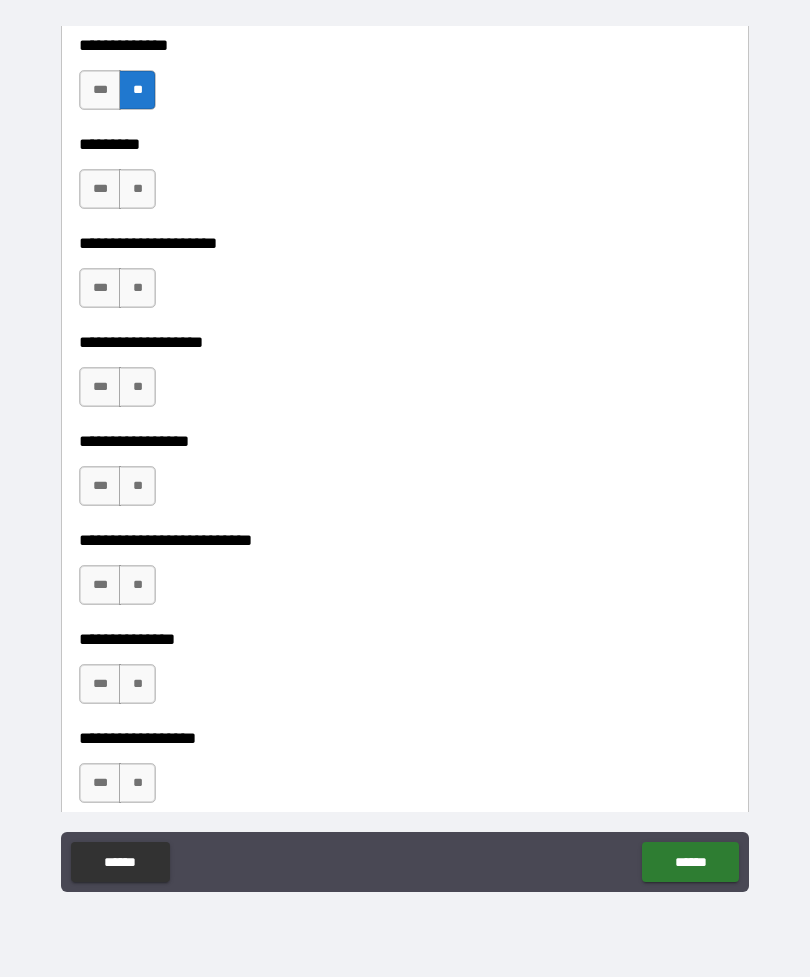 click on "**" at bounding box center (137, 189) 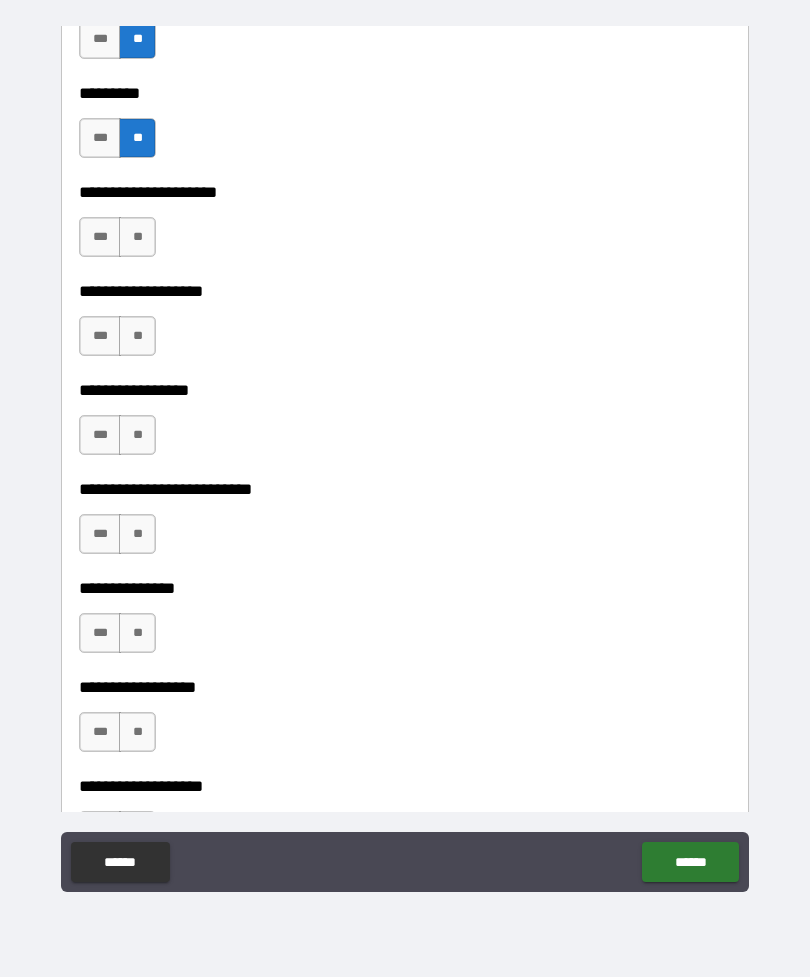scroll, scrollTop: 4898, scrollLeft: 0, axis: vertical 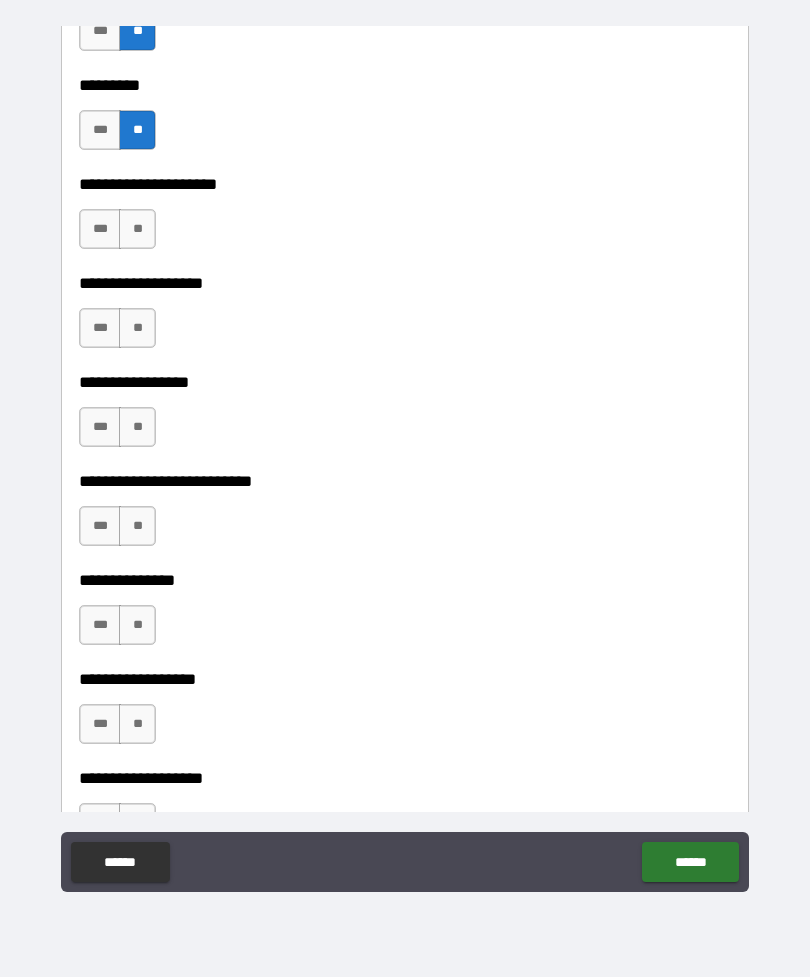 click on "**********" at bounding box center (405, 283) 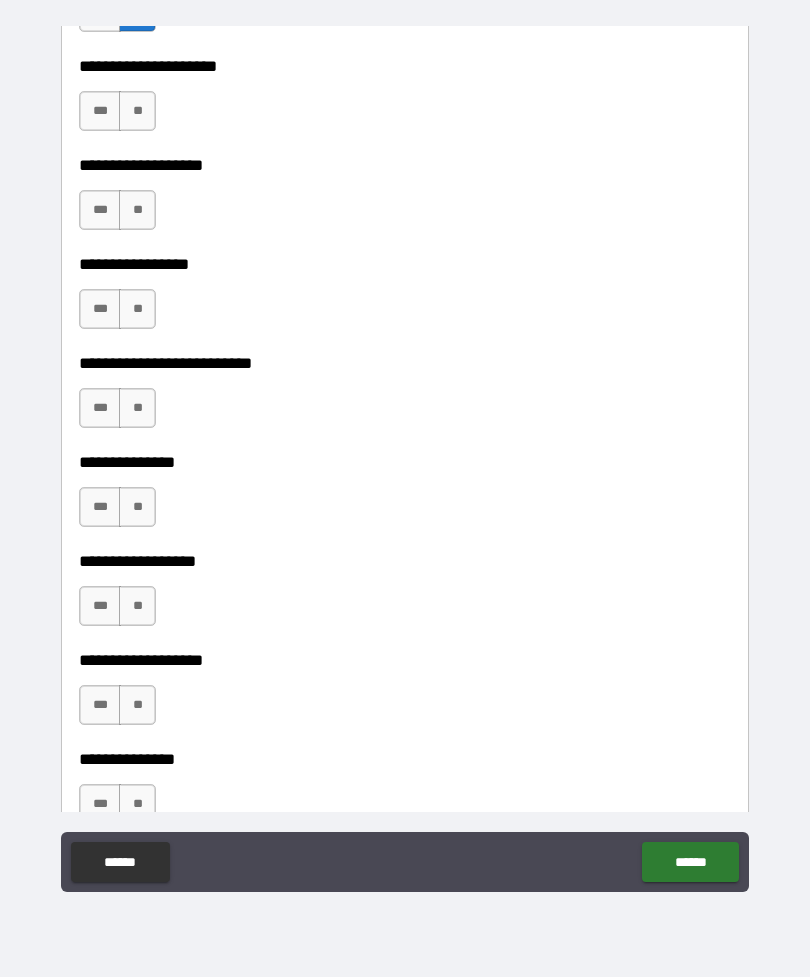 scroll, scrollTop: 5022, scrollLeft: 0, axis: vertical 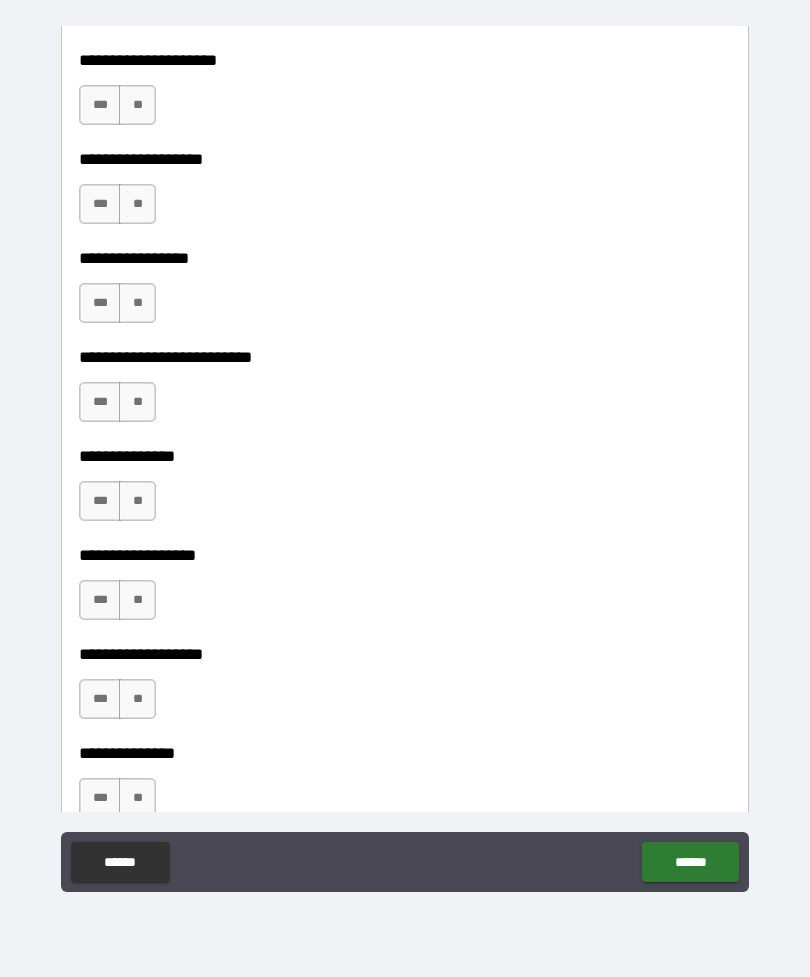 click on "**" at bounding box center (137, 105) 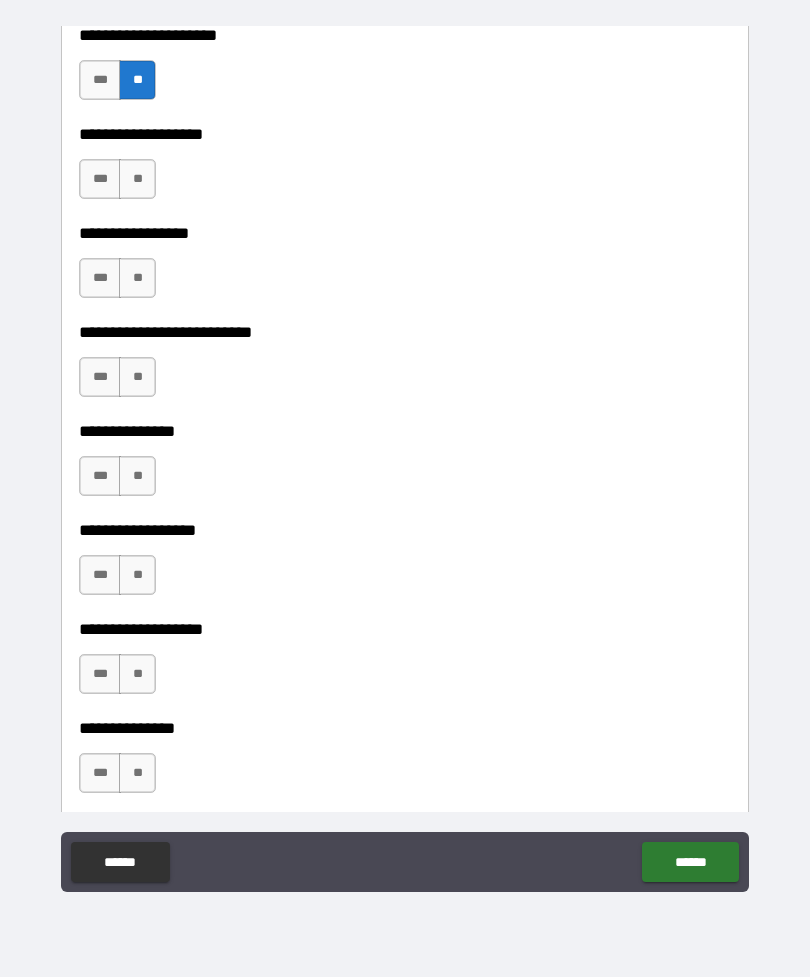 scroll, scrollTop: 5048, scrollLeft: 0, axis: vertical 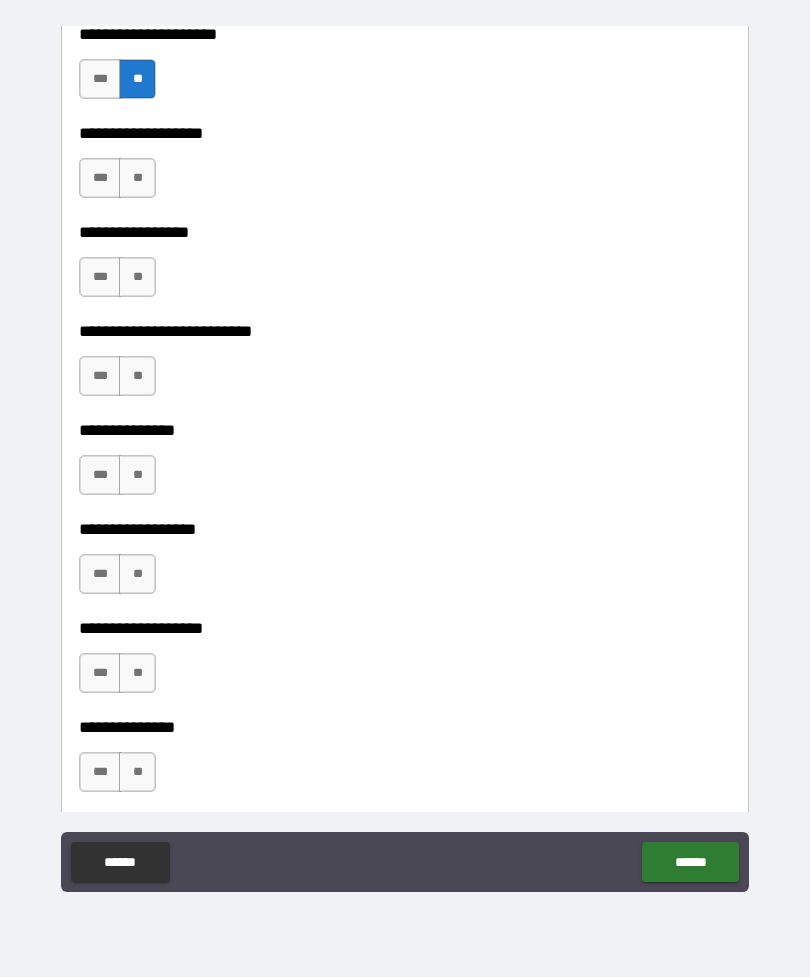 click on "**" at bounding box center (137, 178) 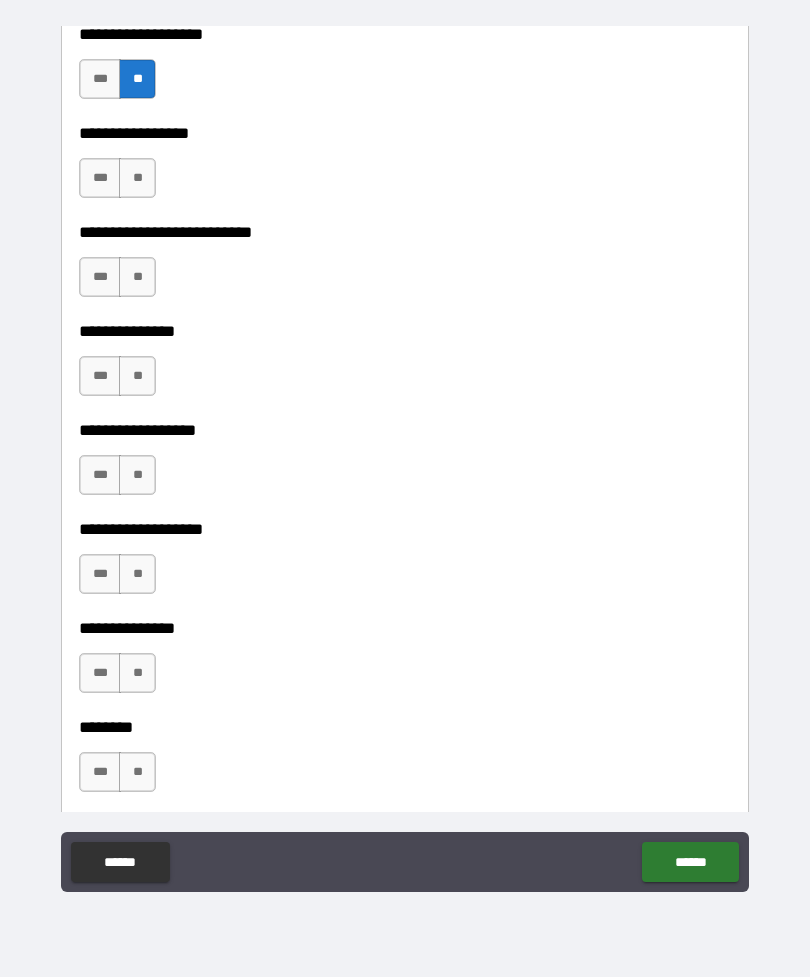 scroll, scrollTop: 5161, scrollLeft: 0, axis: vertical 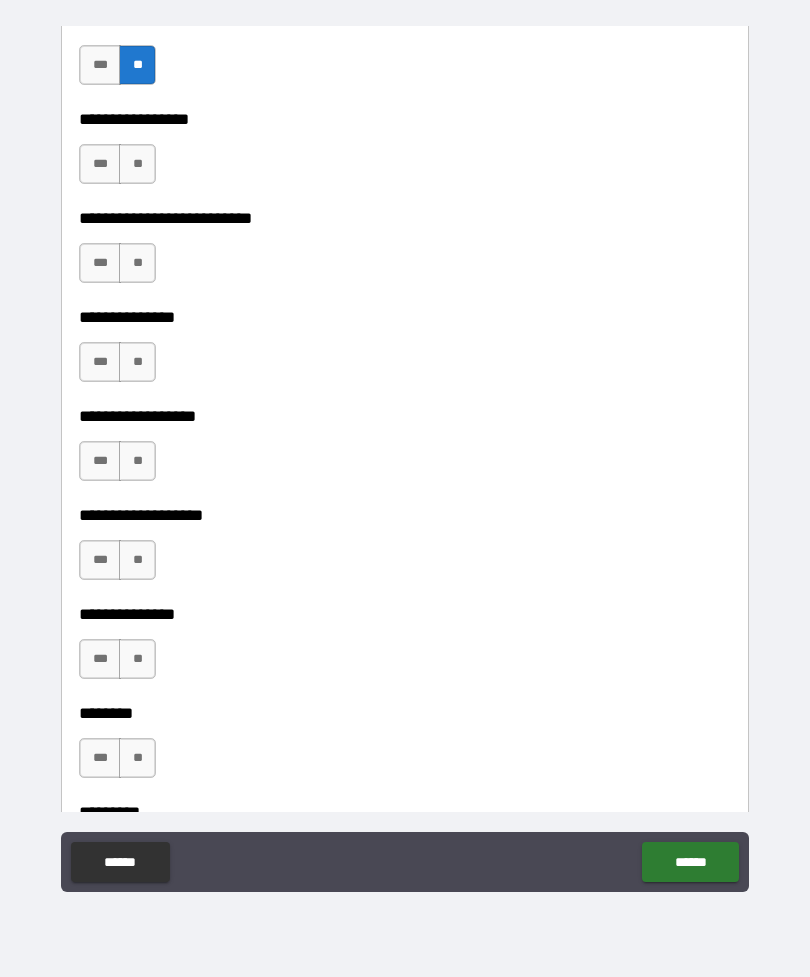 click on "**" at bounding box center [137, 164] 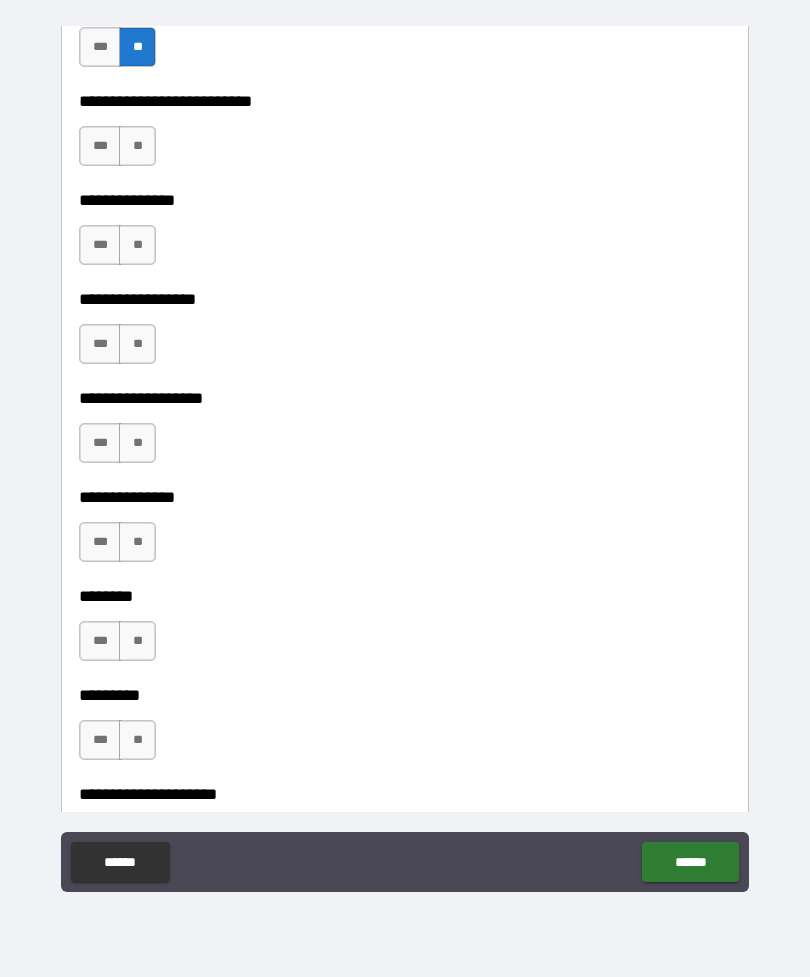 scroll, scrollTop: 5273, scrollLeft: 0, axis: vertical 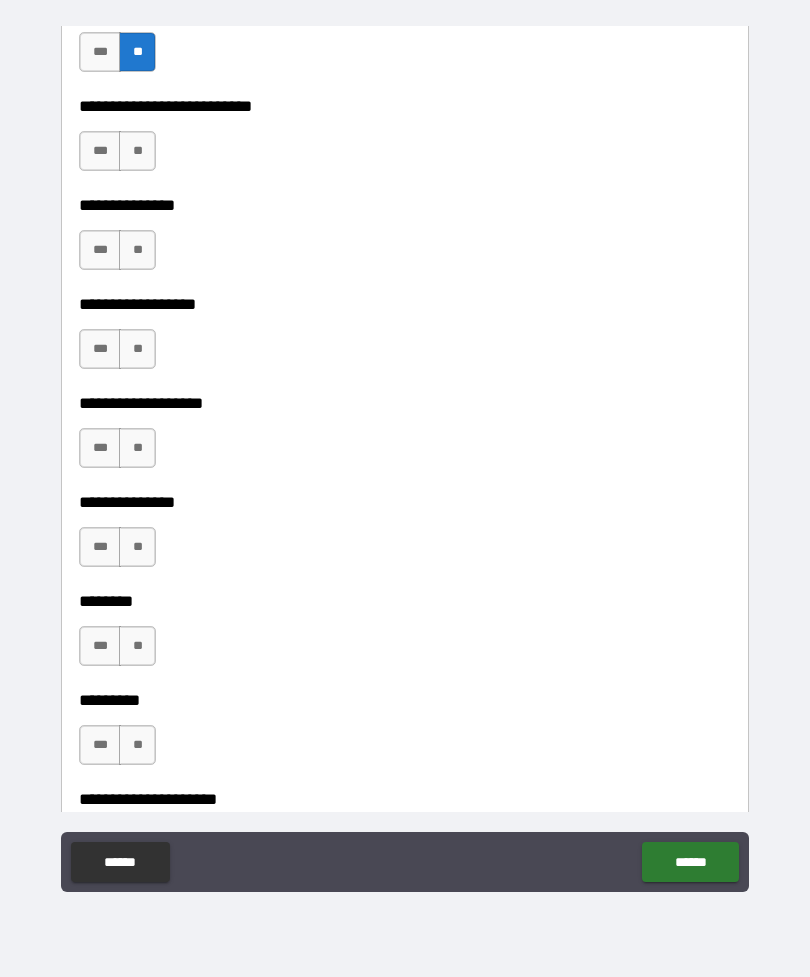 click on "**" at bounding box center (137, 151) 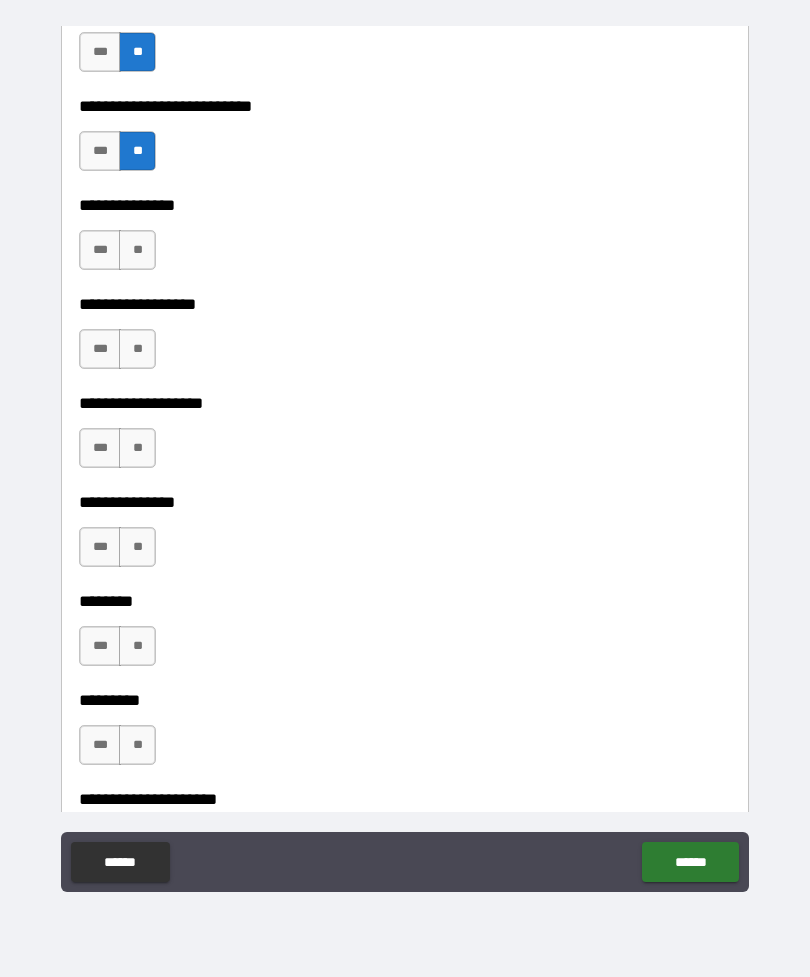 click on "**" at bounding box center [137, 250] 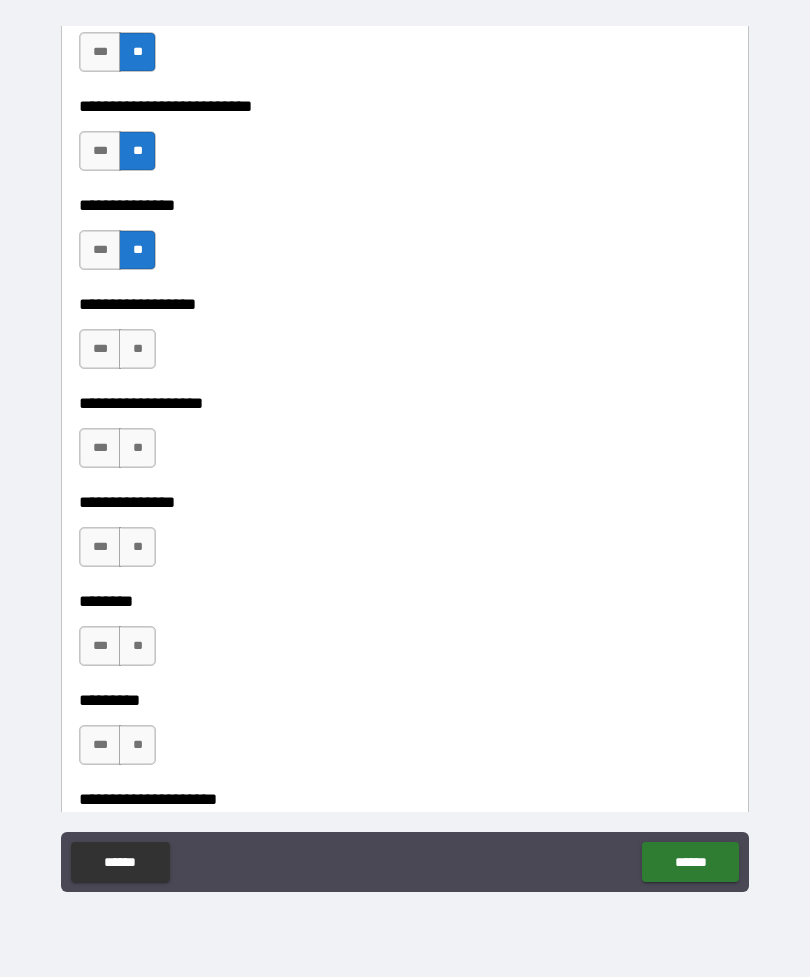 click on "**" at bounding box center [137, 349] 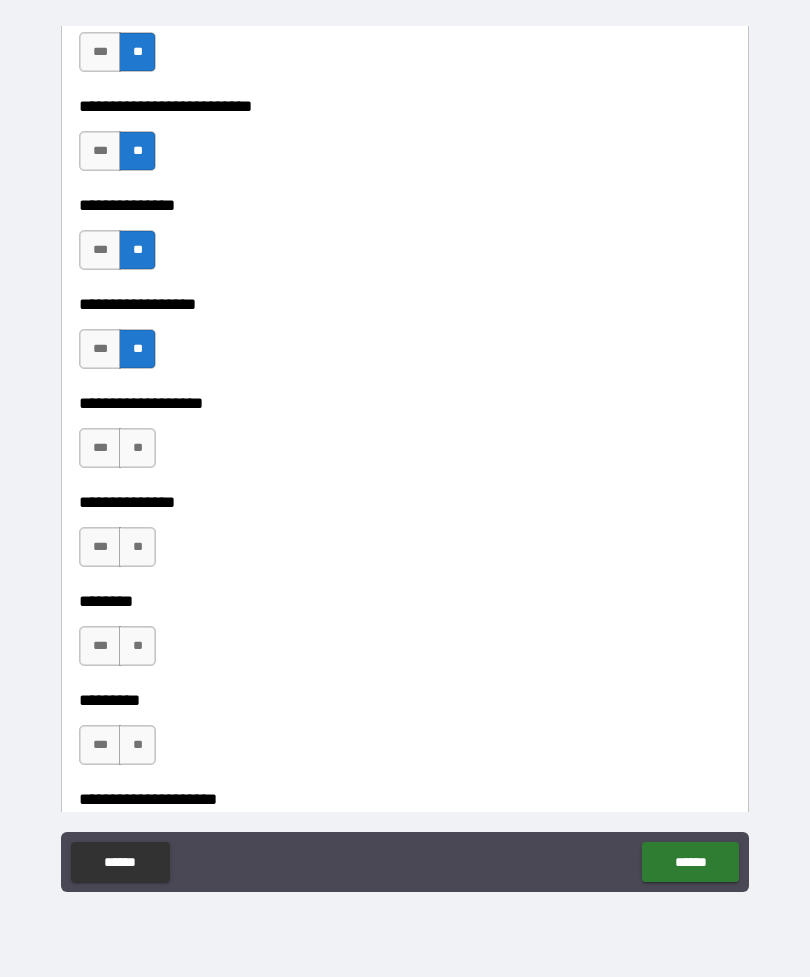 click on "**" at bounding box center [137, 448] 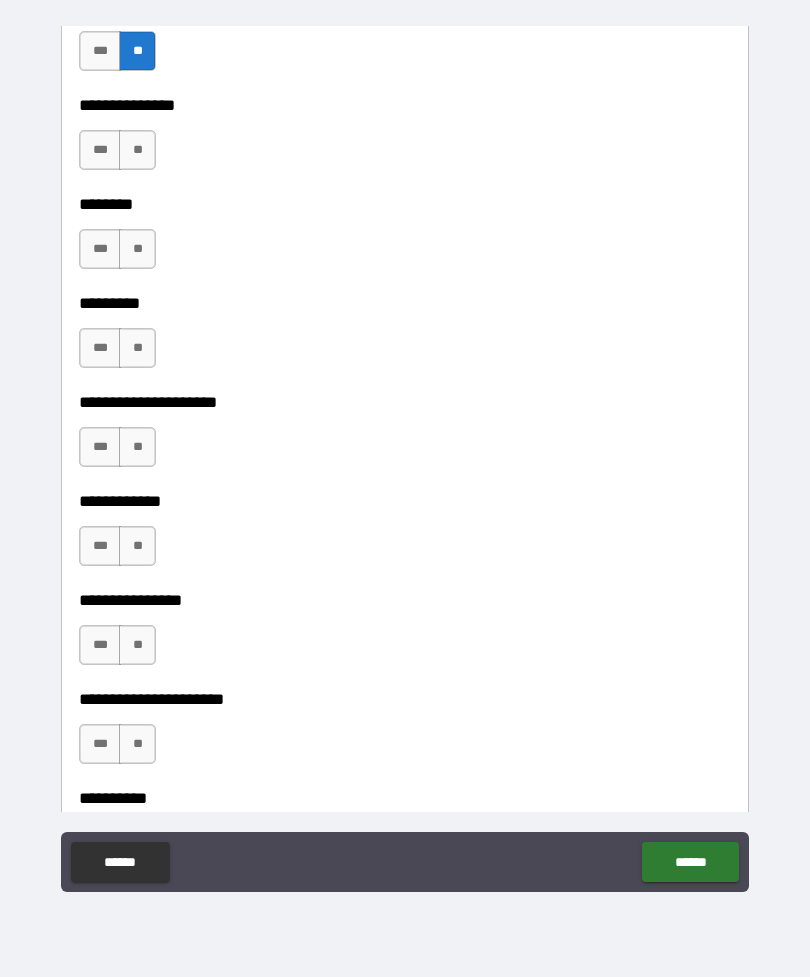 scroll, scrollTop: 5687, scrollLeft: 0, axis: vertical 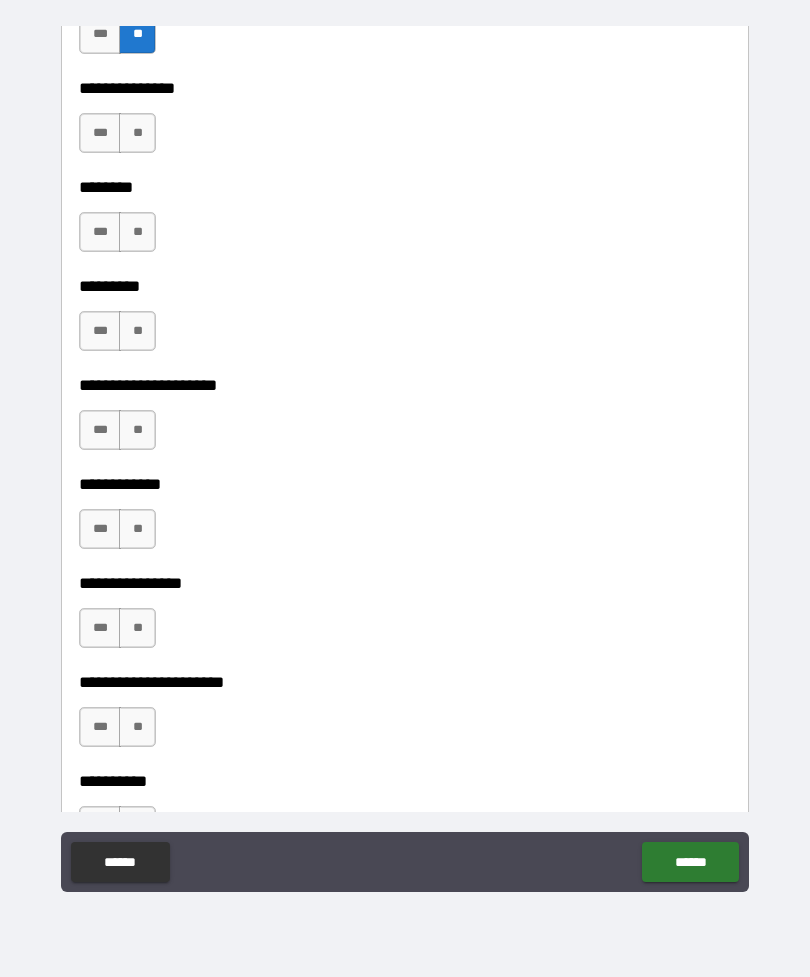 click on "**********" at bounding box center (405, 74) 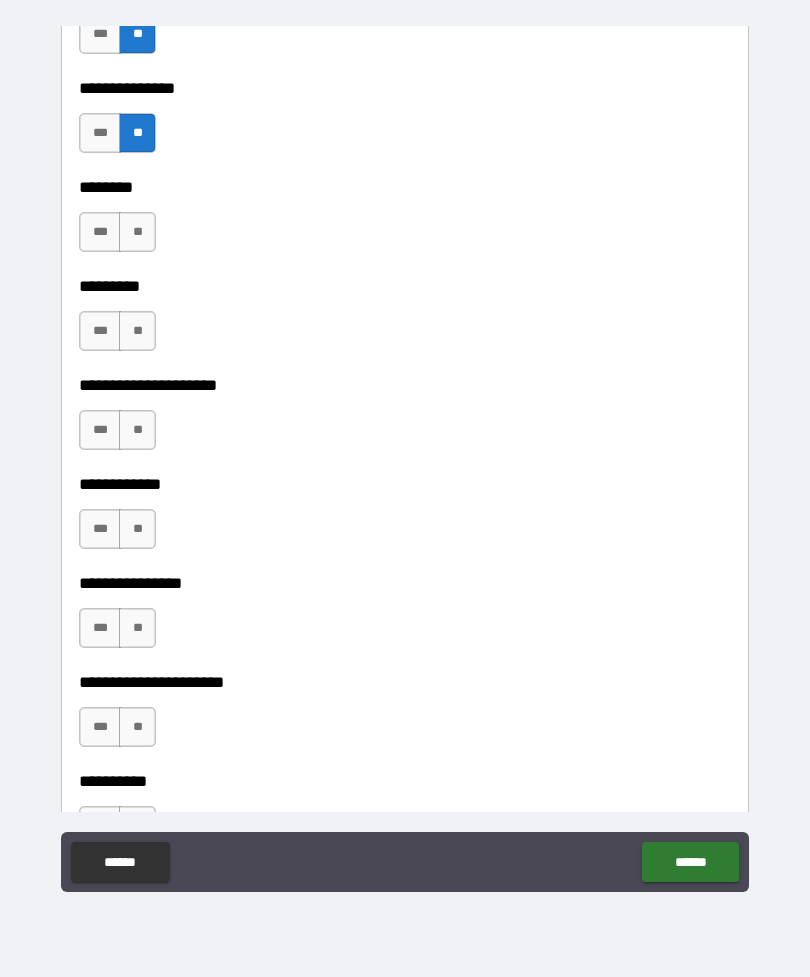 scroll, scrollTop: 5766, scrollLeft: 0, axis: vertical 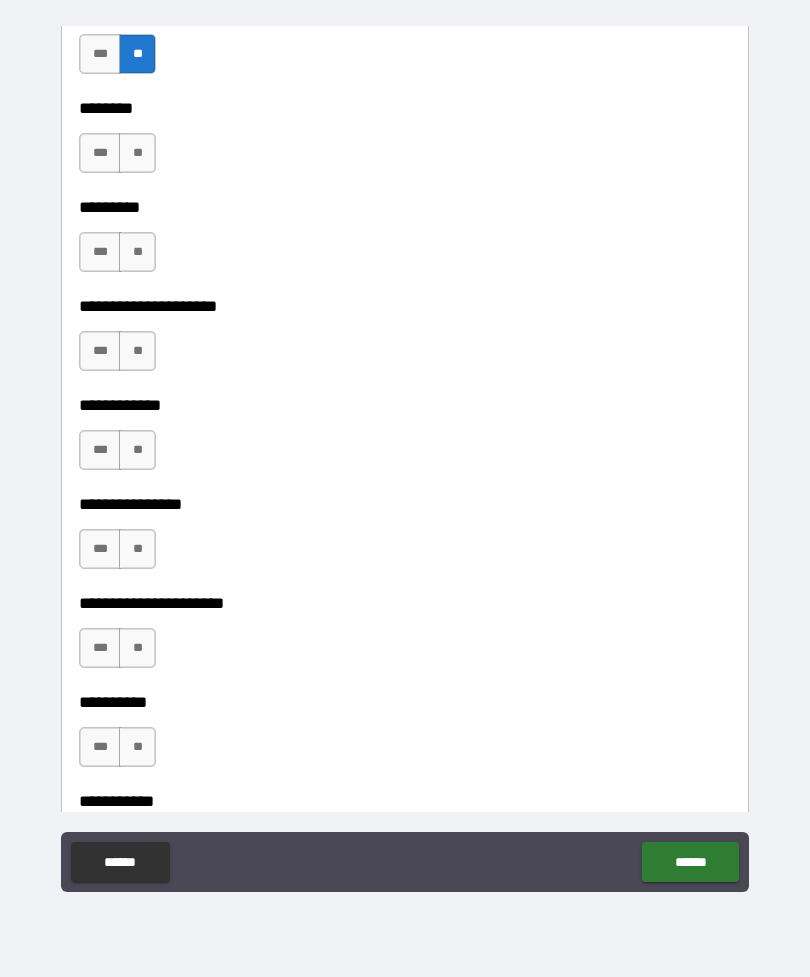 click on "**" at bounding box center [137, 153] 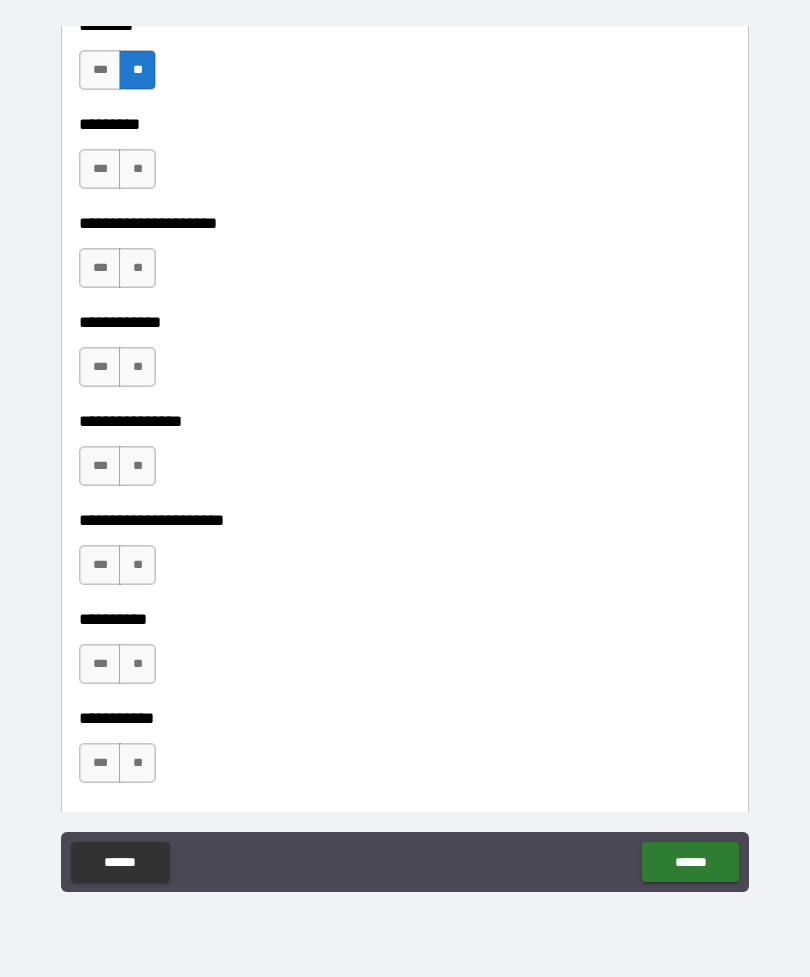 scroll, scrollTop: 5855, scrollLeft: 0, axis: vertical 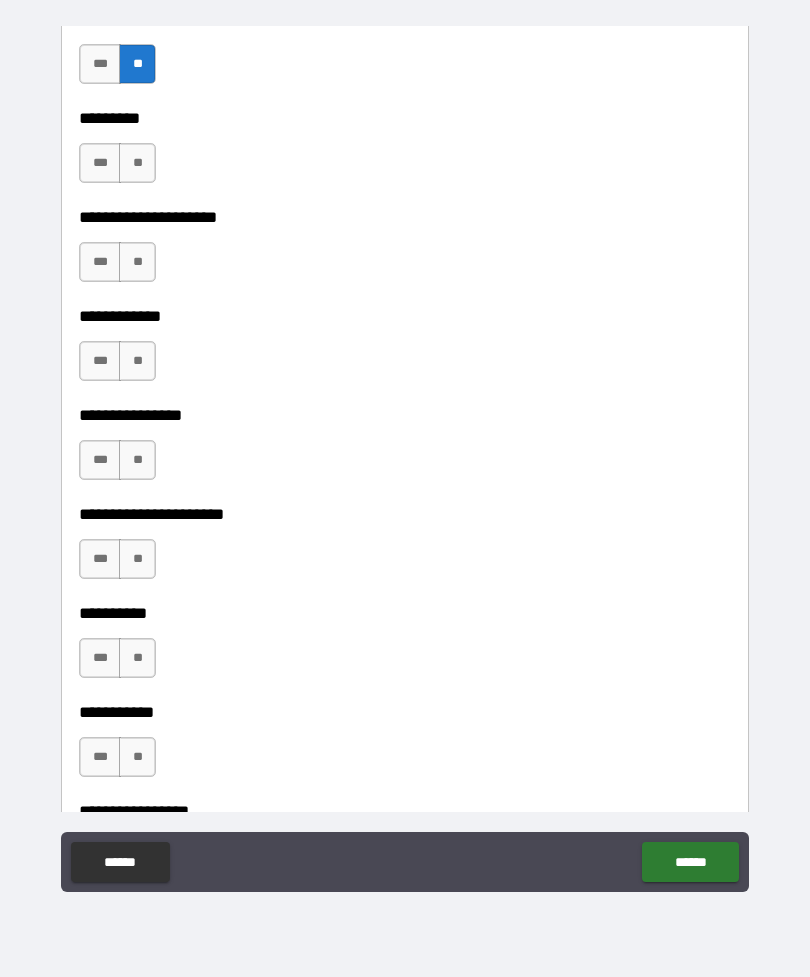 click on "**" at bounding box center (137, 163) 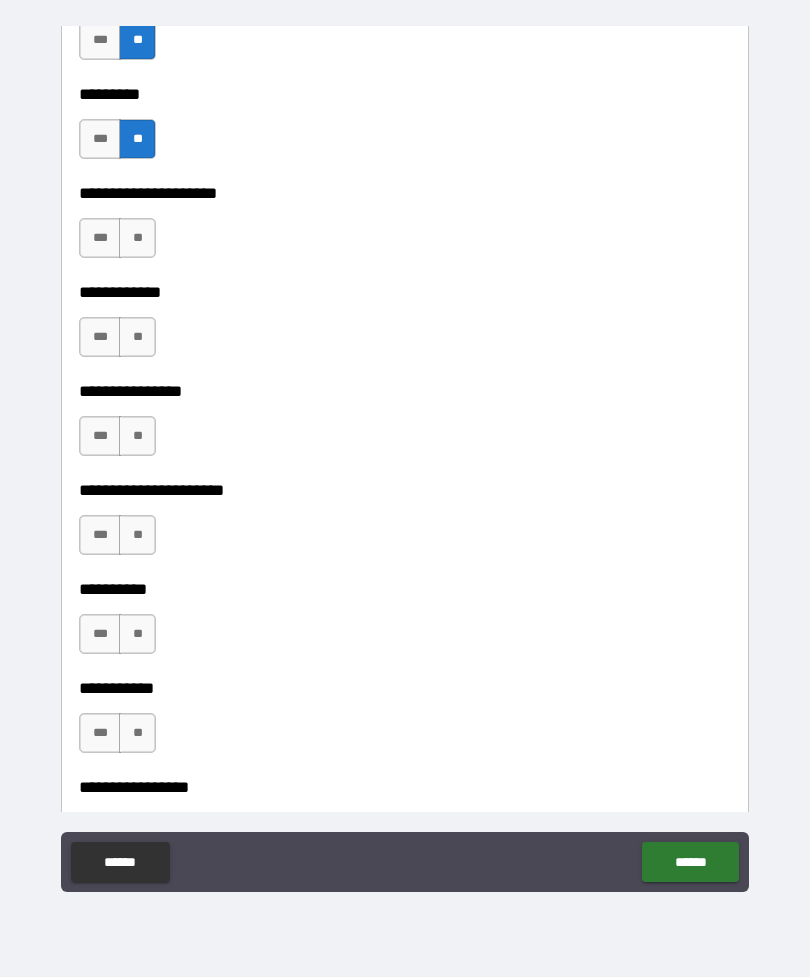 scroll, scrollTop: 5881, scrollLeft: 0, axis: vertical 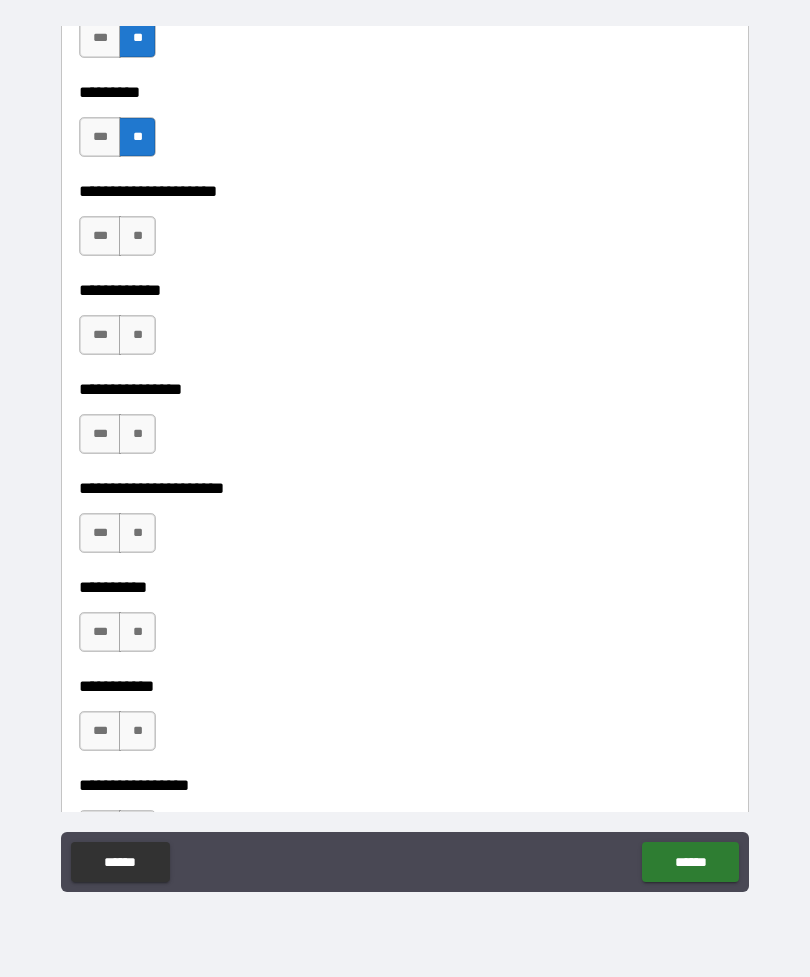 click on "**" at bounding box center (137, 236) 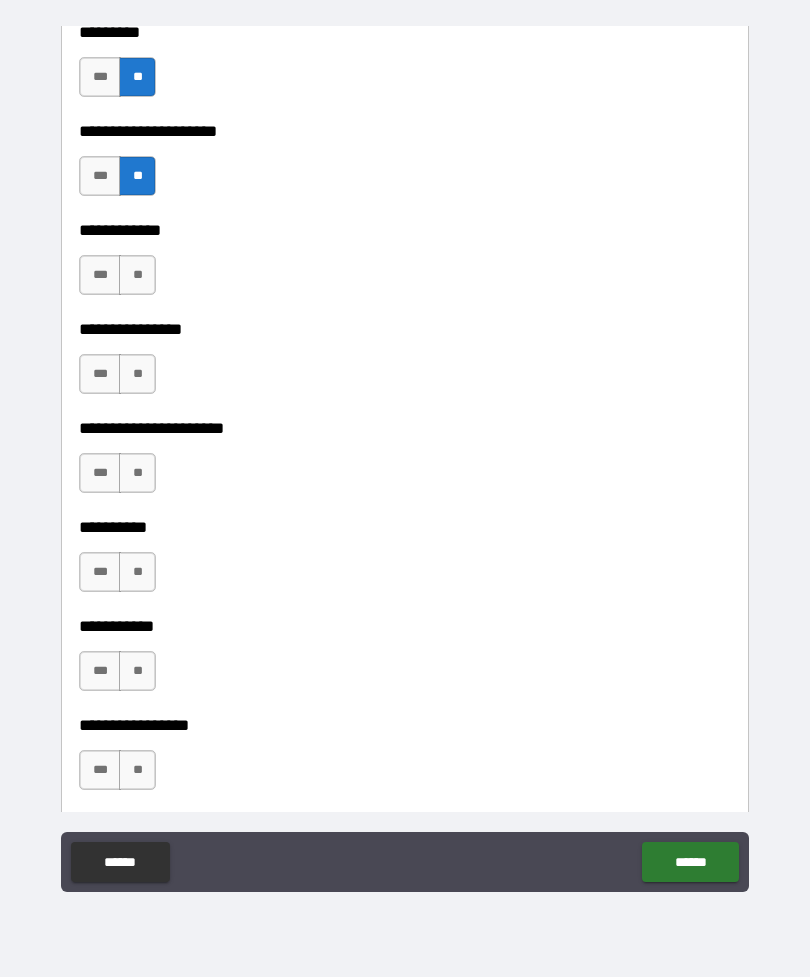 scroll, scrollTop: 5948, scrollLeft: 0, axis: vertical 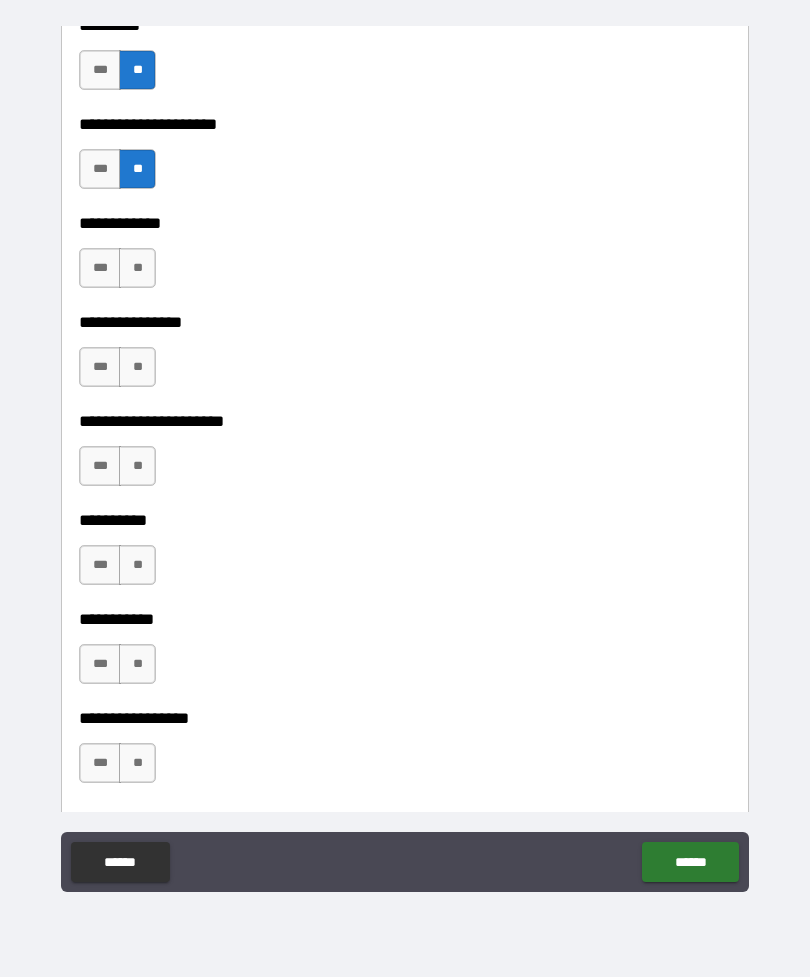 click on "**" at bounding box center (137, 268) 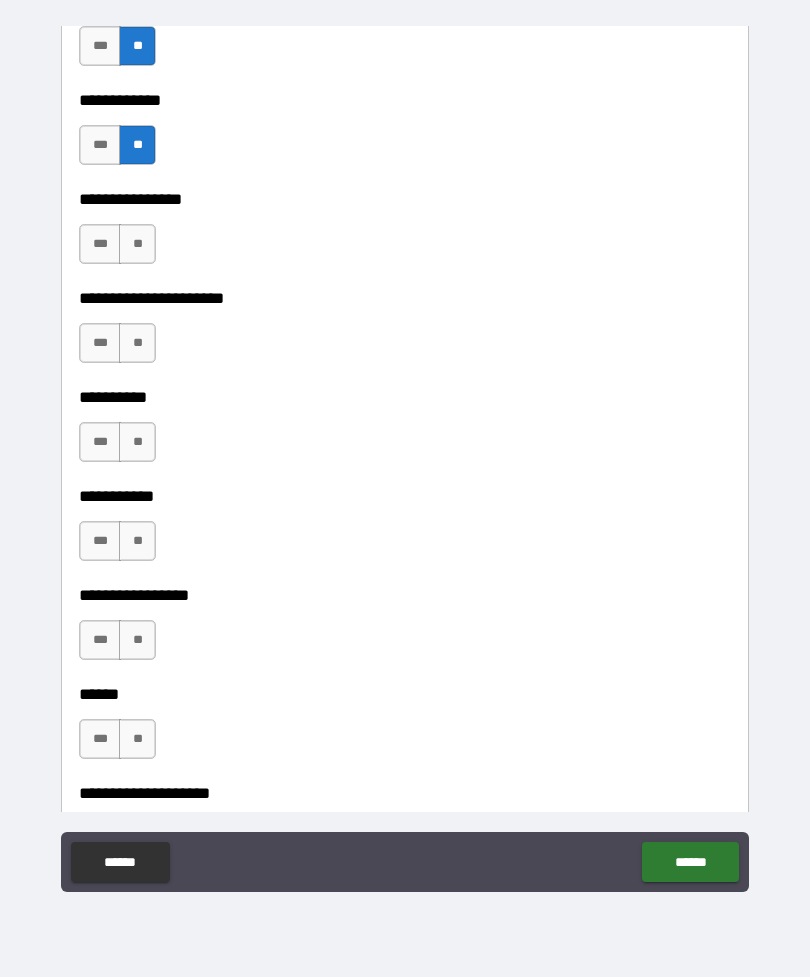 scroll, scrollTop: 6074, scrollLeft: 0, axis: vertical 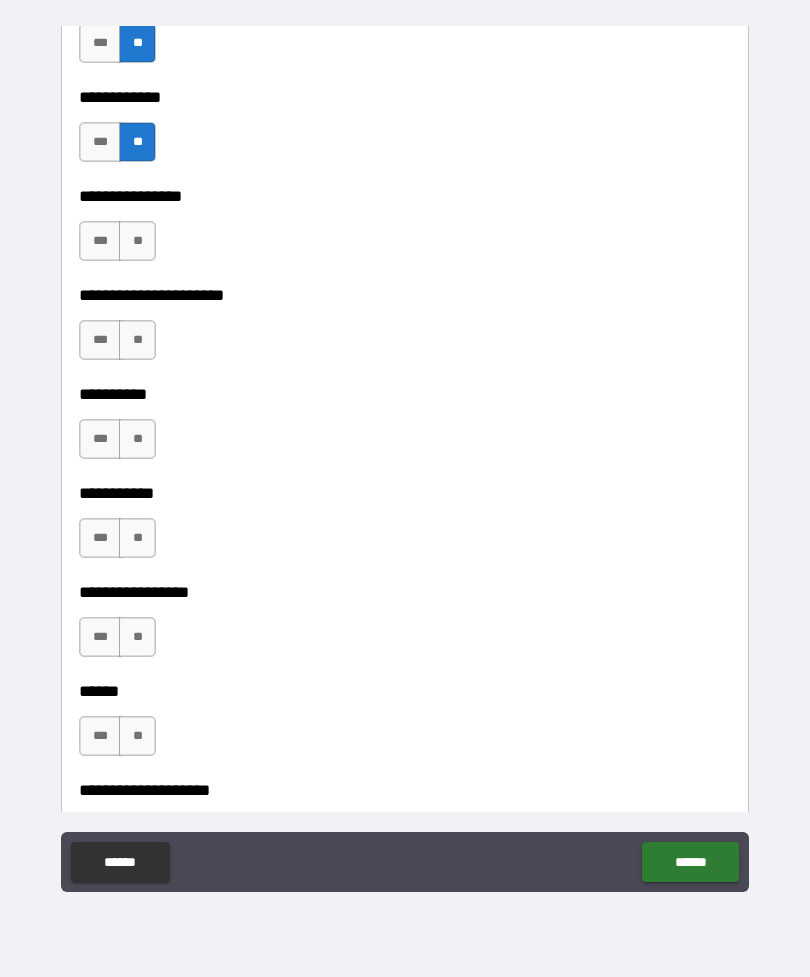 click on "**" at bounding box center [137, 241] 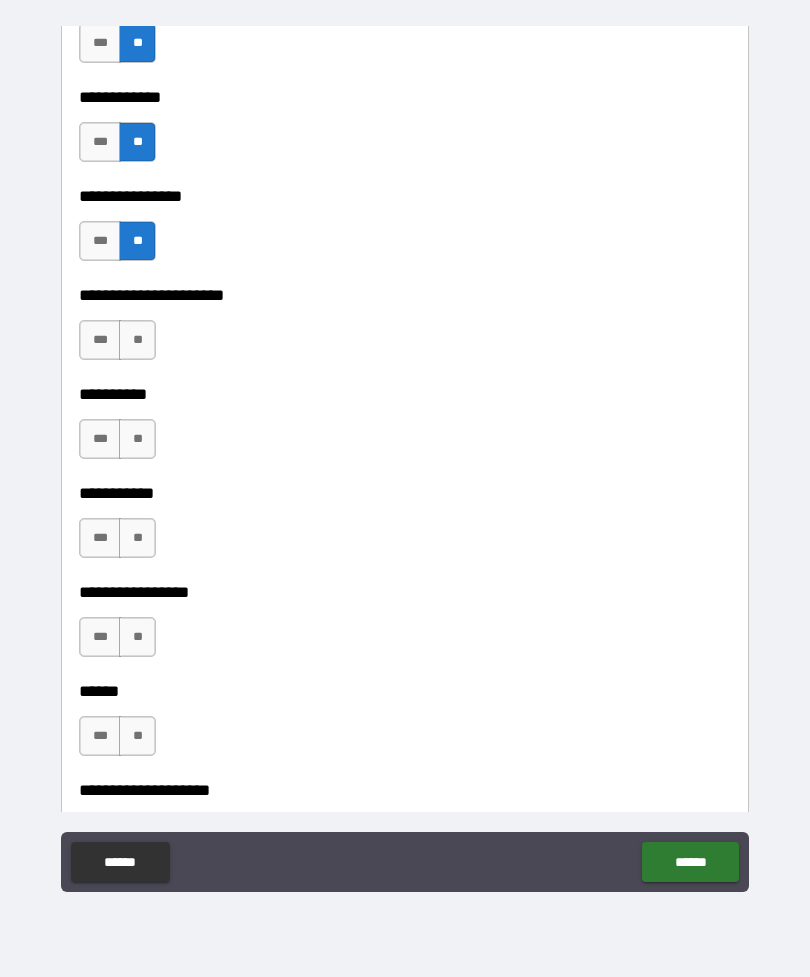 click on "**" at bounding box center [137, 340] 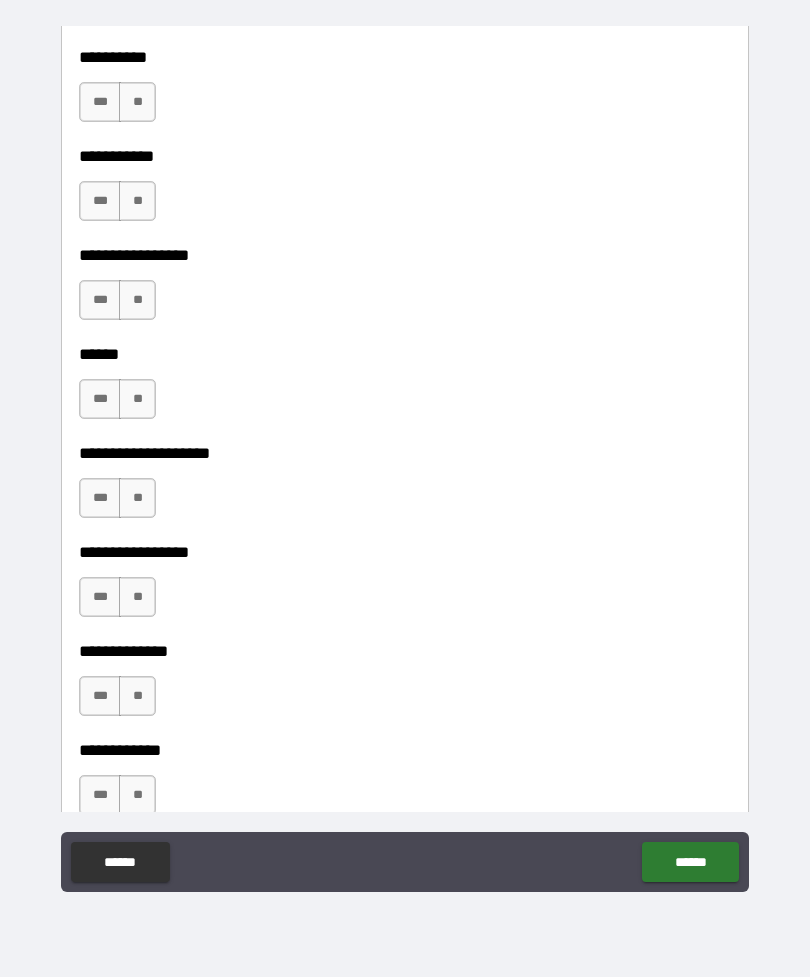 scroll, scrollTop: 6410, scrollLeft: 0, axis: vertical 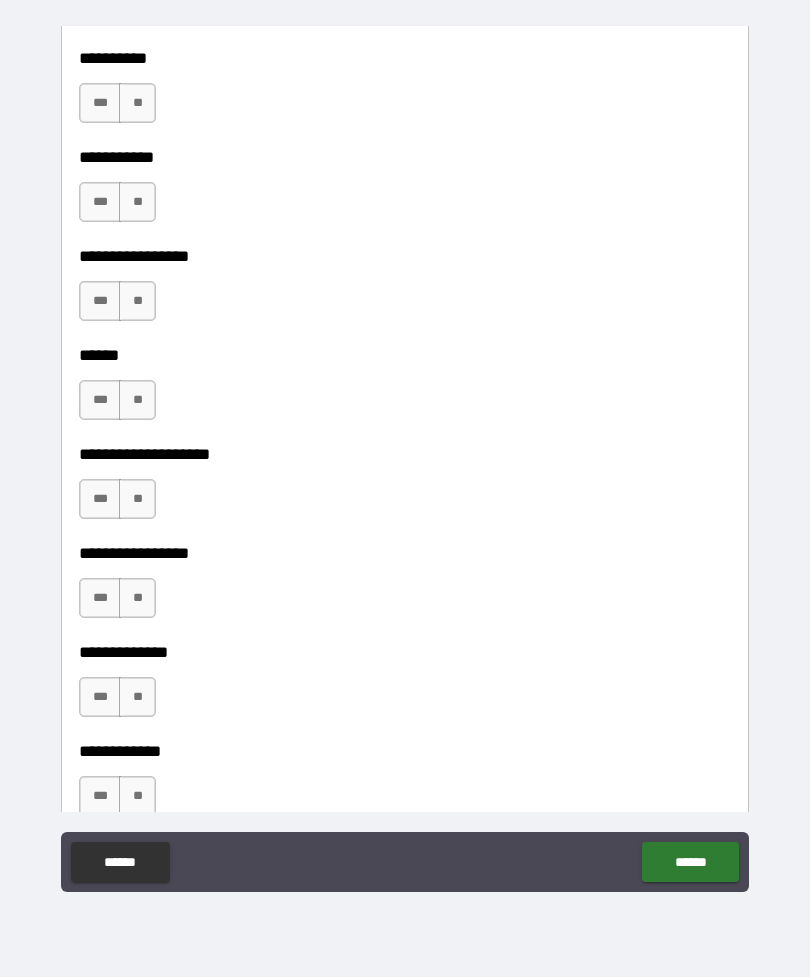 click on "**" at bounding box center (137, 103) 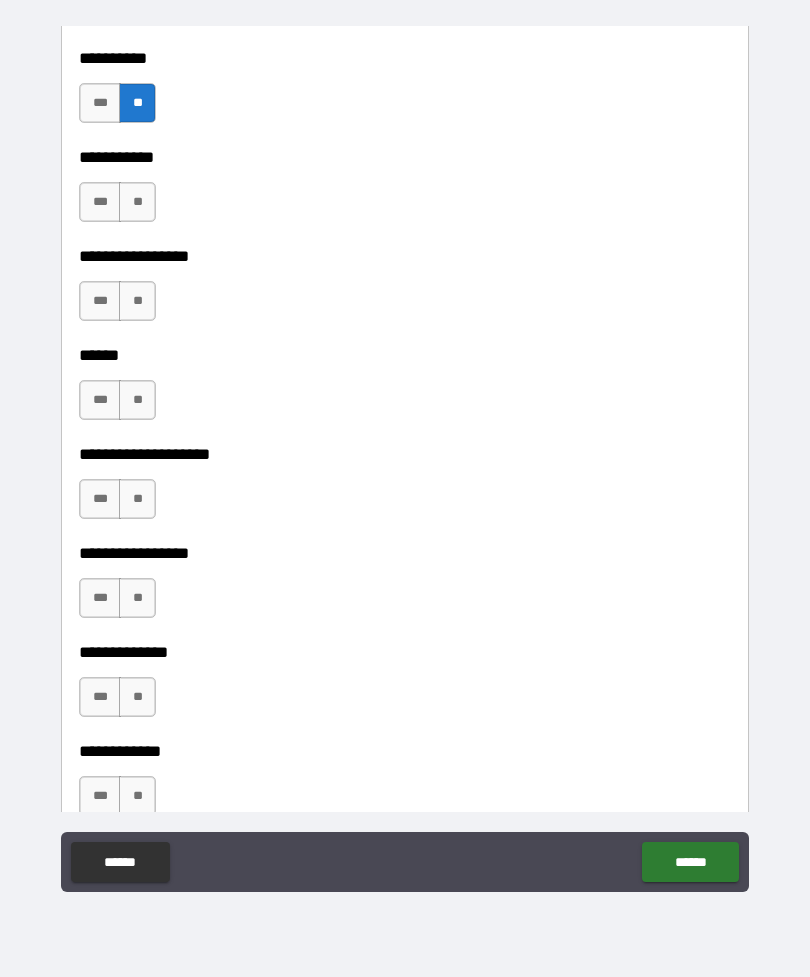 click on "**" at bounding box center [137, 202] 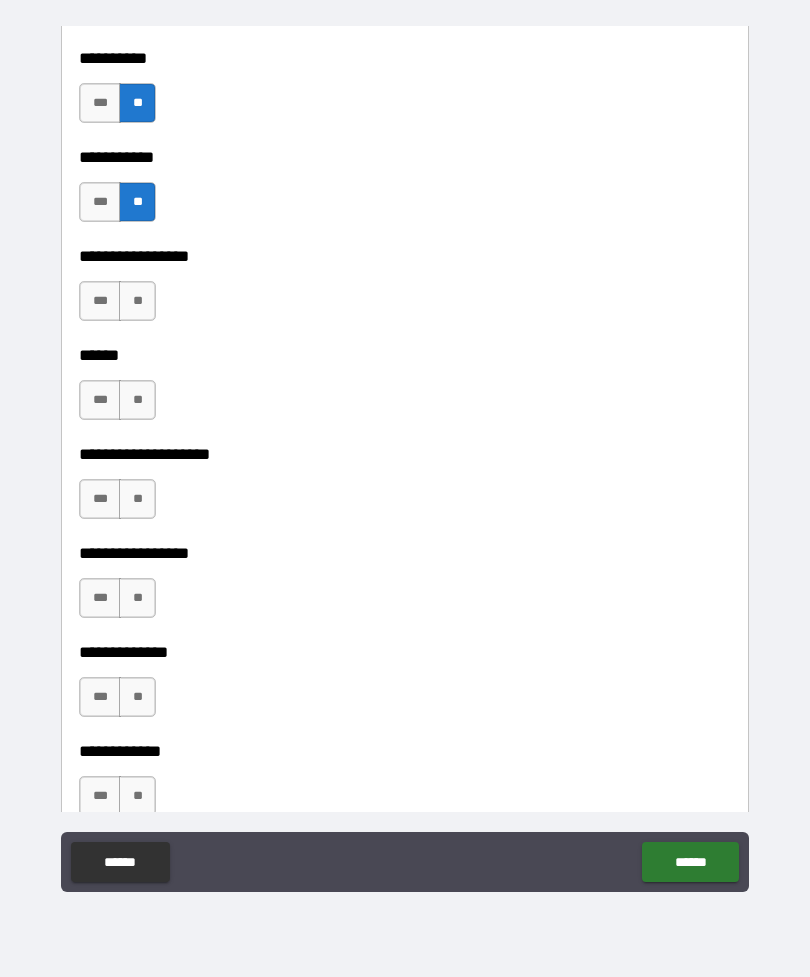 click on "**" at bounding box center [137, 301] 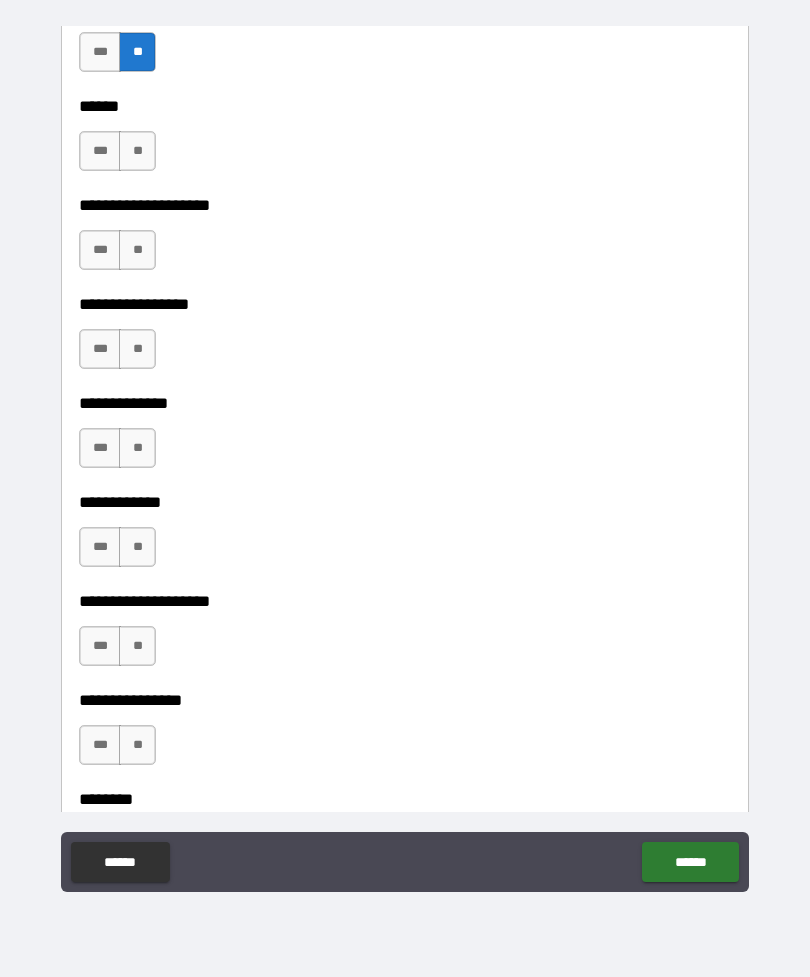 scroll, scrollTop: 6662, scrollLeft: 0, axis: vertical 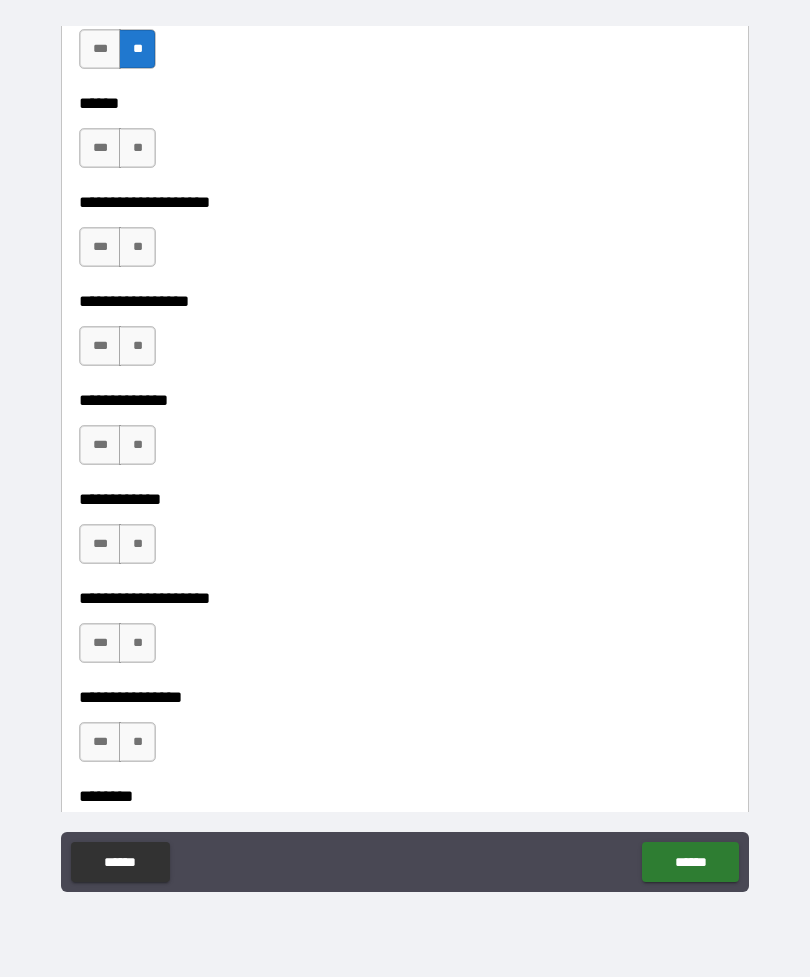 click on "**" at bounding box center (137, 148) 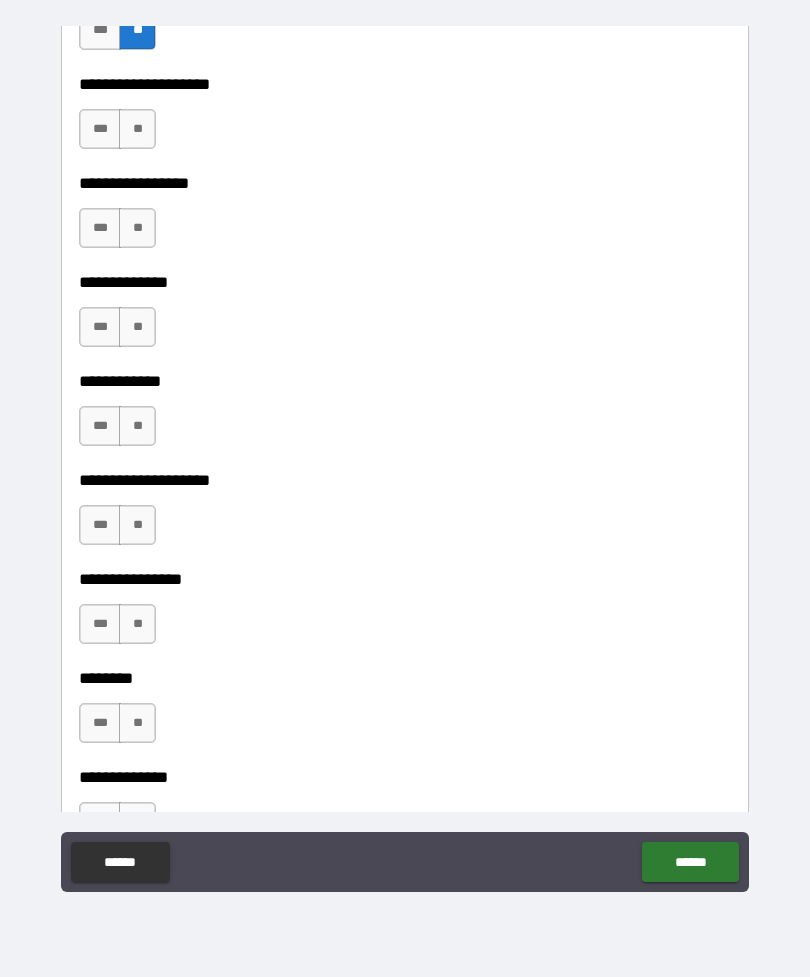 scroll, scrollTop: 6785, scrollLeft: 0, axis: vertical 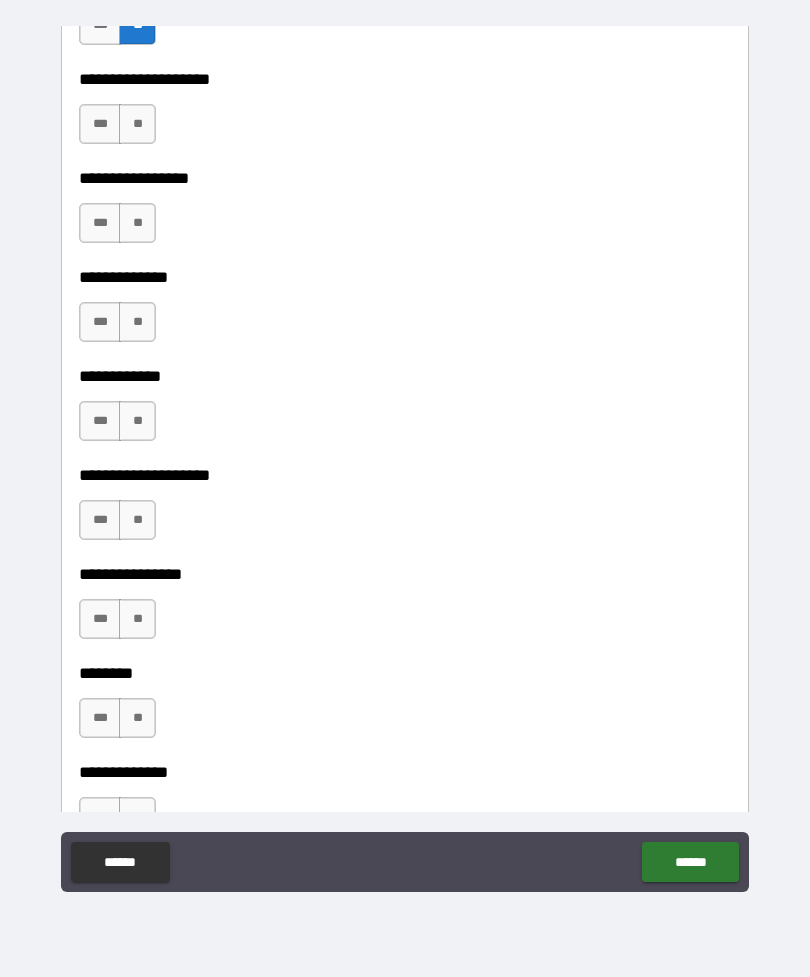 click on "**" at bounding box center (137, 223) 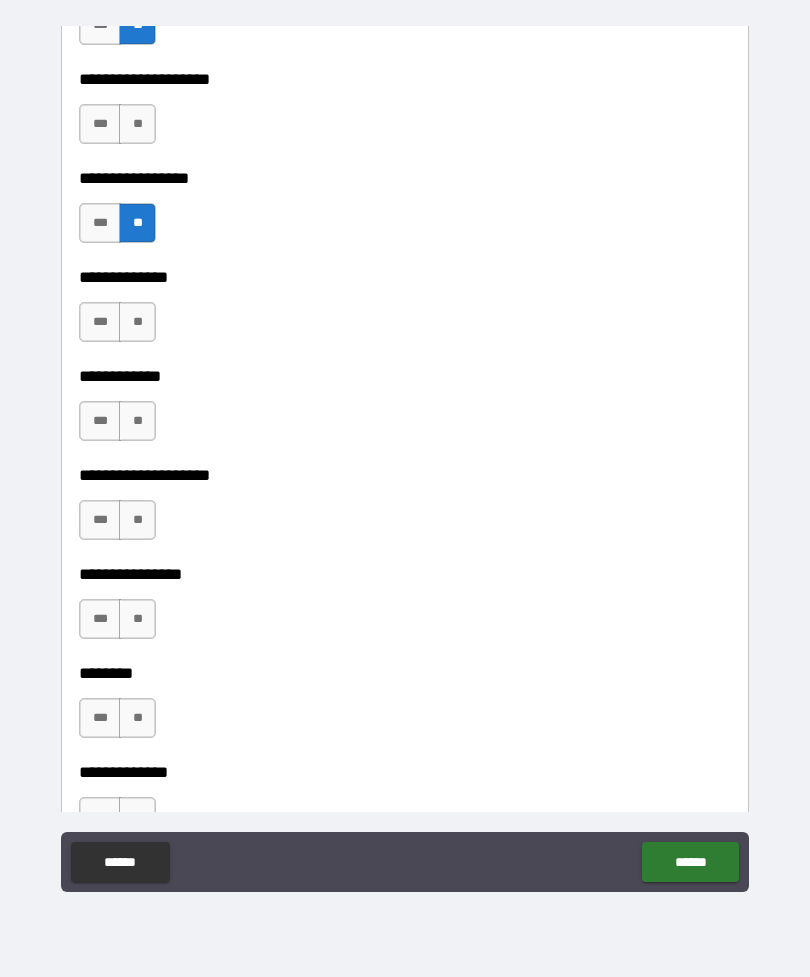 click on "**" at bounding box center [137, 124] 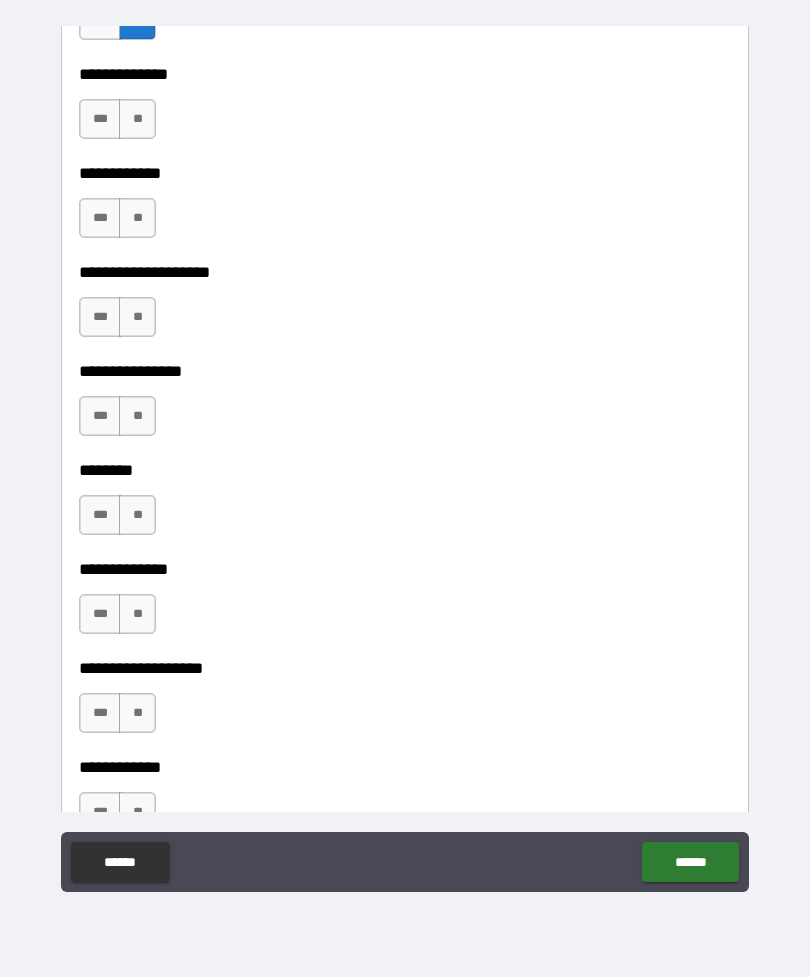 scroll, scrollTop: 6995, scrollLeft: 0, axis: vertical 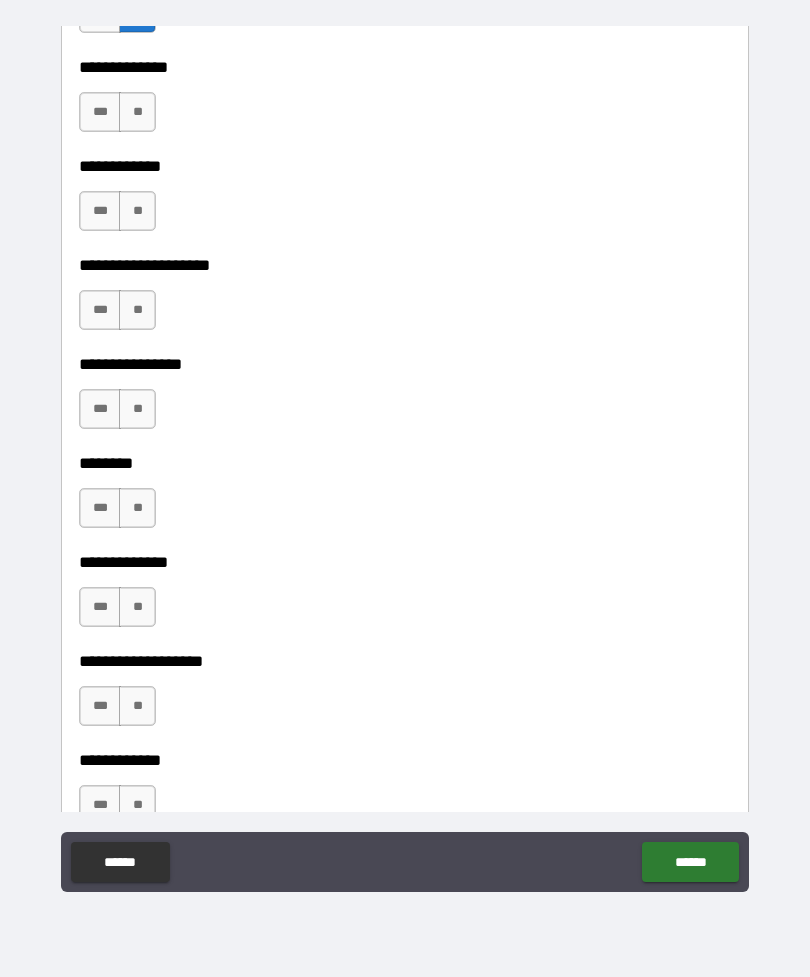 click on "**" at bounding box center [137, 112] 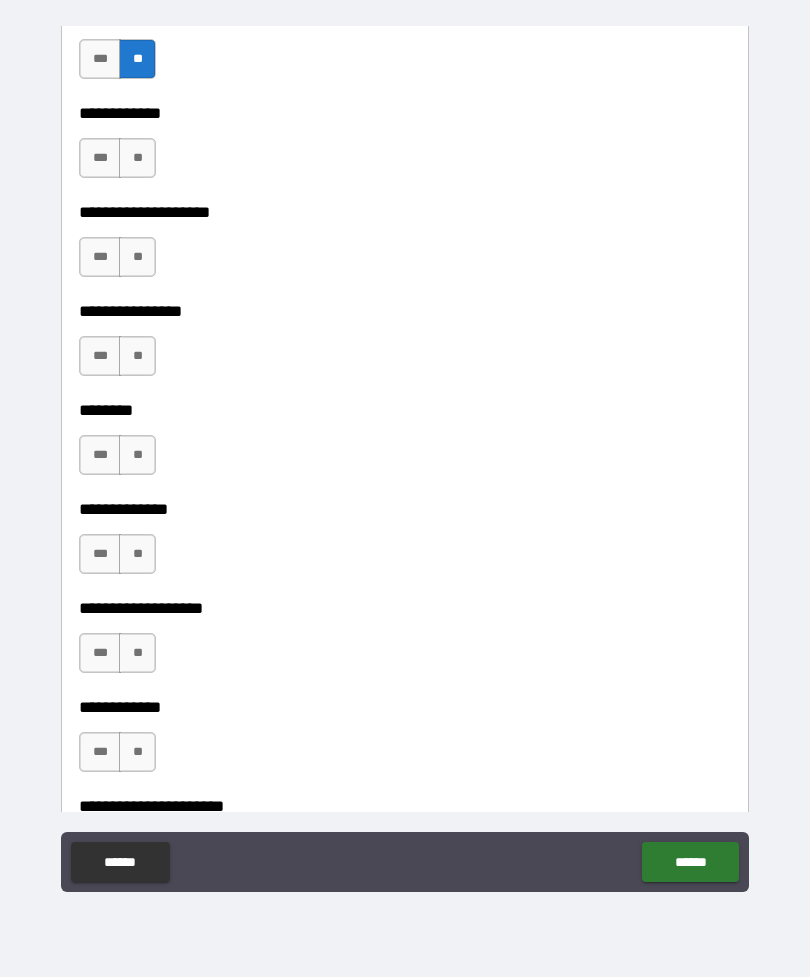 scroll, scrollTop: 7051, scrollLeft: 0, axis: vertical 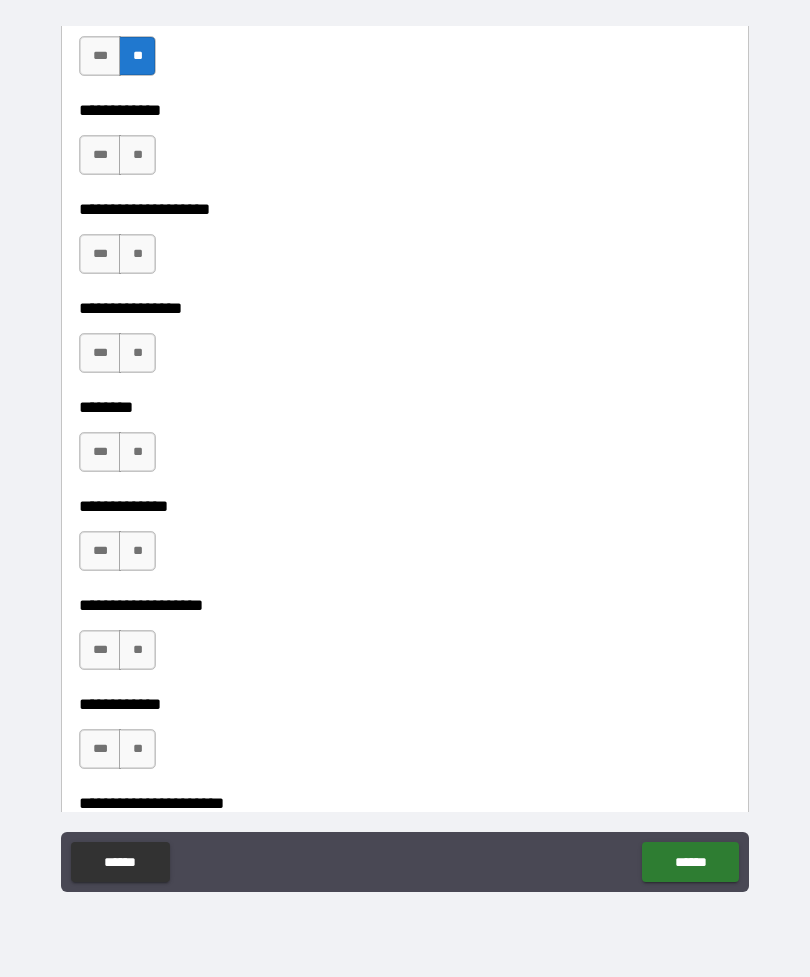 click on "**" at bounding box center [137, 155] 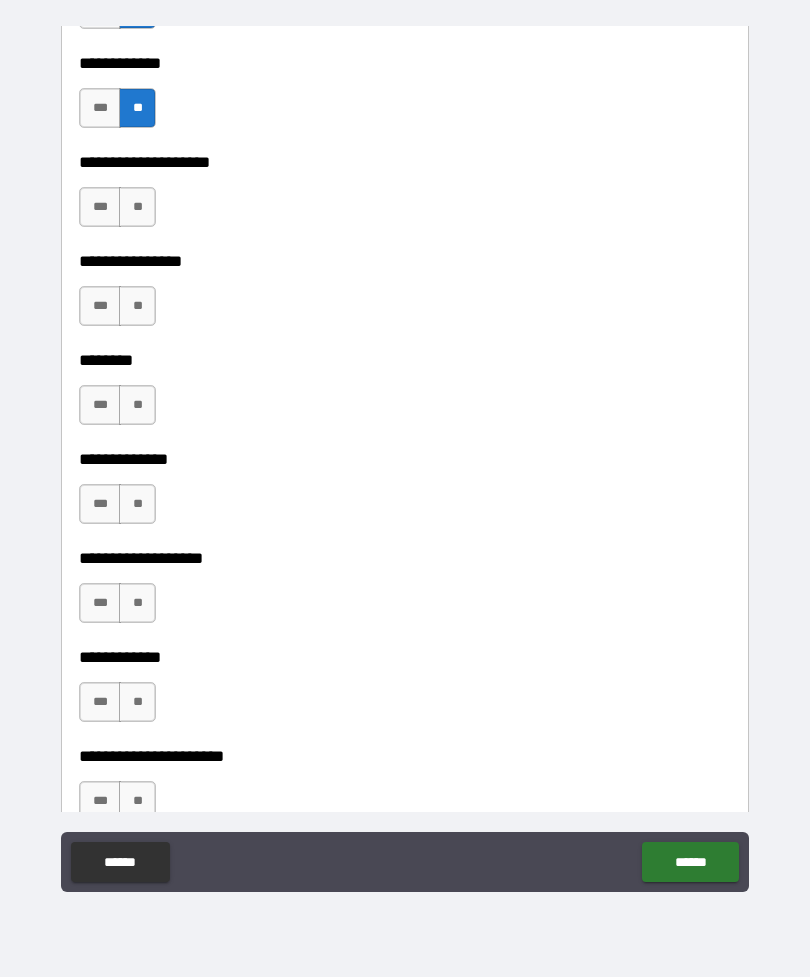 scroll, scrollTop: 7102, scrollLeft: 0, axis: vertical 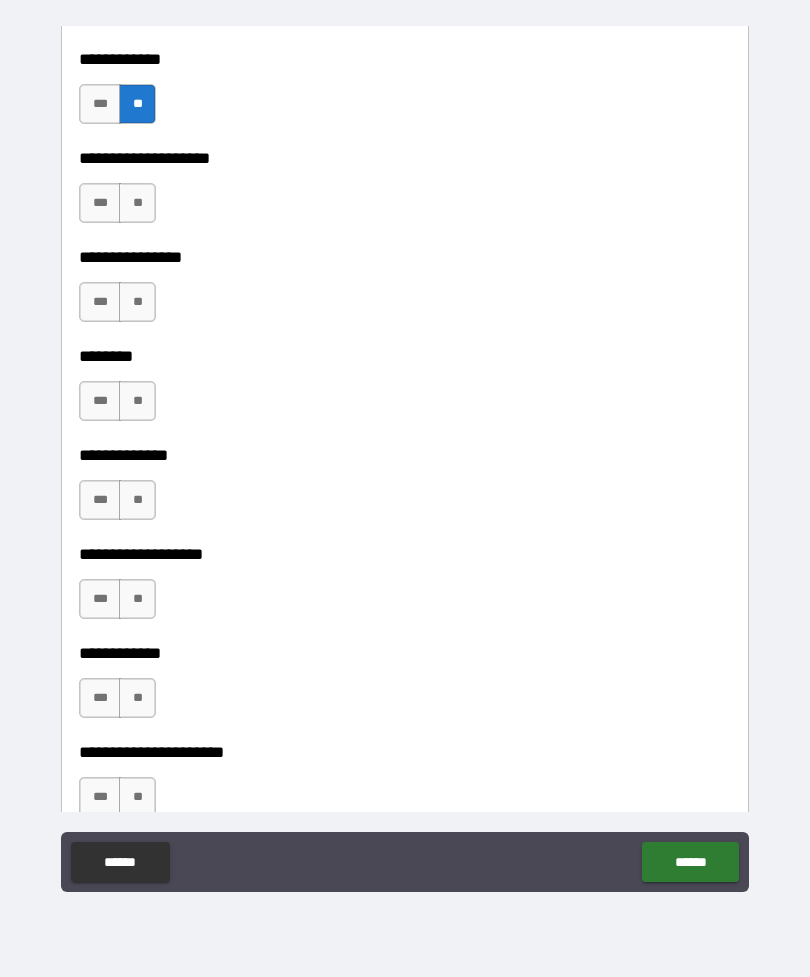 click on "**********" at bounding box center (405, 243) 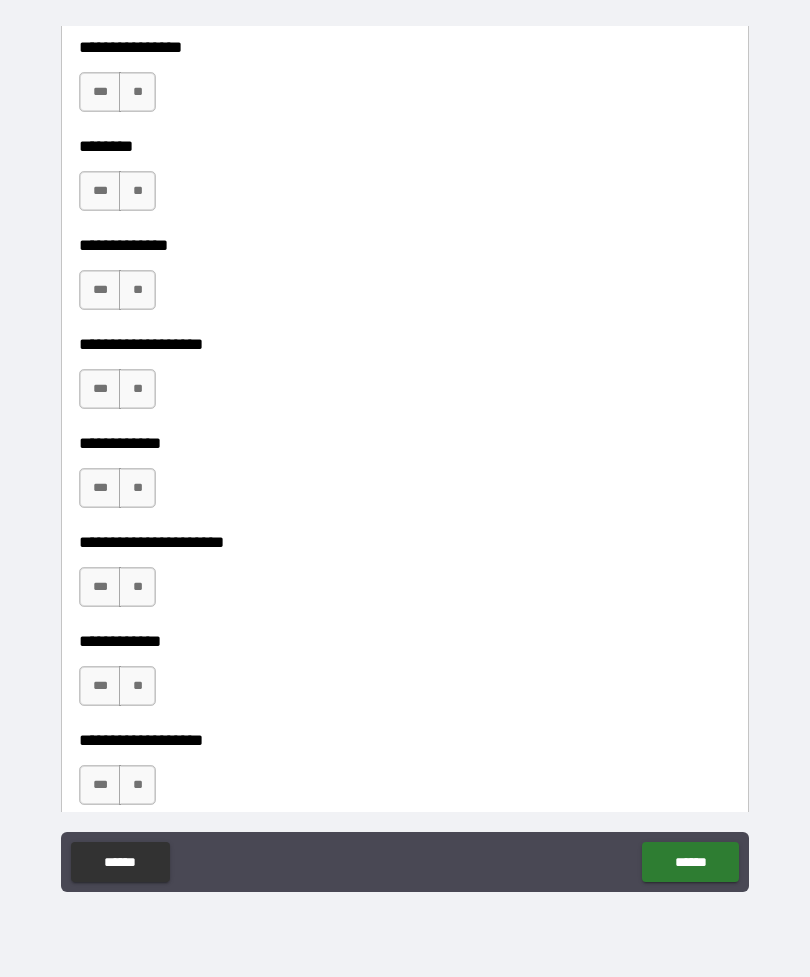 scroll, scrollTop: 7315, scrollLeft: 0, axis: vertical 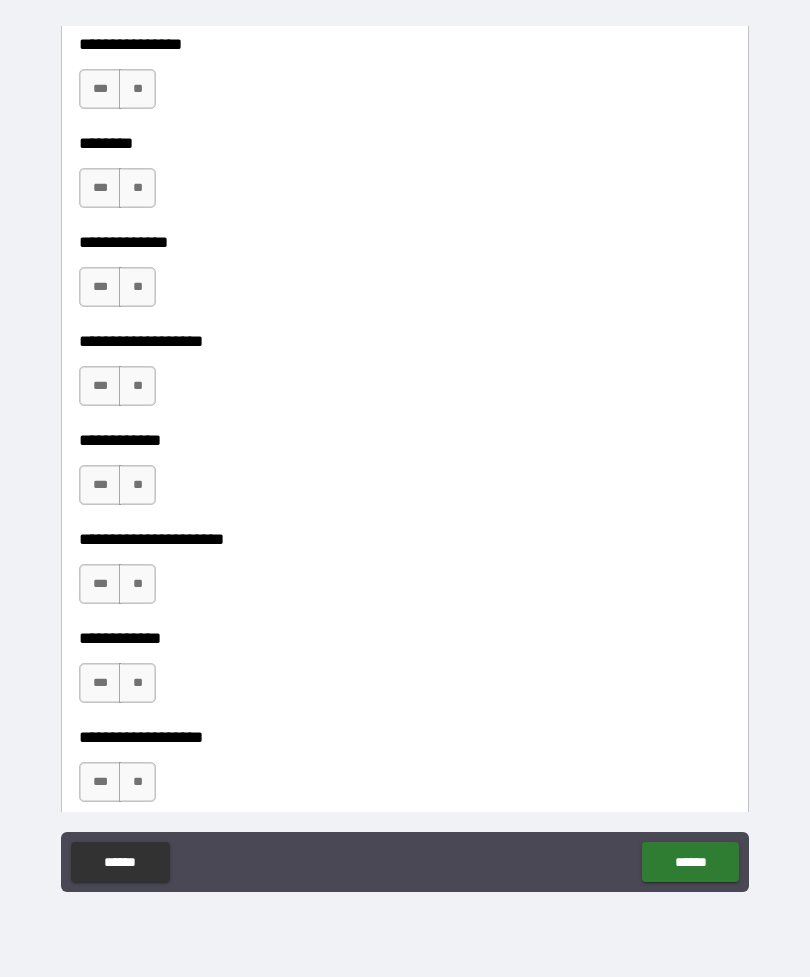 click on "**" at bounding box center (137, 188) 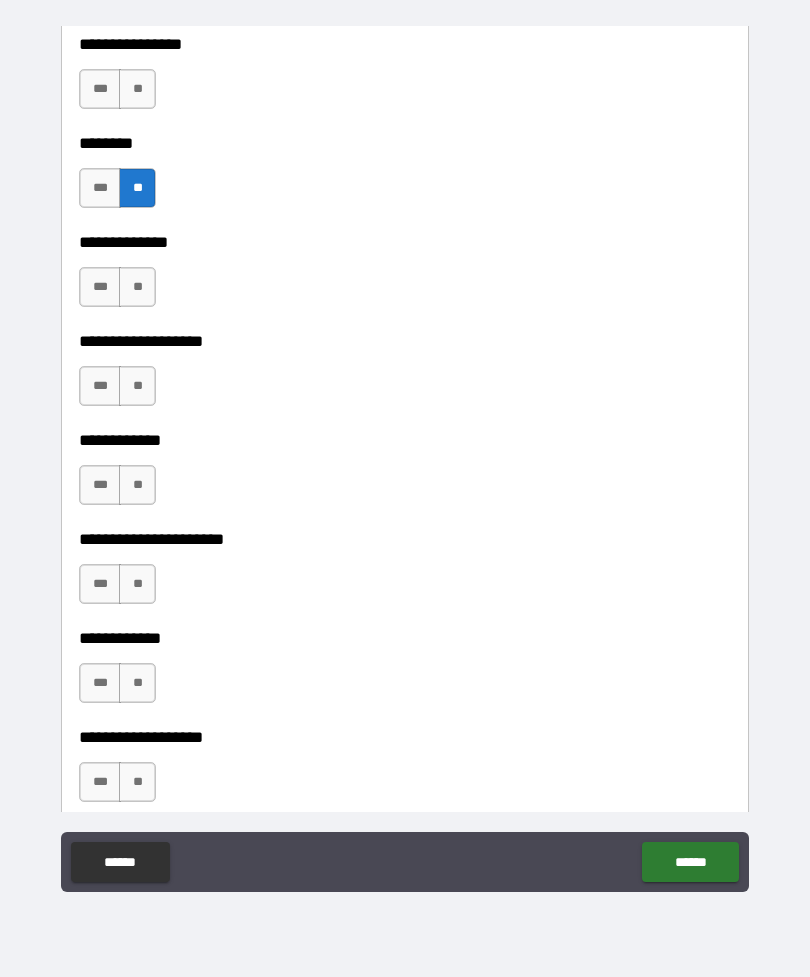 click on "**" at bounding box center (137, 89) 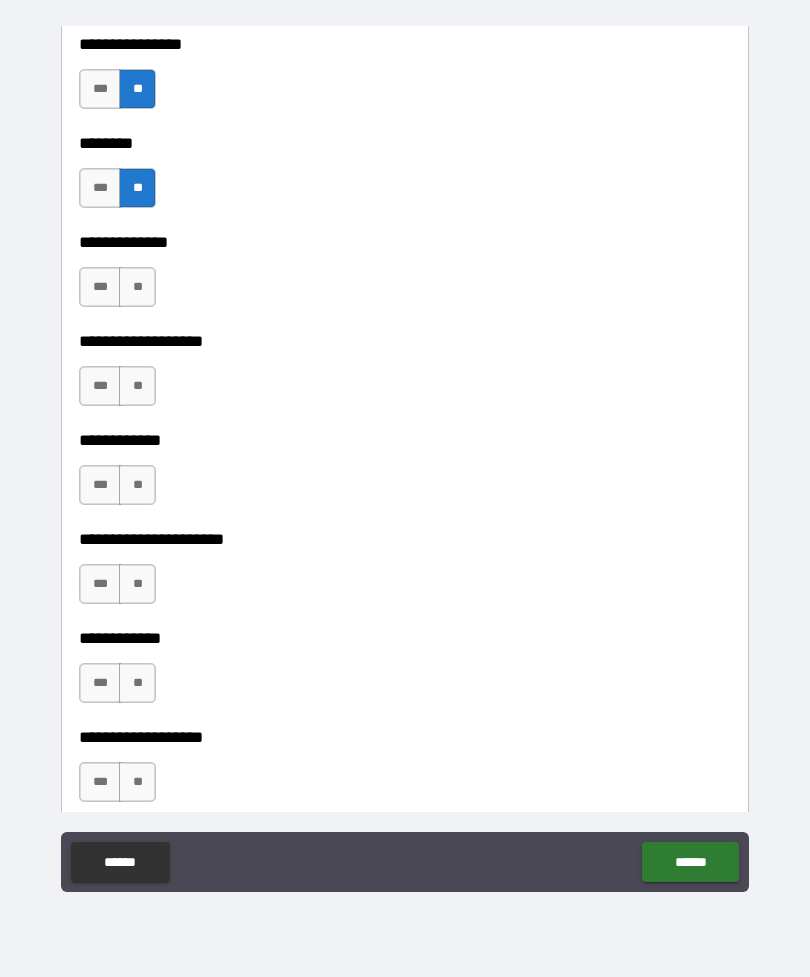 click on "**" at bounding box center (137, 287) 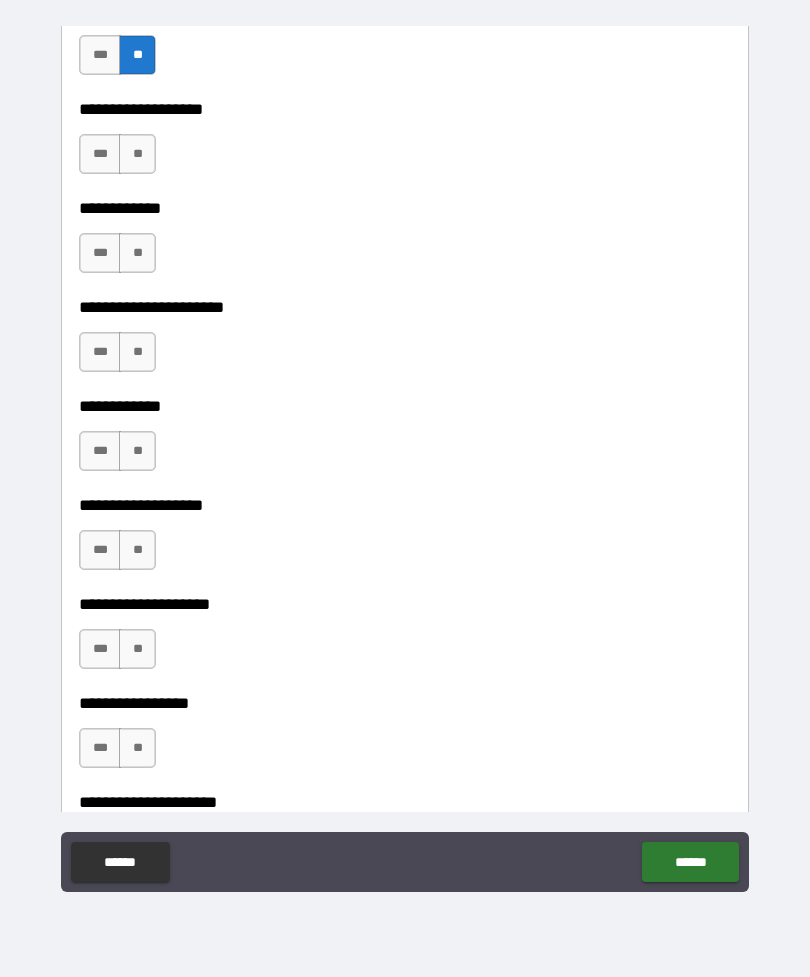 scroll, scrollTop: 7565, scrollLeft: 0, axis: vertical 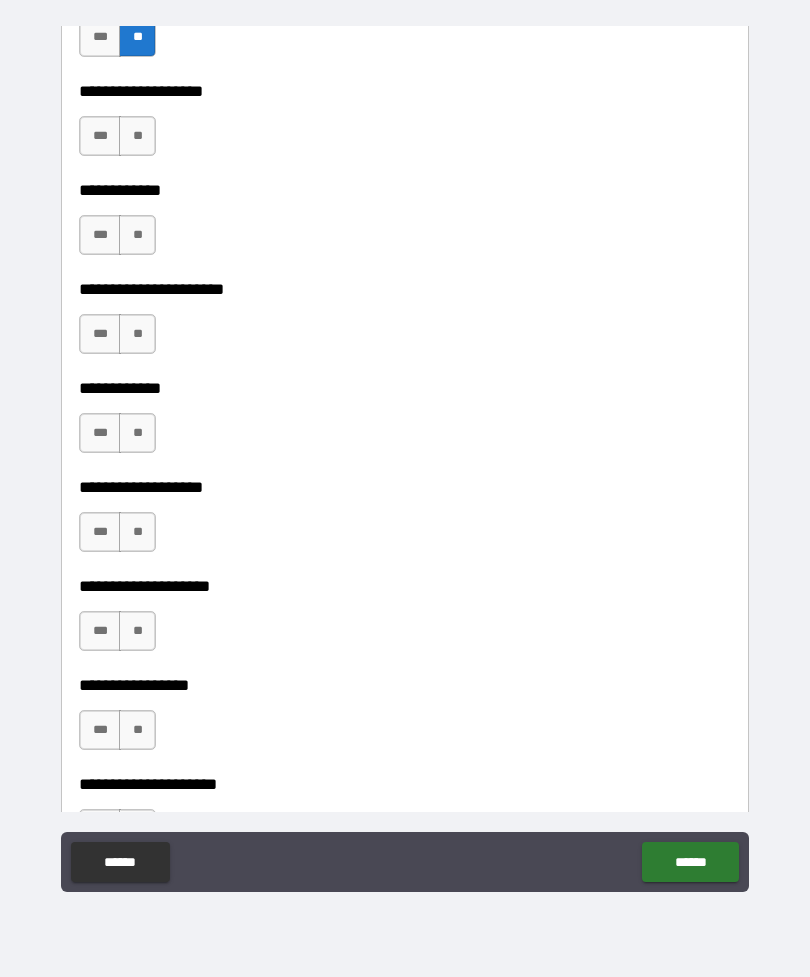click on "**" at bounding box center [137, 136] 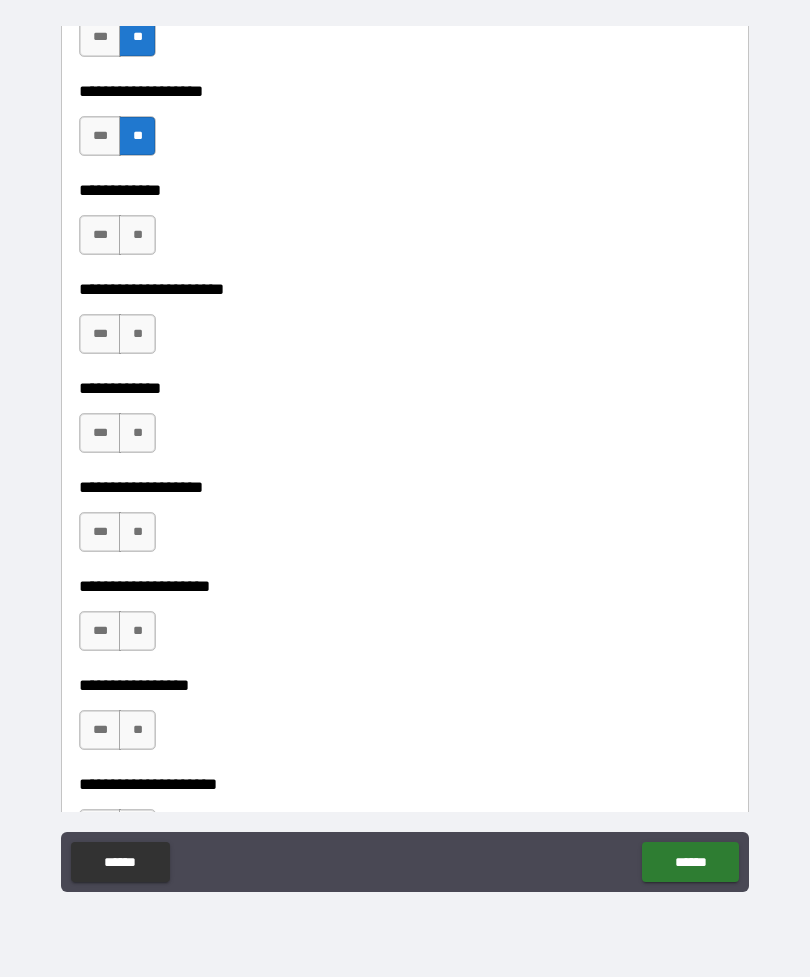 click on "**" at bounding box center (137, 334) 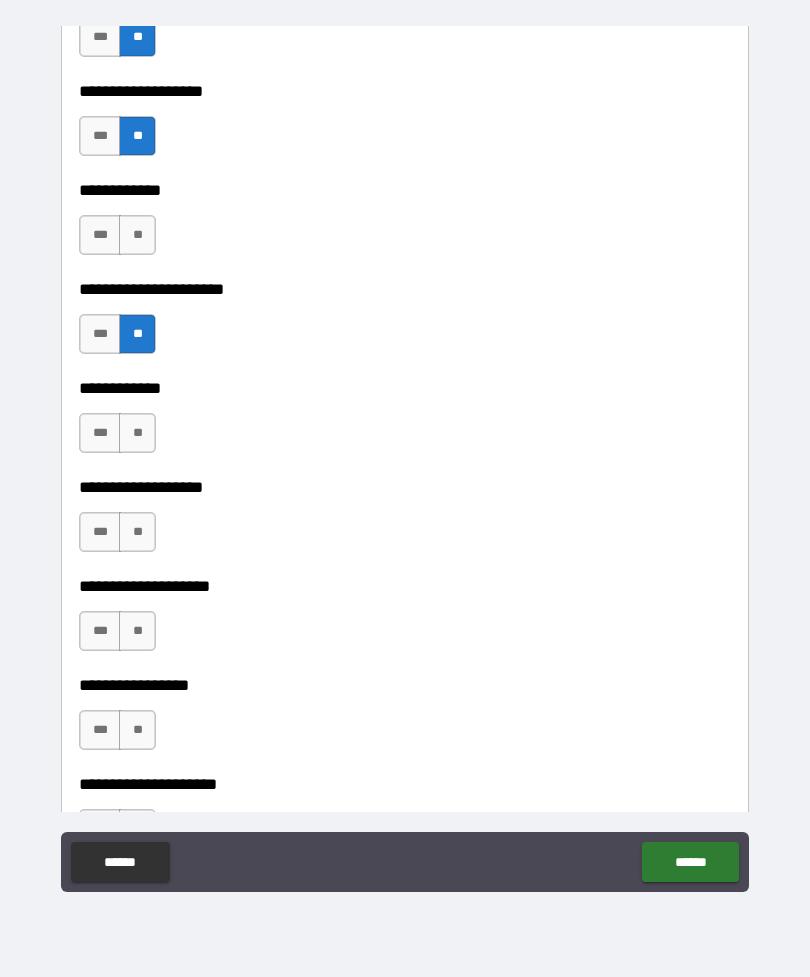 click on "**" at bounding box center (137, 235) 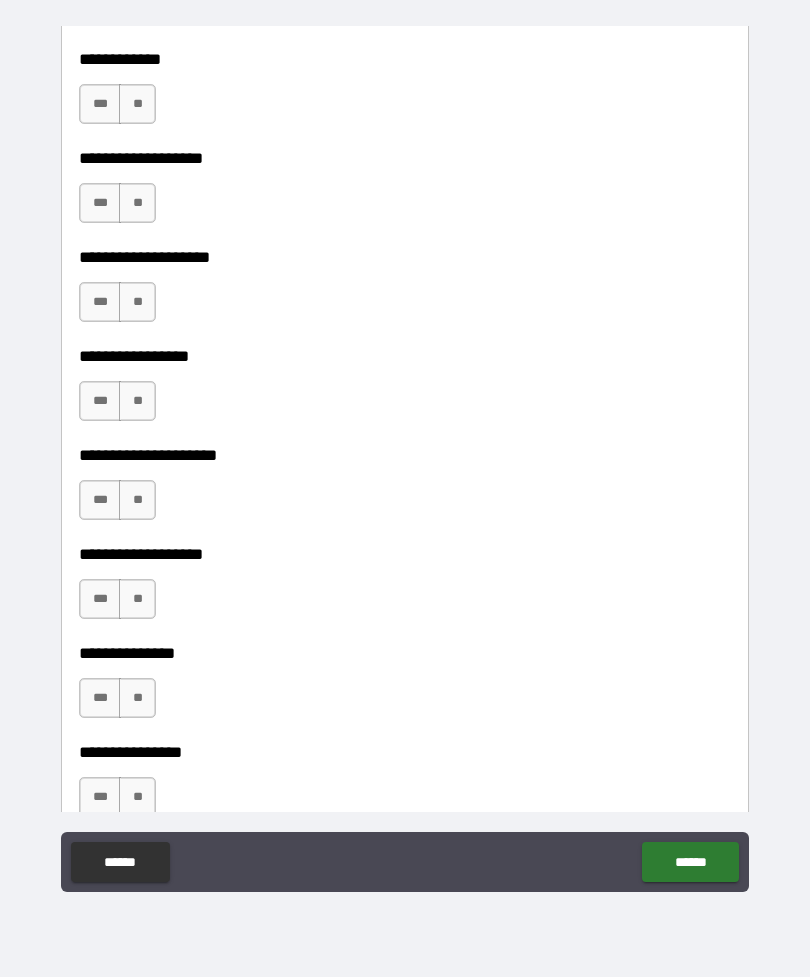 scroll, scrollTop: 7903, scrollLeft: 0, axis: vertical 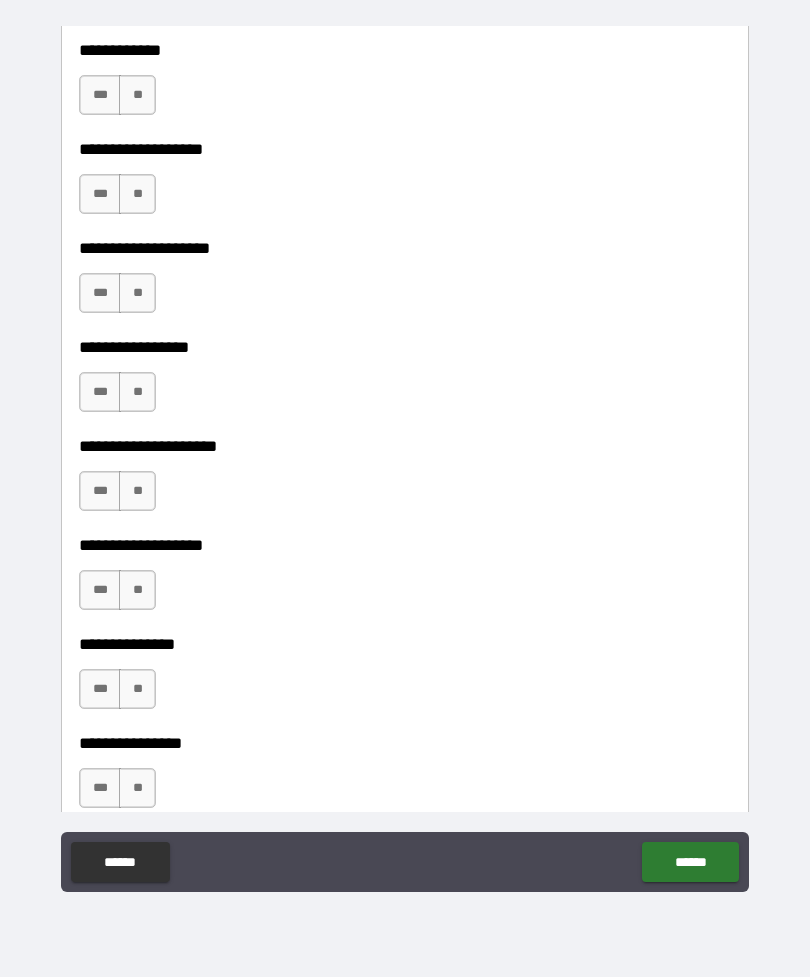 click on "**" at bounding box center (137, 95) 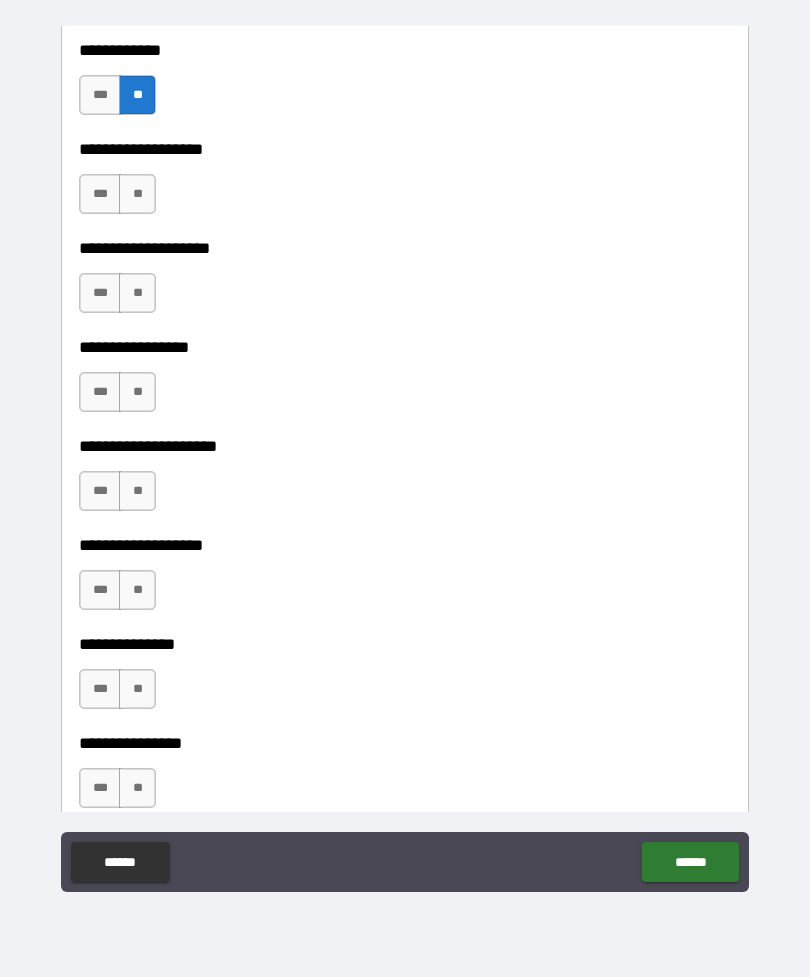 click on "**" at bounding box center (137, 194) 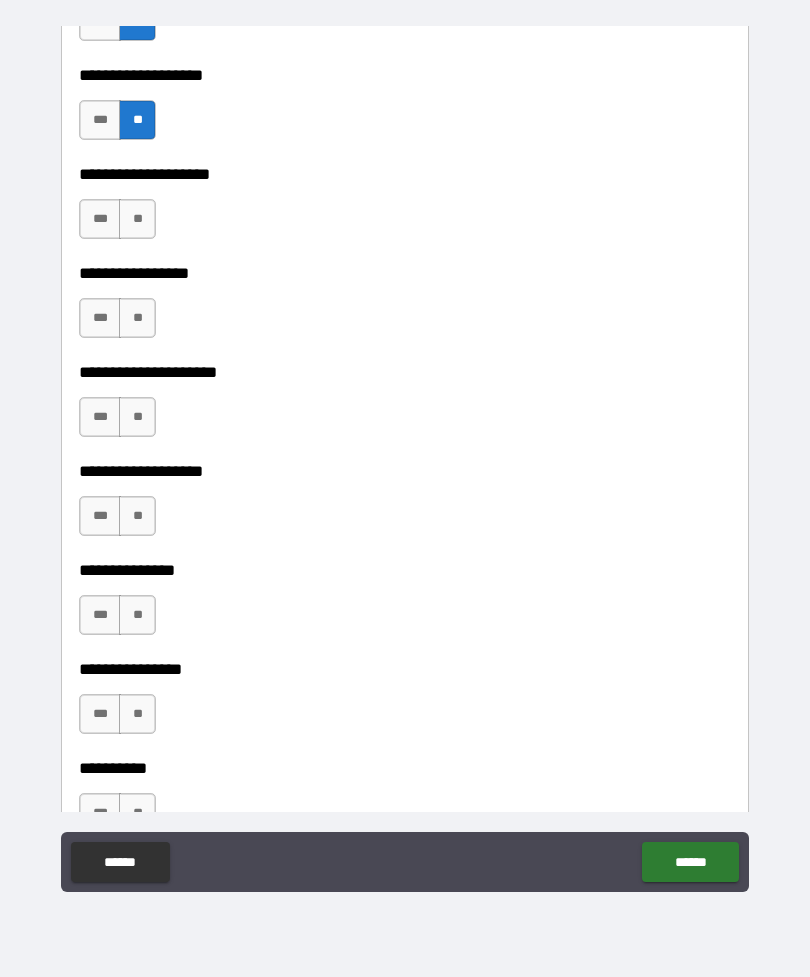 scroll, scrollTop: 7975, scrollLeft: 0, axis: vertical 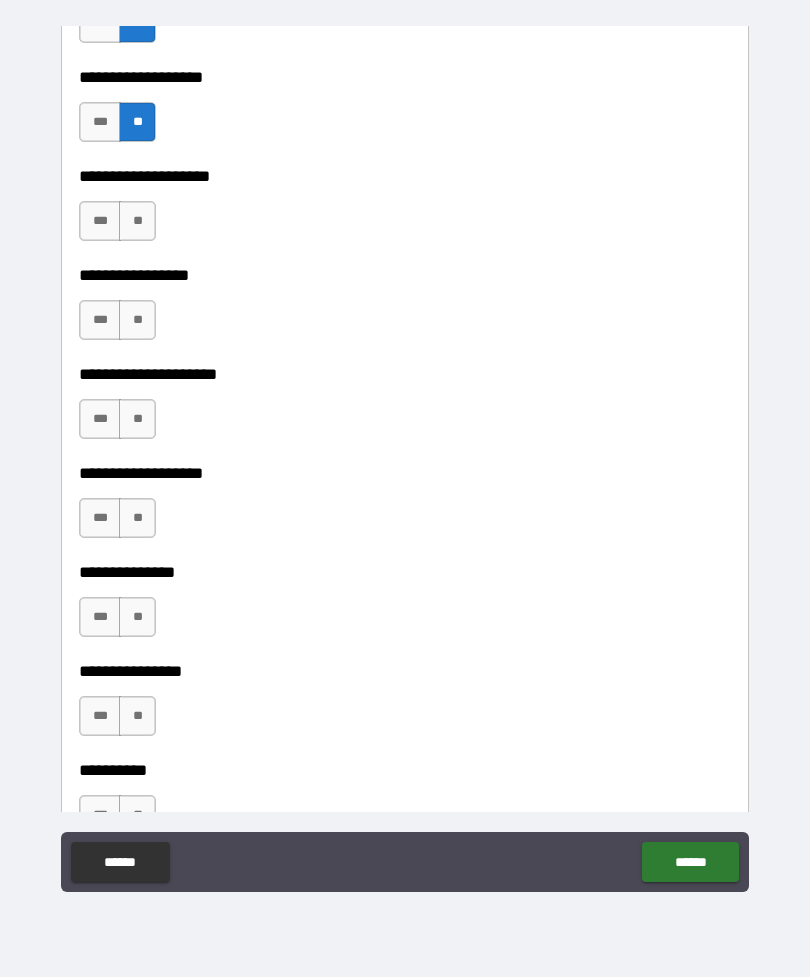 click on "**" at bounding box center (137, 221) 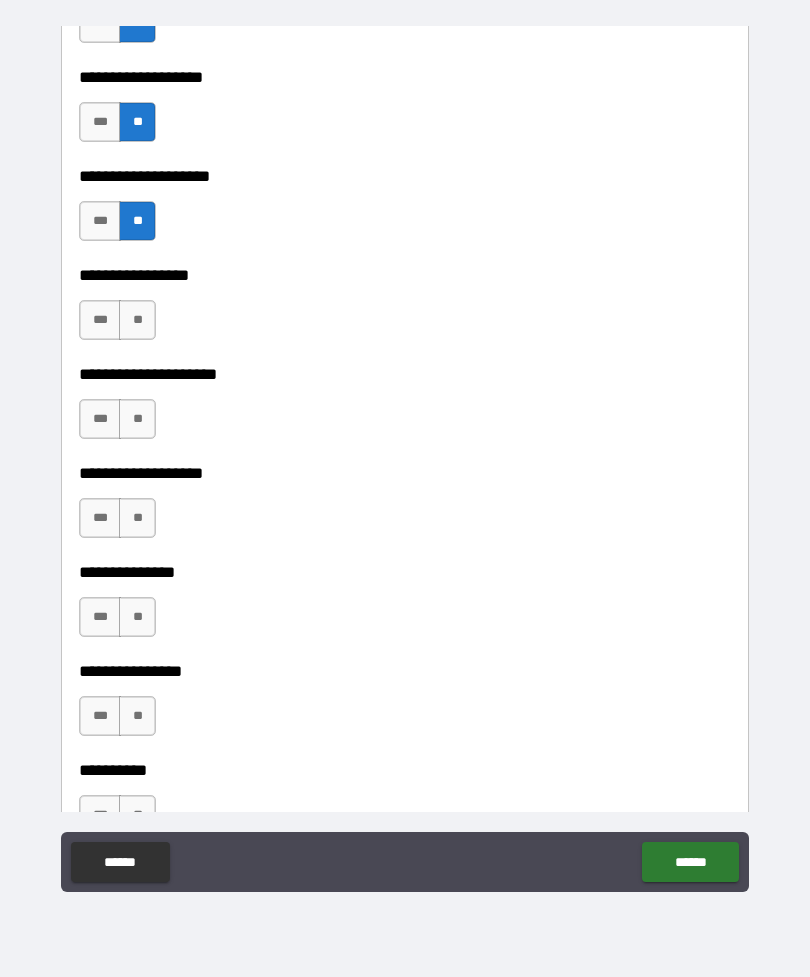 click on "**" at bounding box center (137, 320) 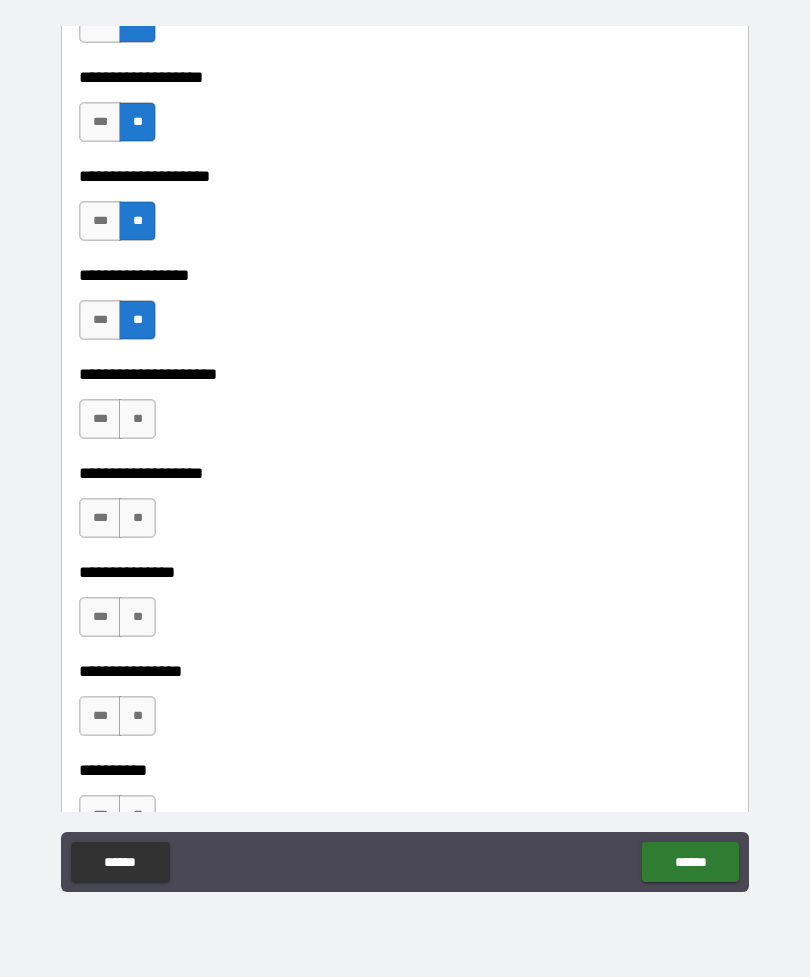 click on "**" at bounding box center [137, 419] 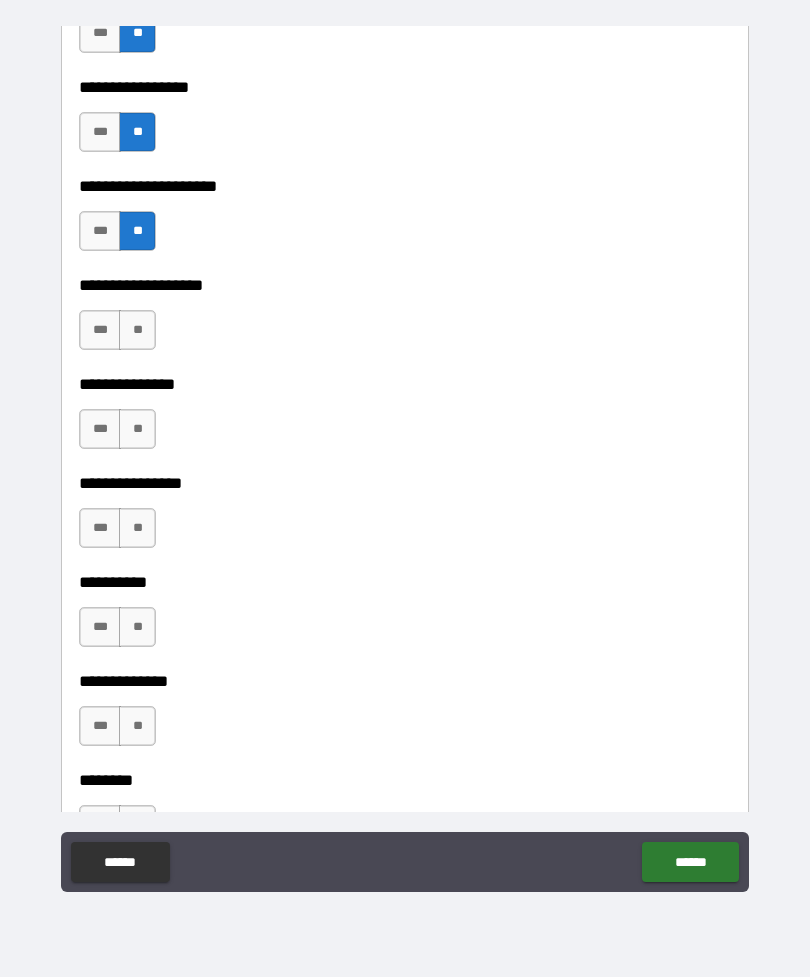 click on "**" at bounding box center [137, 330] 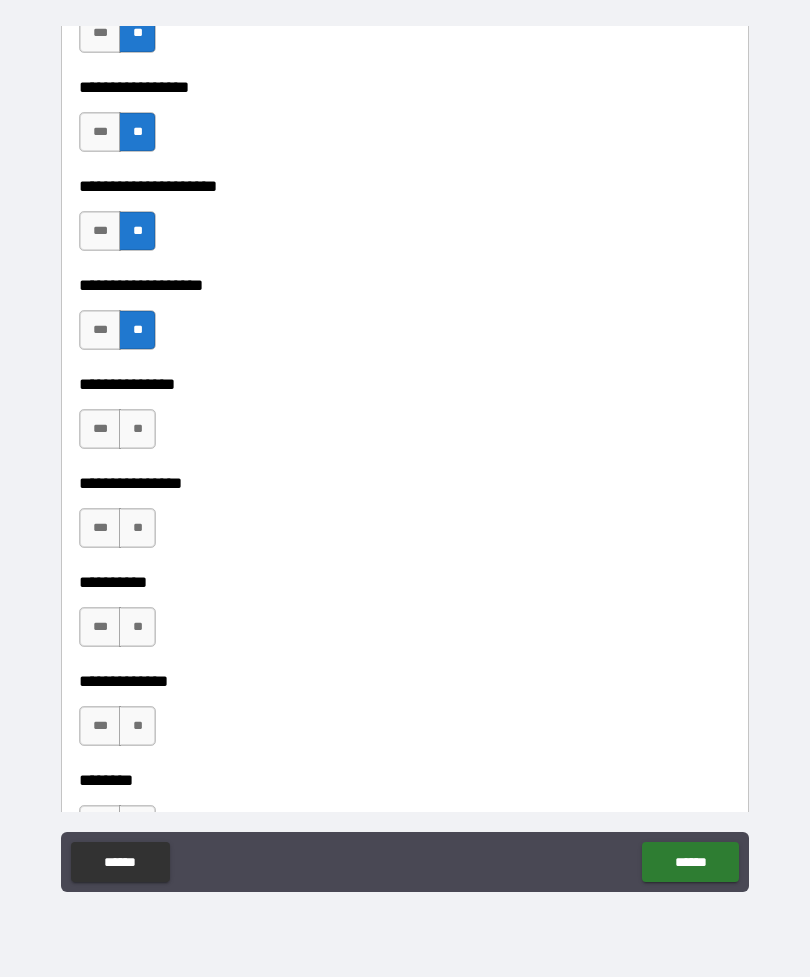 click on "**" at bounding box center [137, 429] 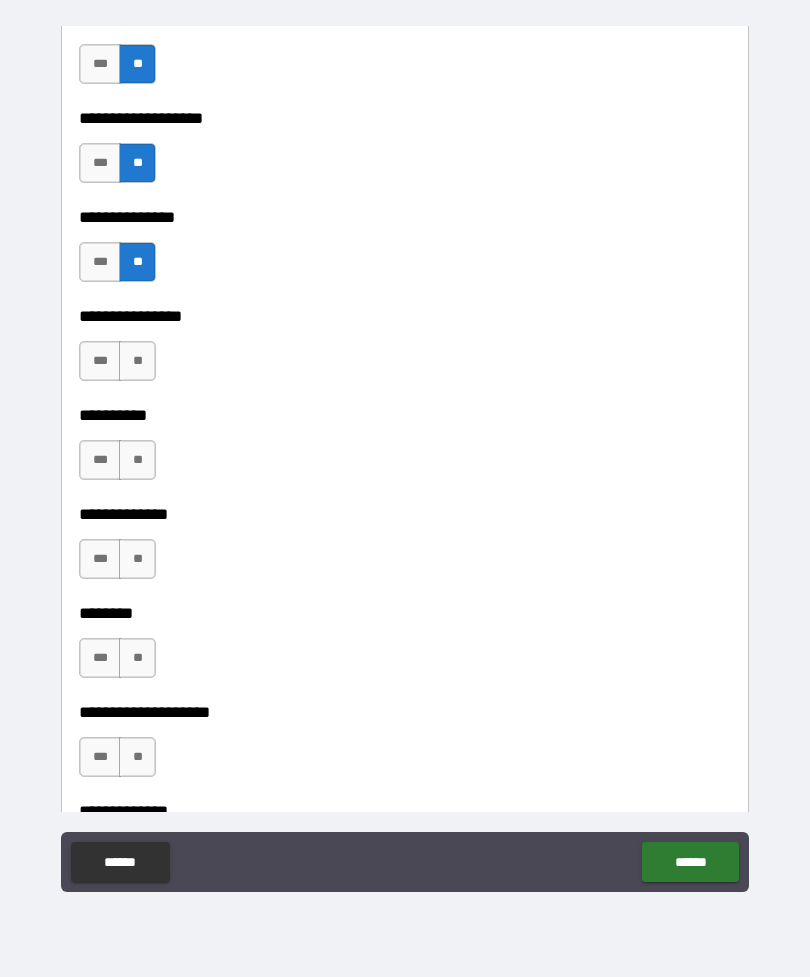 scroll, scrollTop: 8267, scrollLeft: 0, axis: vertical 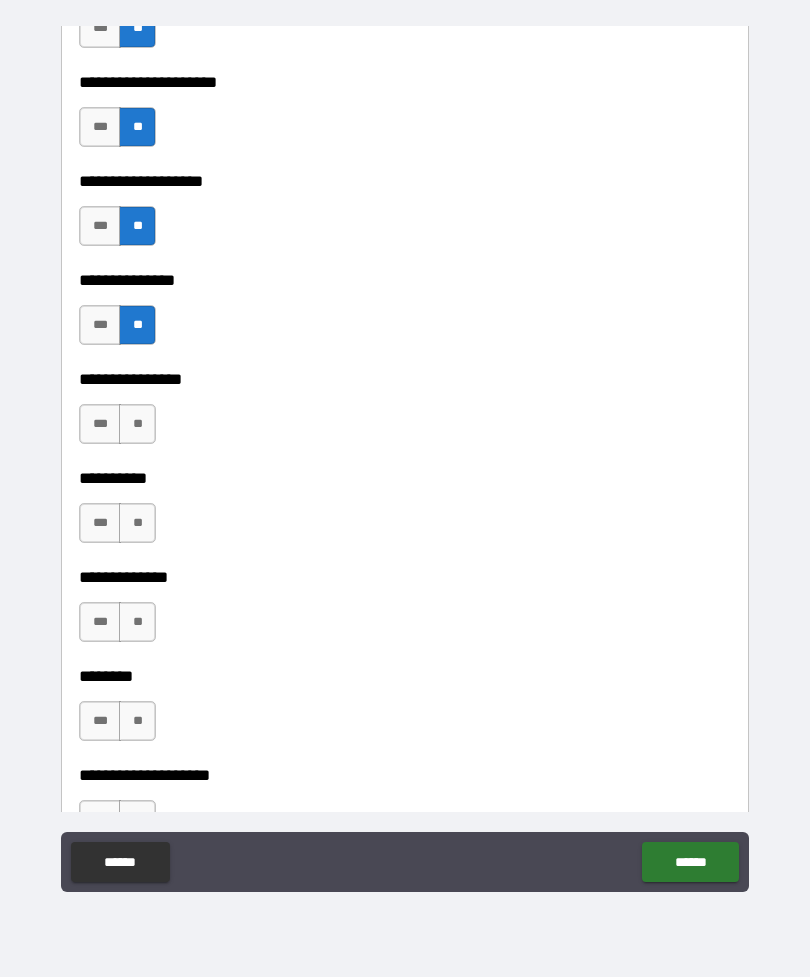 click on "***" at bounding box center [100, 226] 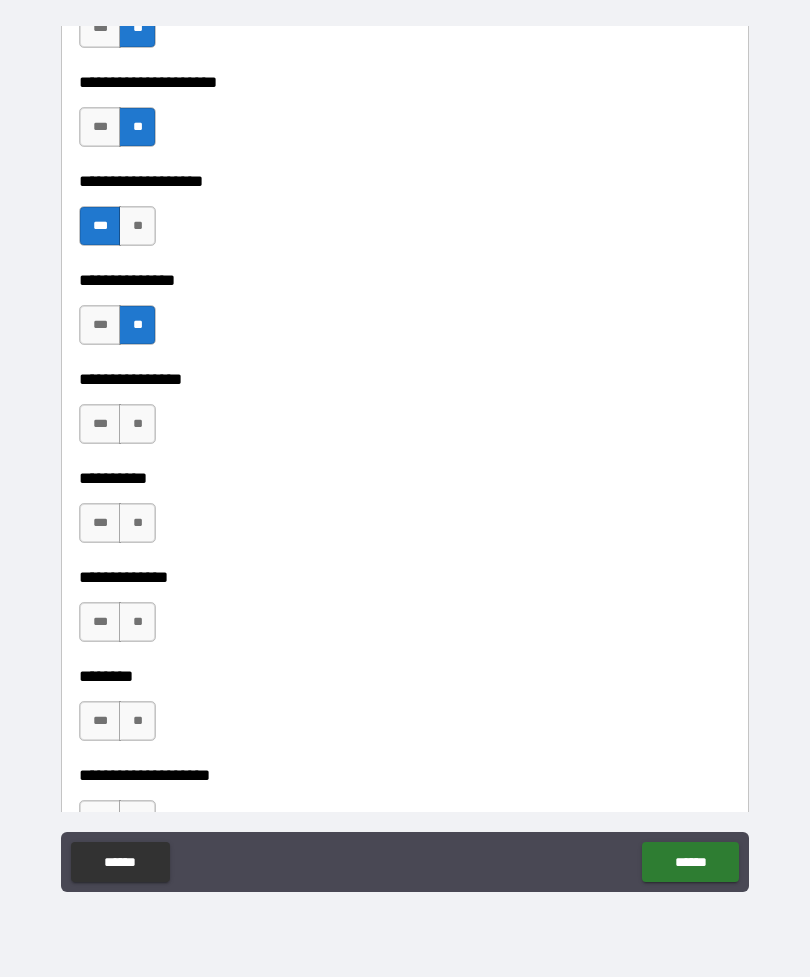 click on "**" at bounding box center (137, 226) 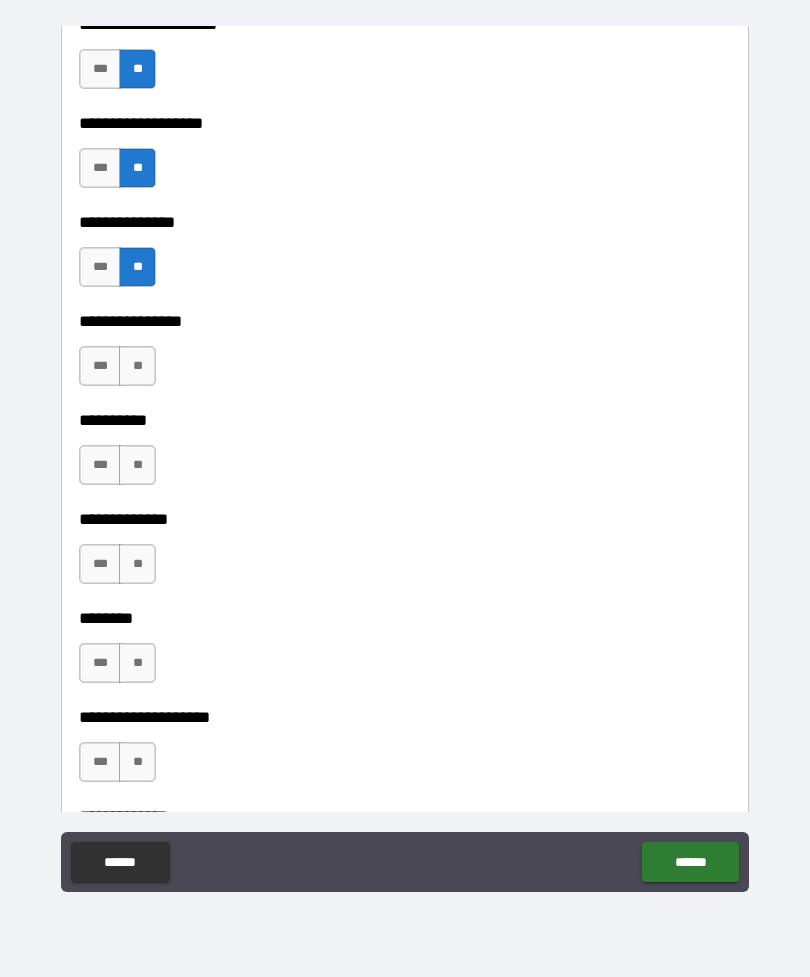scroll, scrollTop: 8327, scrollLeft: 0, axis: vertical 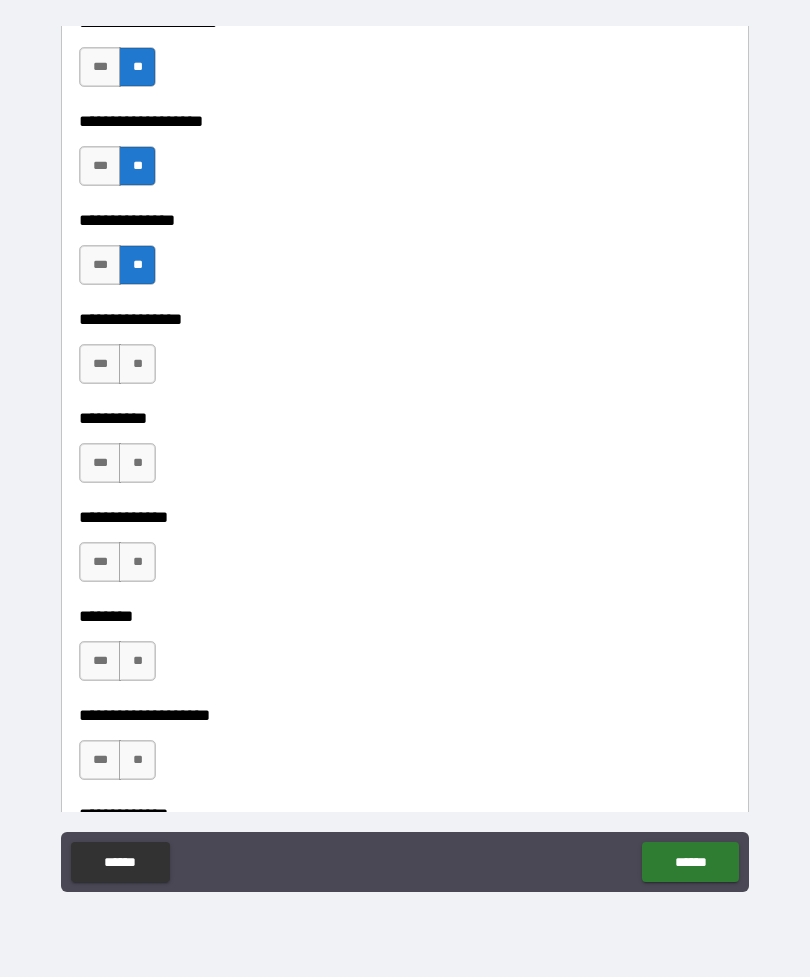 click on "***" at bounding box center (100, 265) 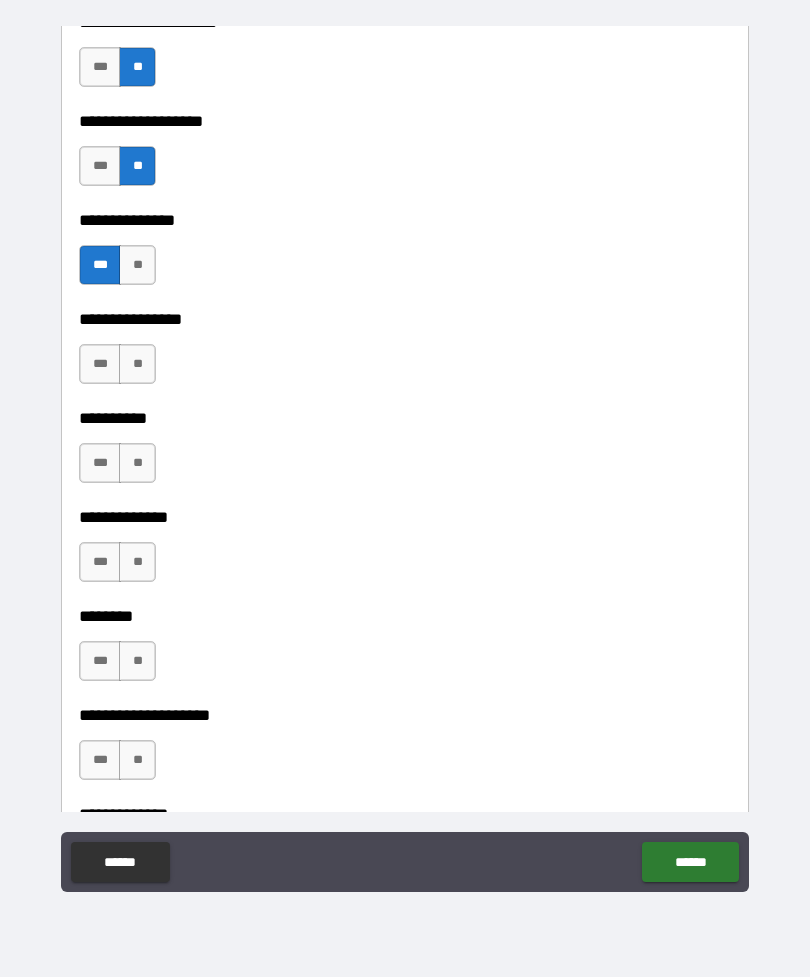 click on "***" at bounding box center (100, 166) 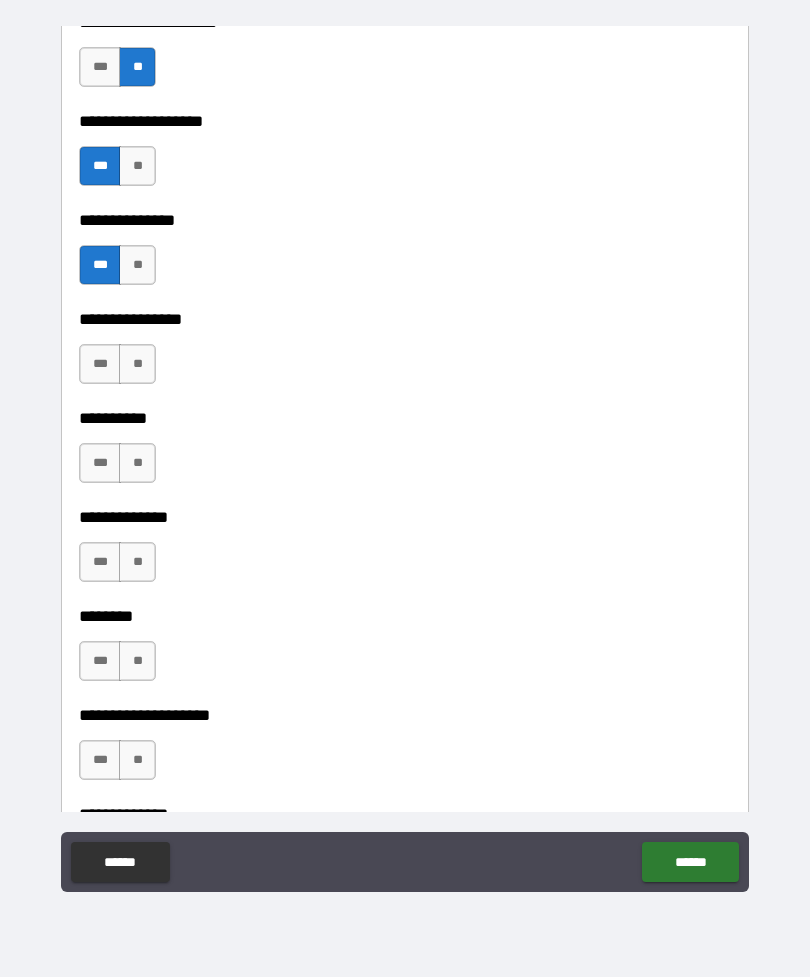click on "**" at bounding box center (137, 265) 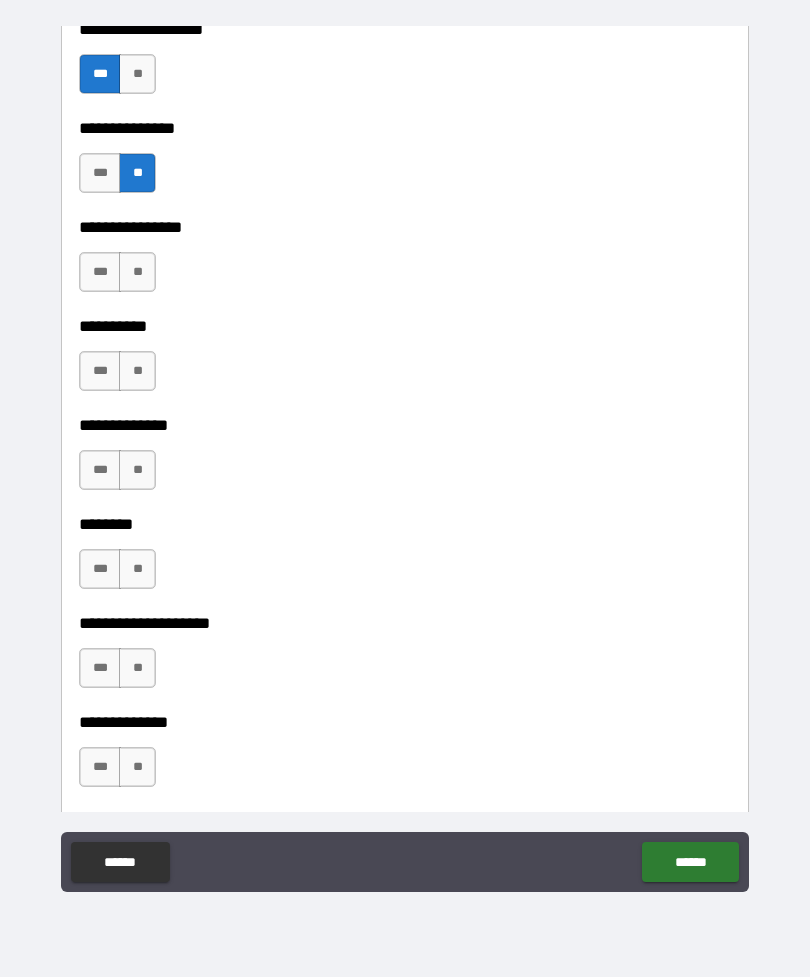 scroll, scrollTop: 8411, scrollLeft: 0, axis: vertical 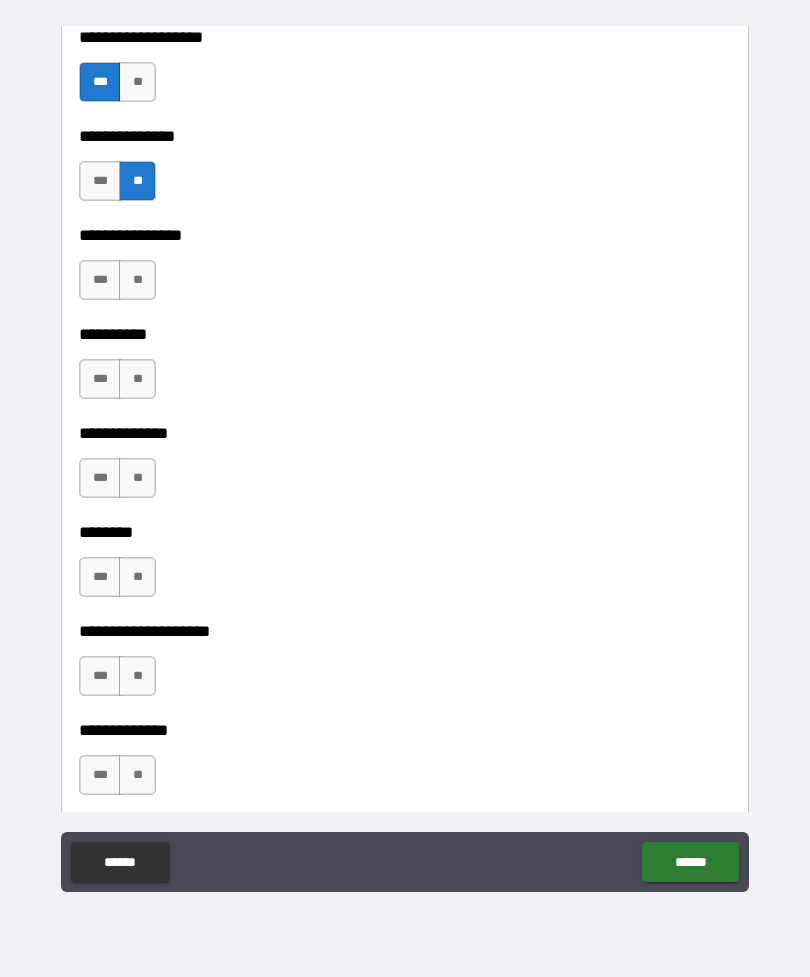 click on "**" at bounding box center [137, 280] 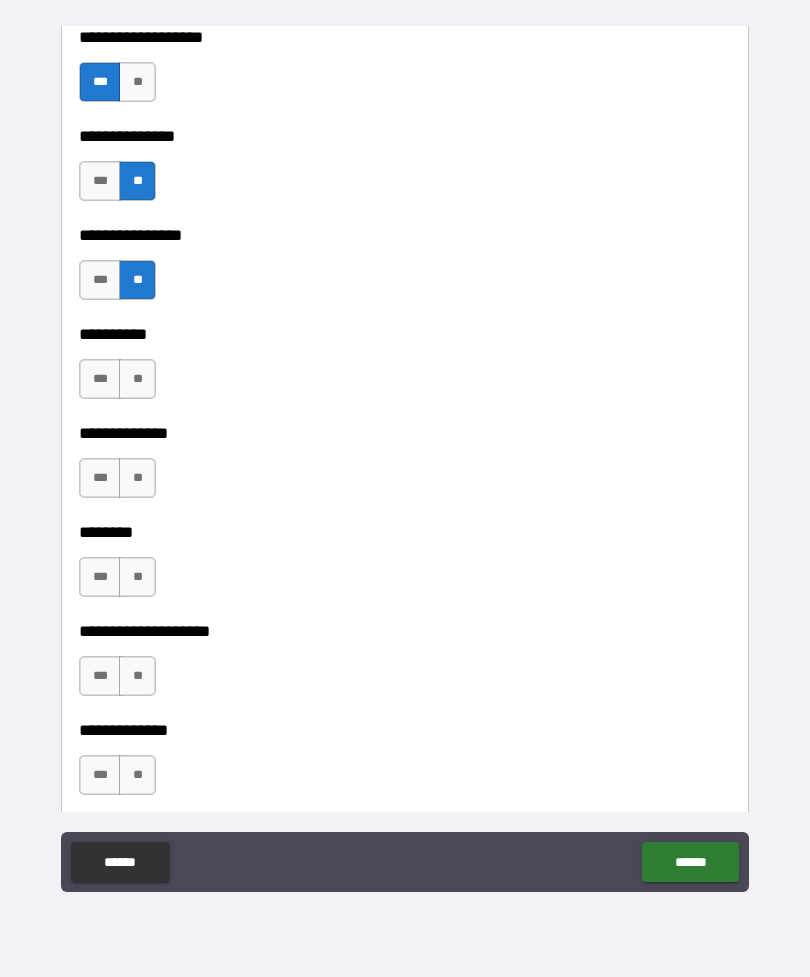 click on "**" at bounding box center (137, 379) 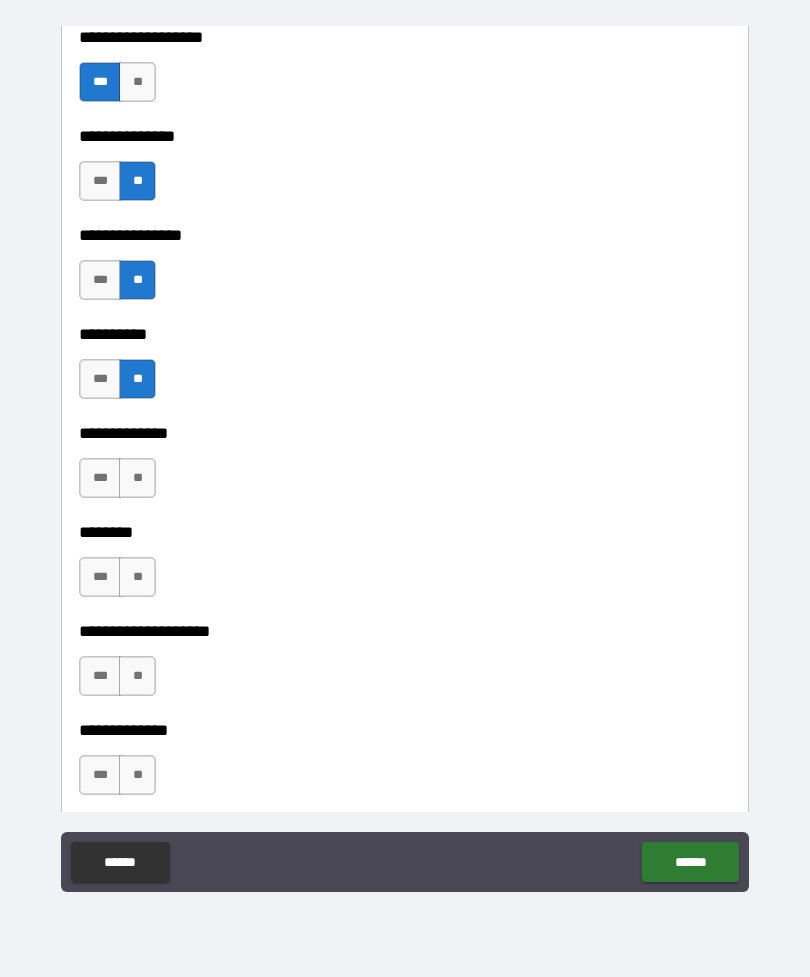 click on "**" at bounding box center [137, 478] 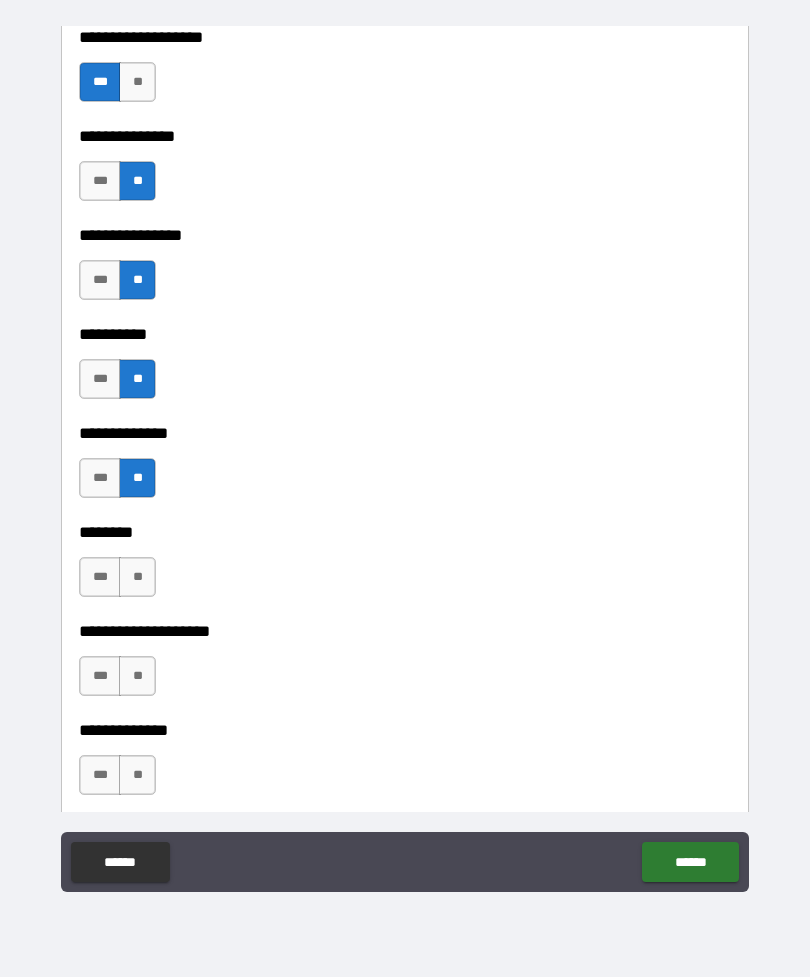 click on "**" at bounding box center [137, 577] 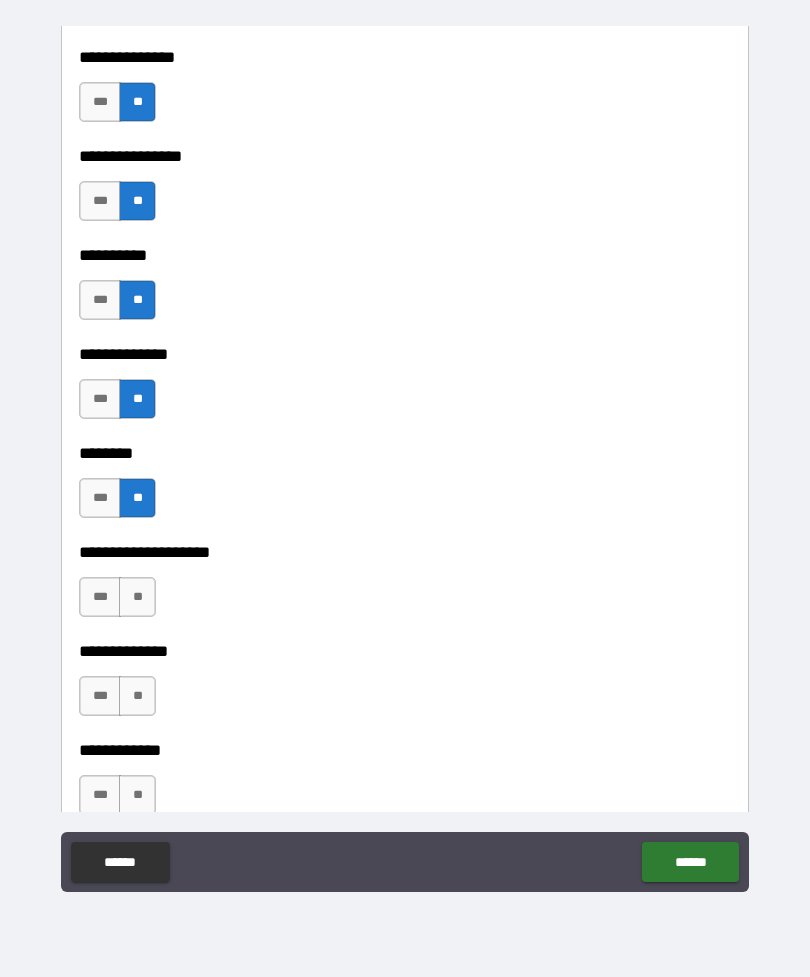 scroll, scrollTop: 8614, scrollLeft: 0, axis: vertical 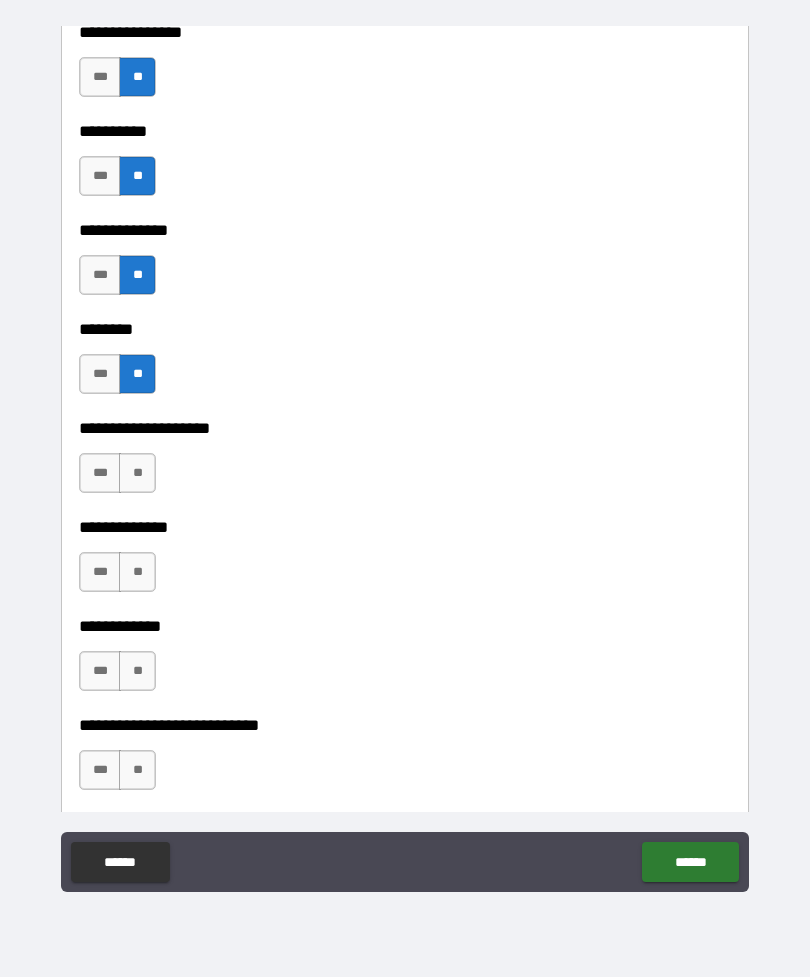 click on "**" at bounding box center (137, 473) 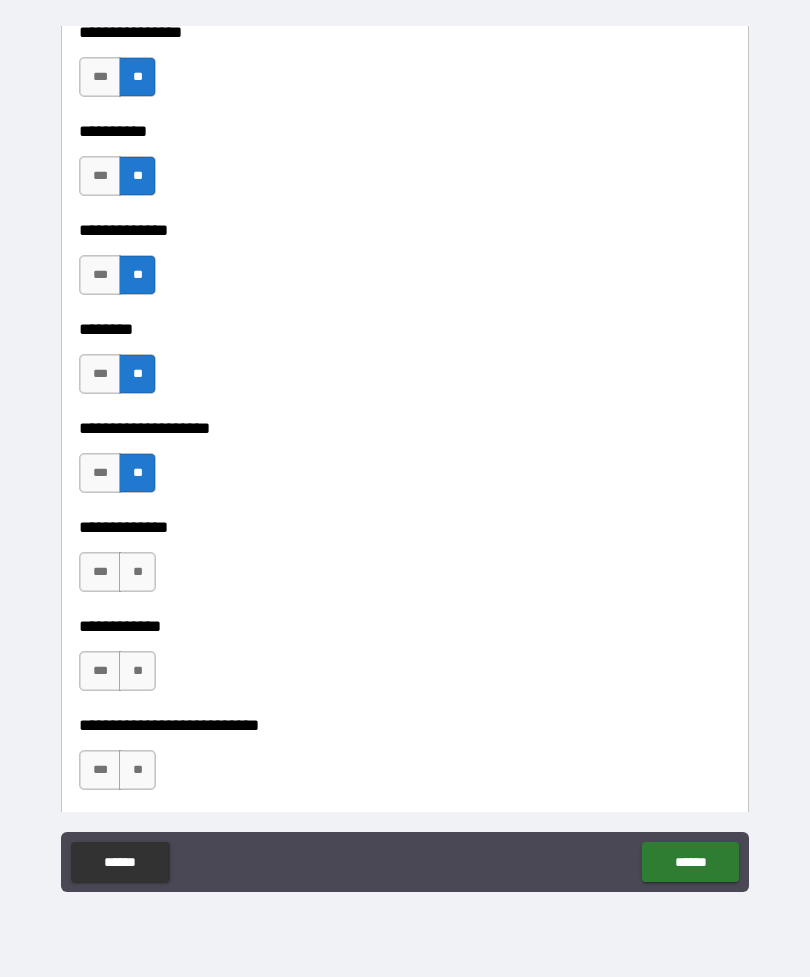 click on "**" at bounding box center [137, 572] 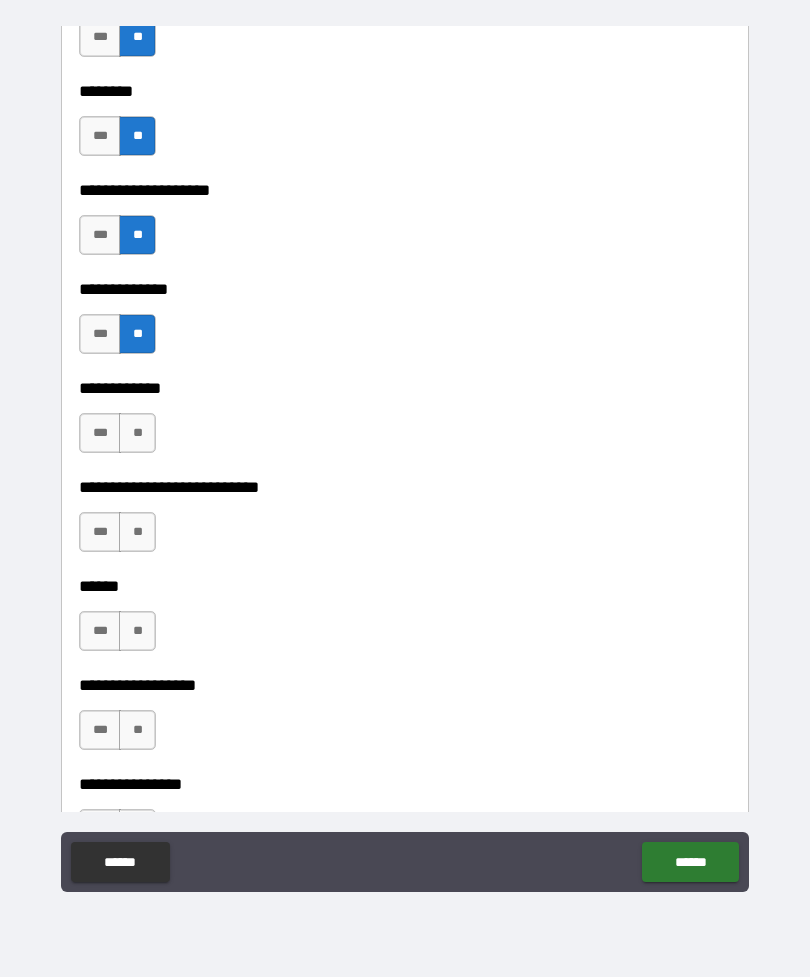 scroll, scrollTop: 8874, scrollLeft: 0, axis: vertical 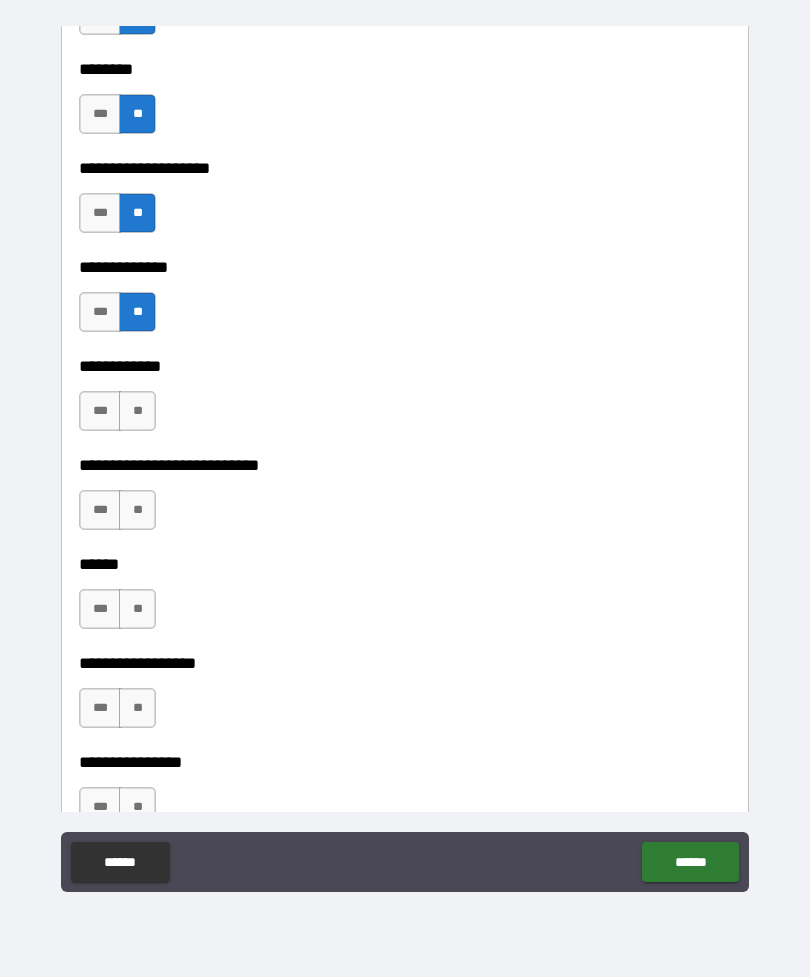 click on "**" at bounding box center [137, 411] 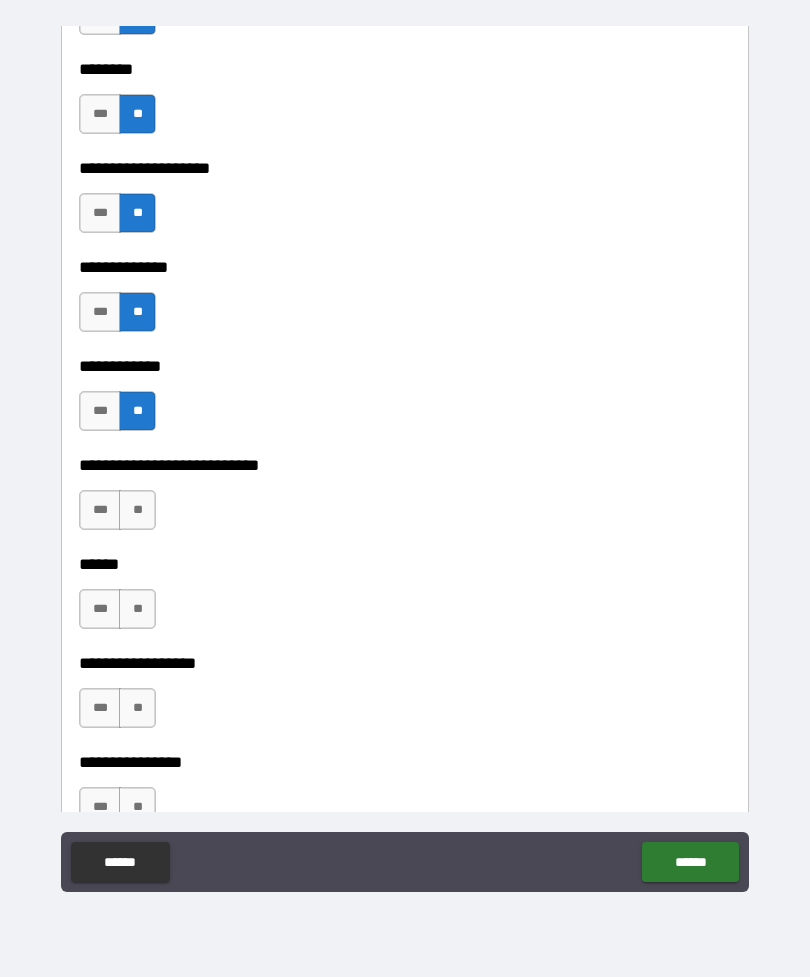 click on "**" at bounding box center [137, 510] 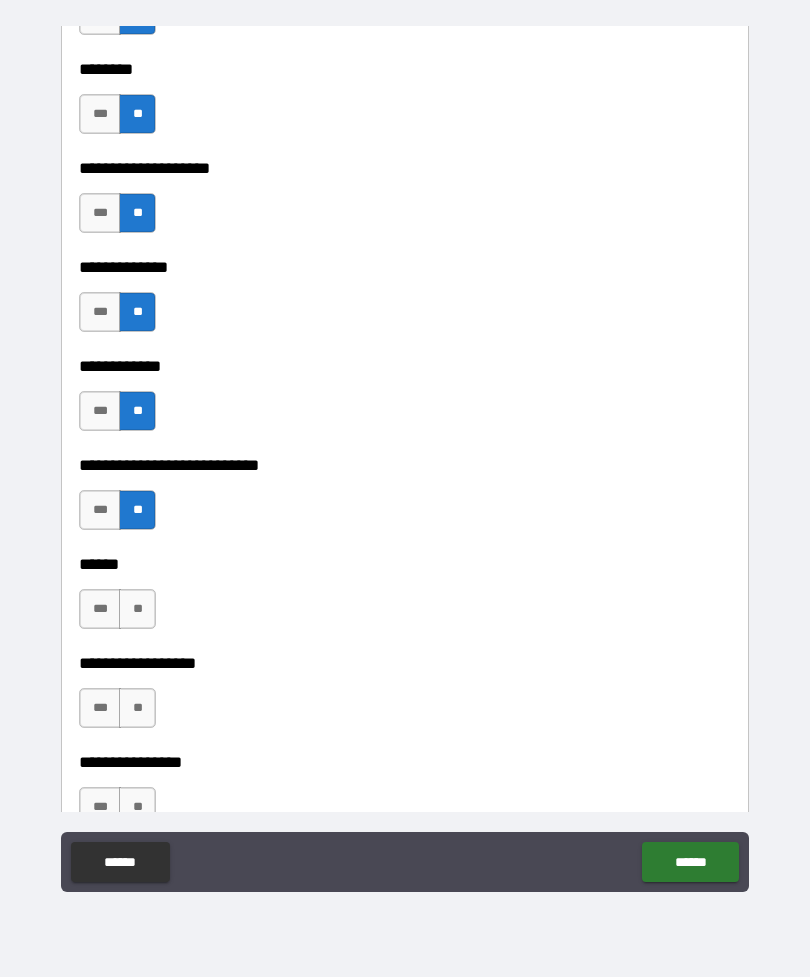 click on "**" at bounding box center [137, 609] 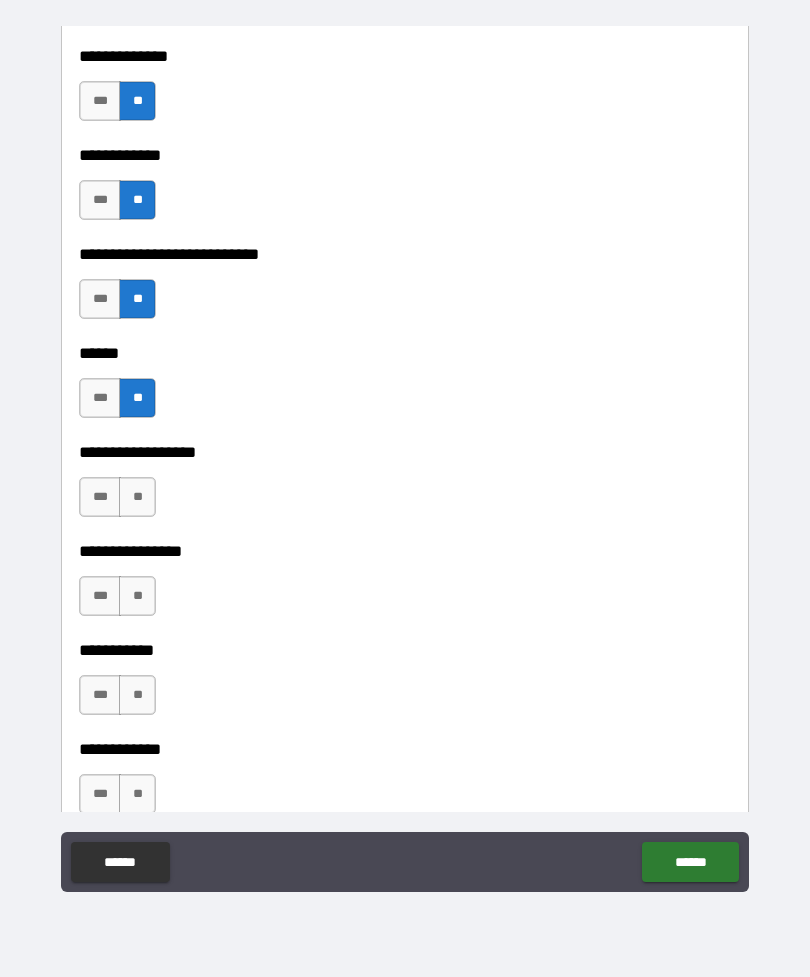 scroll, scrollTop: 9139, scrollLeft: 0, axis: vertical 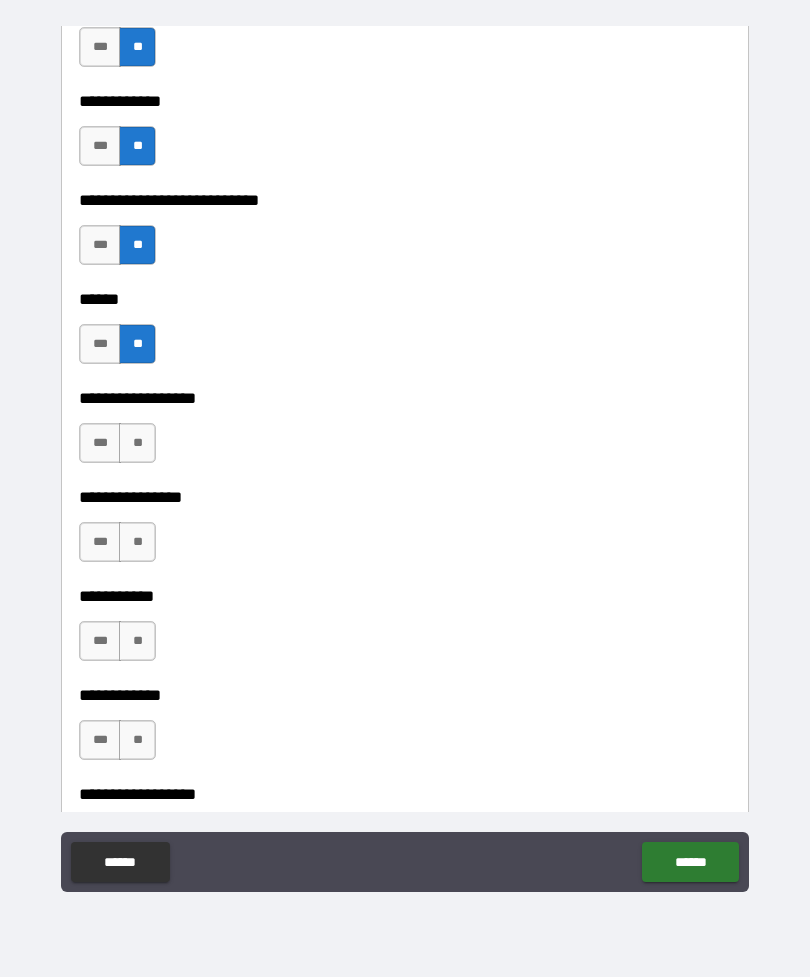 click on "**" at bounding box center (137, 443) 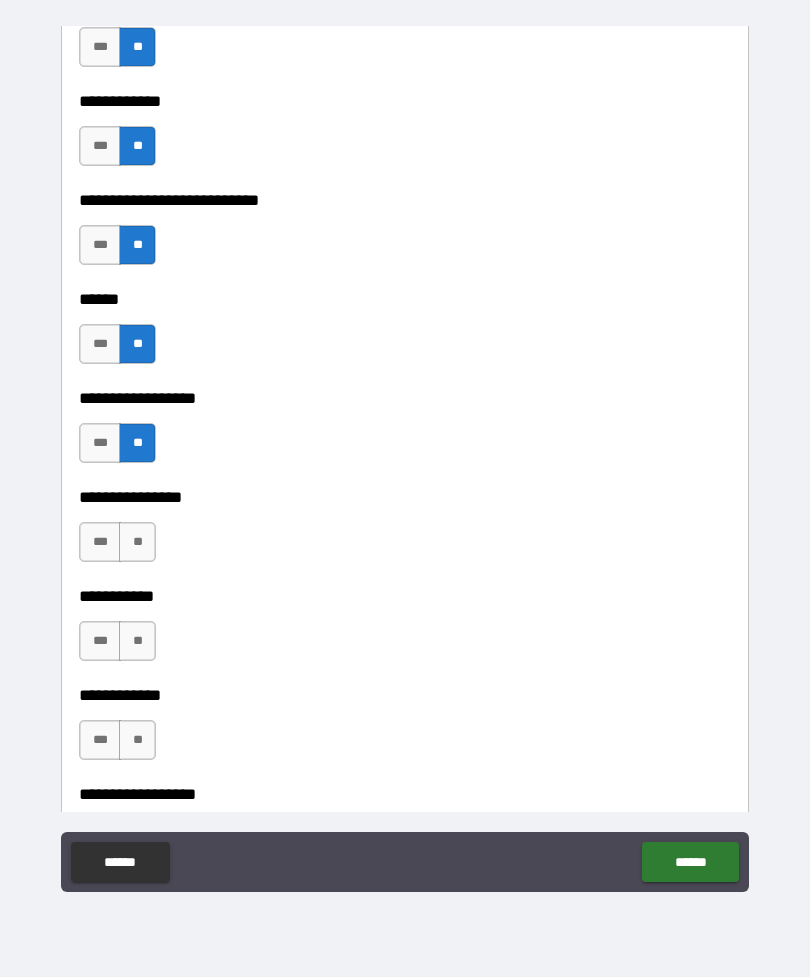 click on "**" at bounding box center [137, 542] 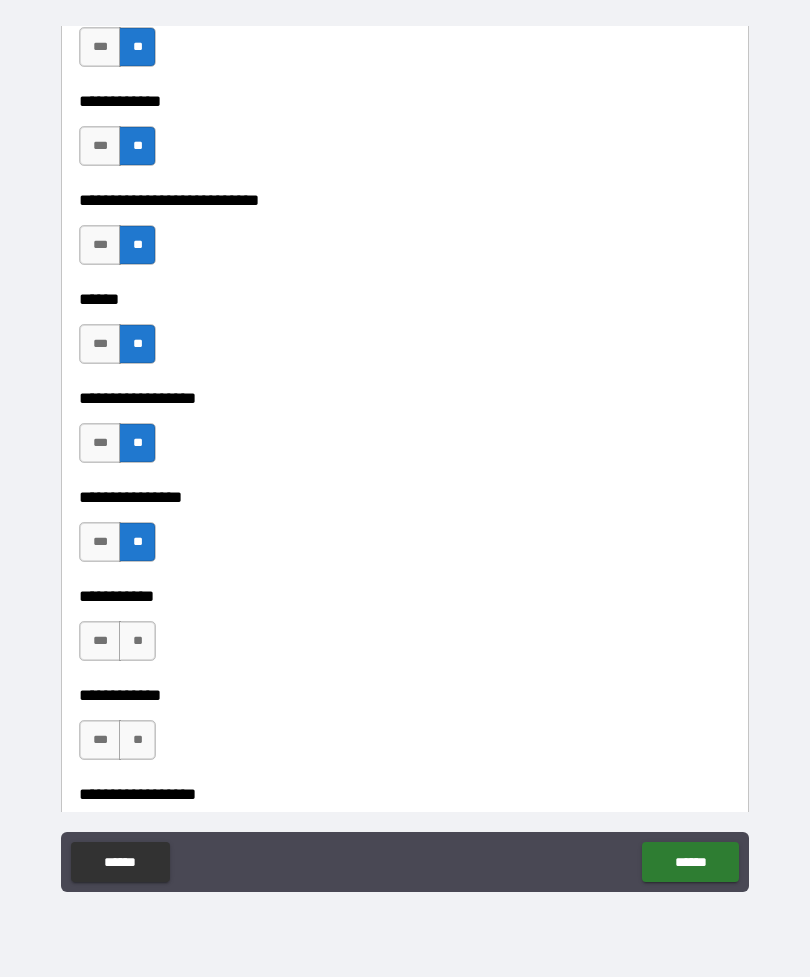 click on "**" at bounding box center [137, 641] 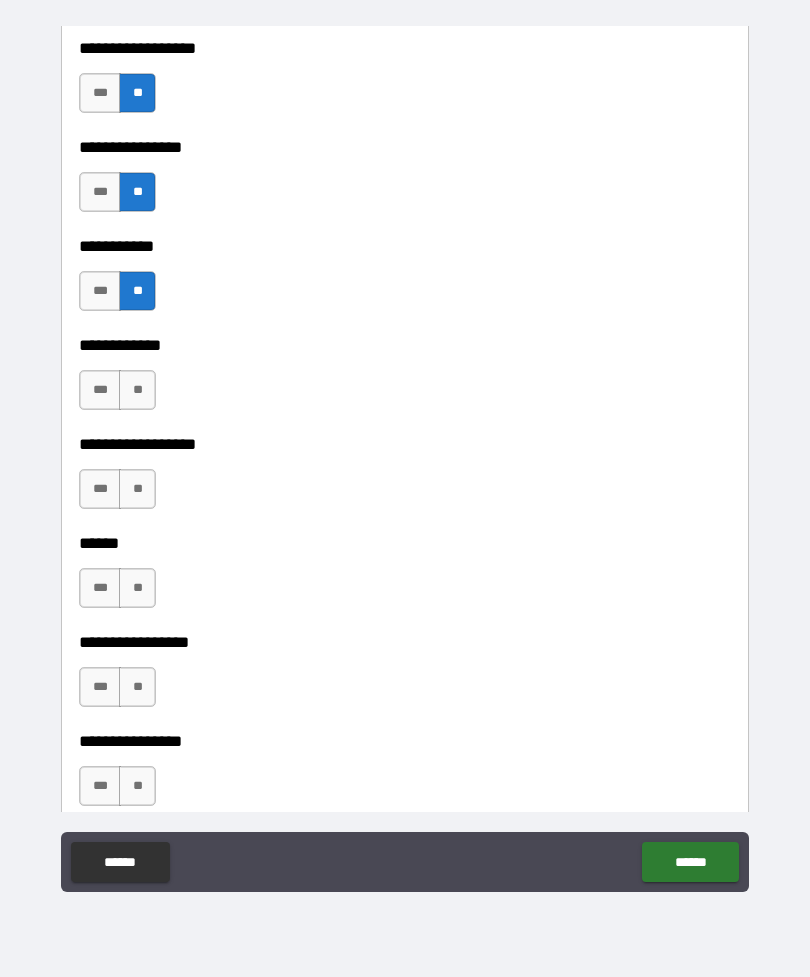 scroll, scrollTop: 9490, scrollLeft: 0, axis: vertical 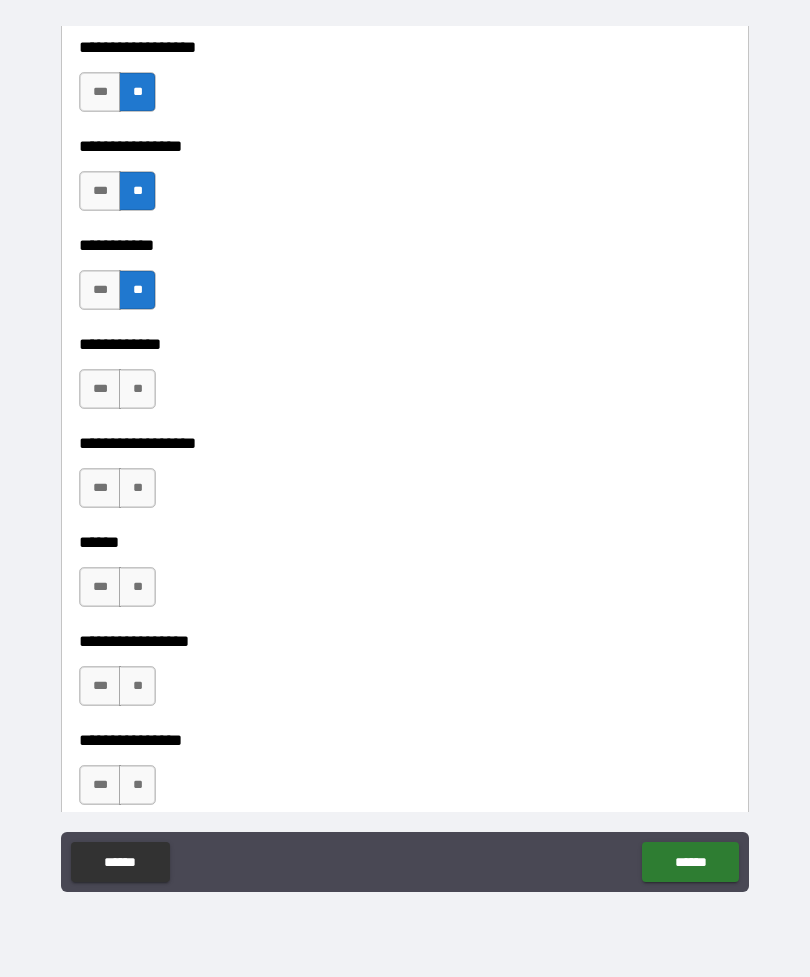 click on "**" at bounding box center [137, 389] 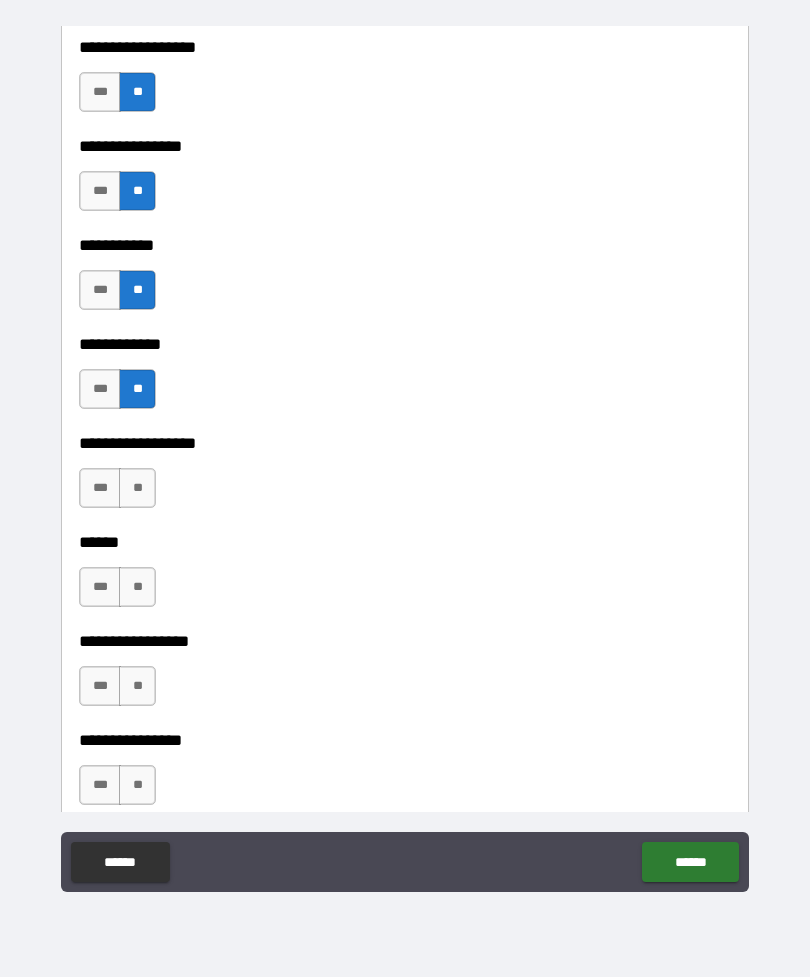 click on "**" at bounding box center [137, 488] 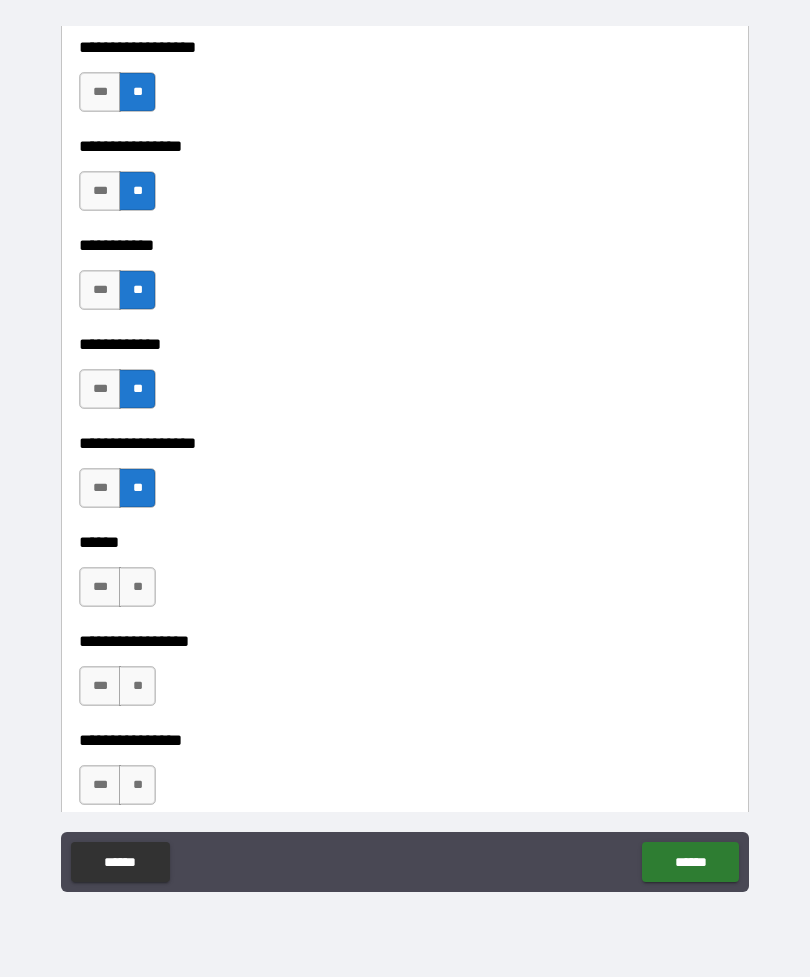 click on "**" at bounding box center [137, 587] 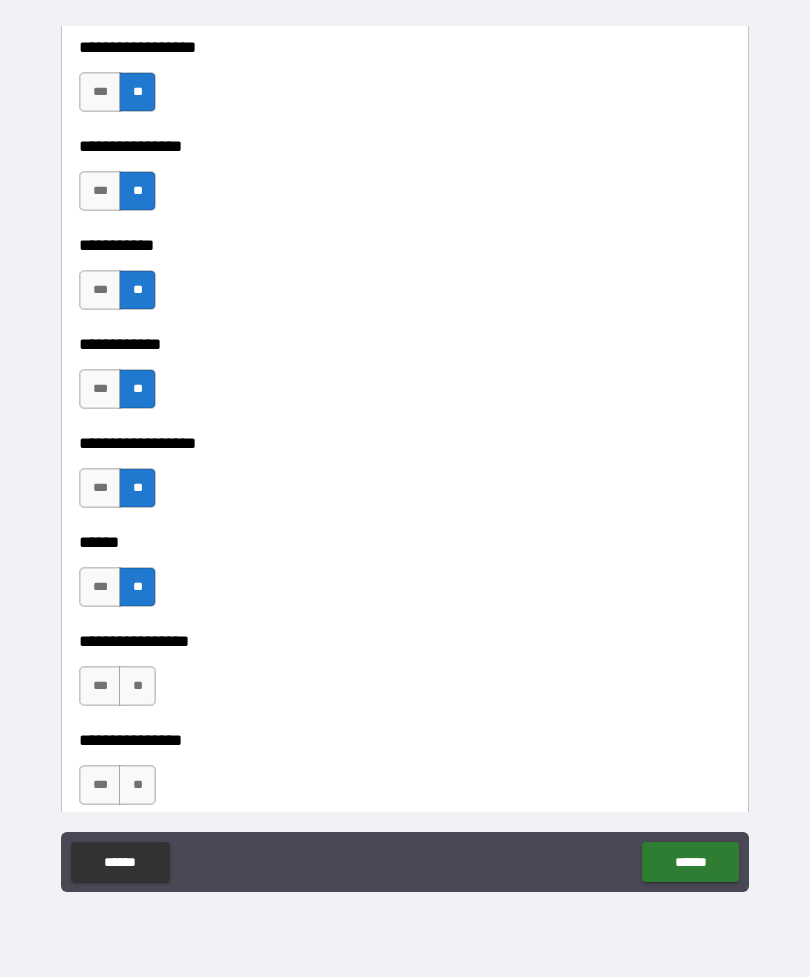 click on "**" at bounding box center [137, 686] 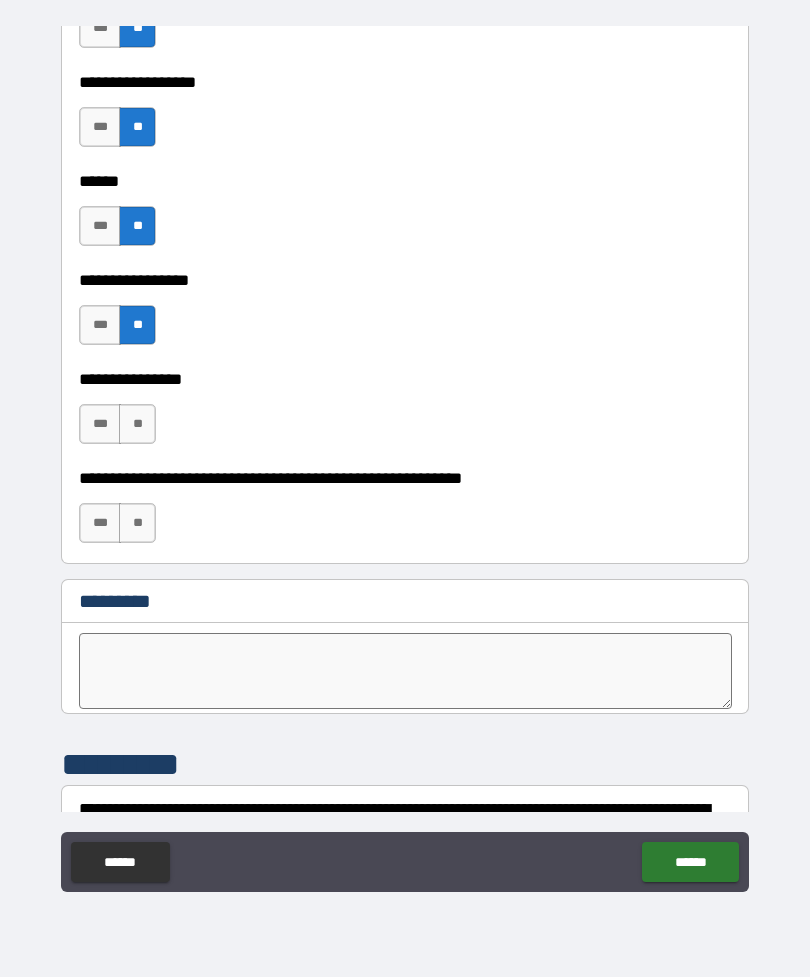 scroll, scrollTop: 9890, scrollLeft: 0, axis: vertical 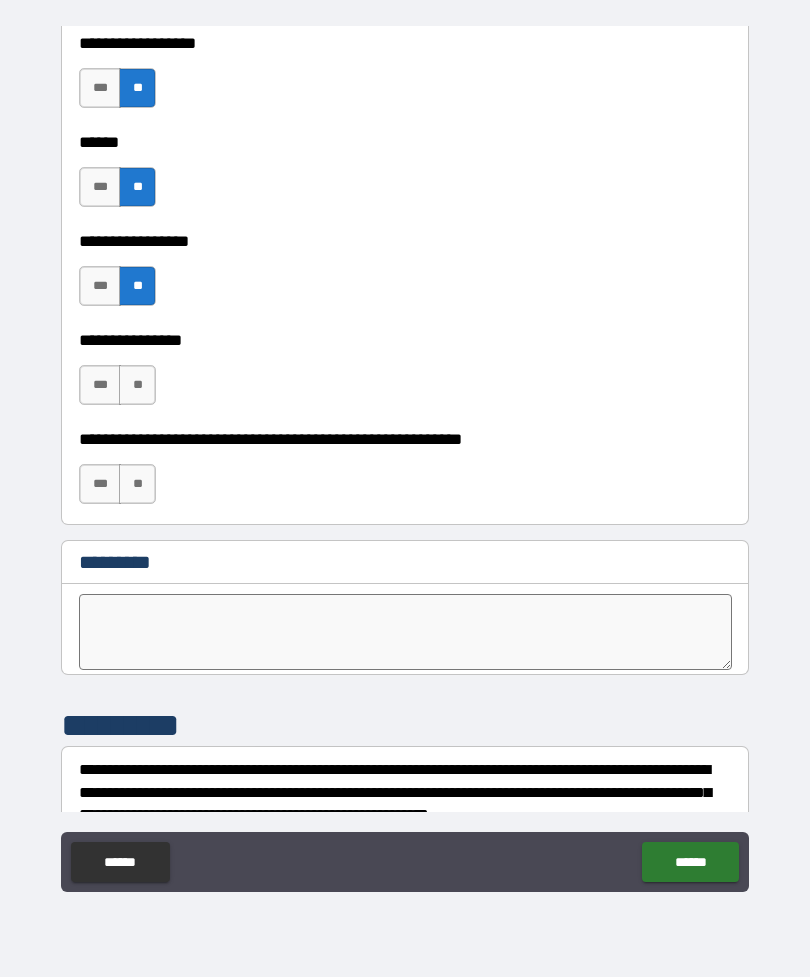 click on "**" at bounding box center [137, 385] 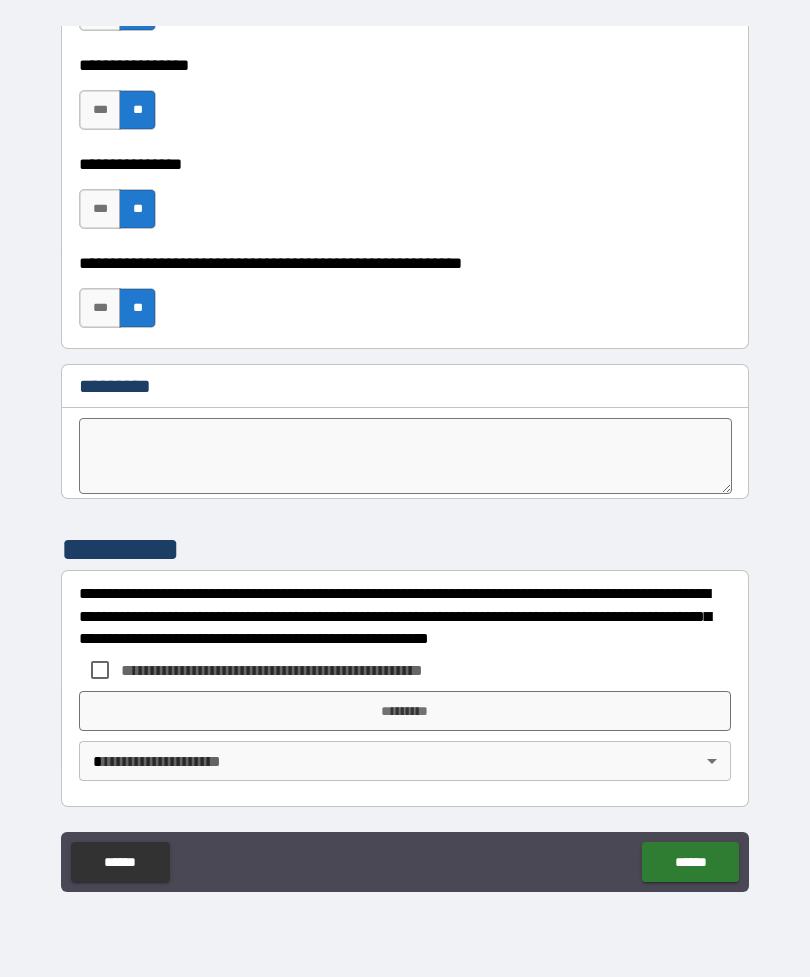 scroll, scrollTop: 10066, scrollLeft: 0, axis: vertical 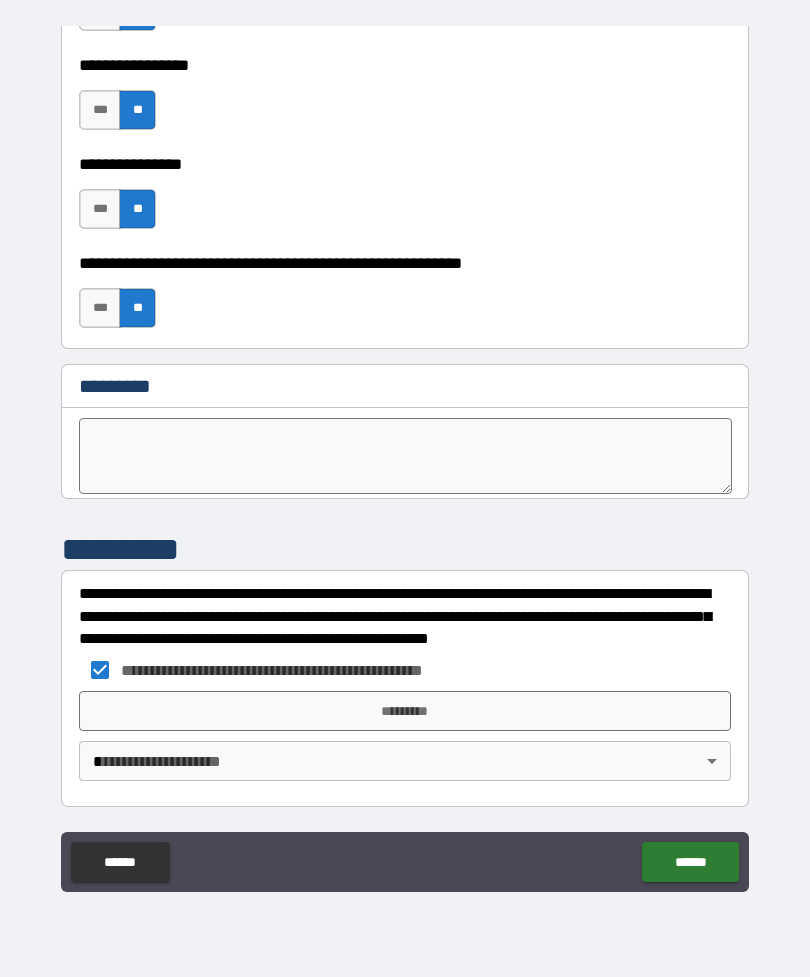 click on "**********" at bounding box center [405, 456] 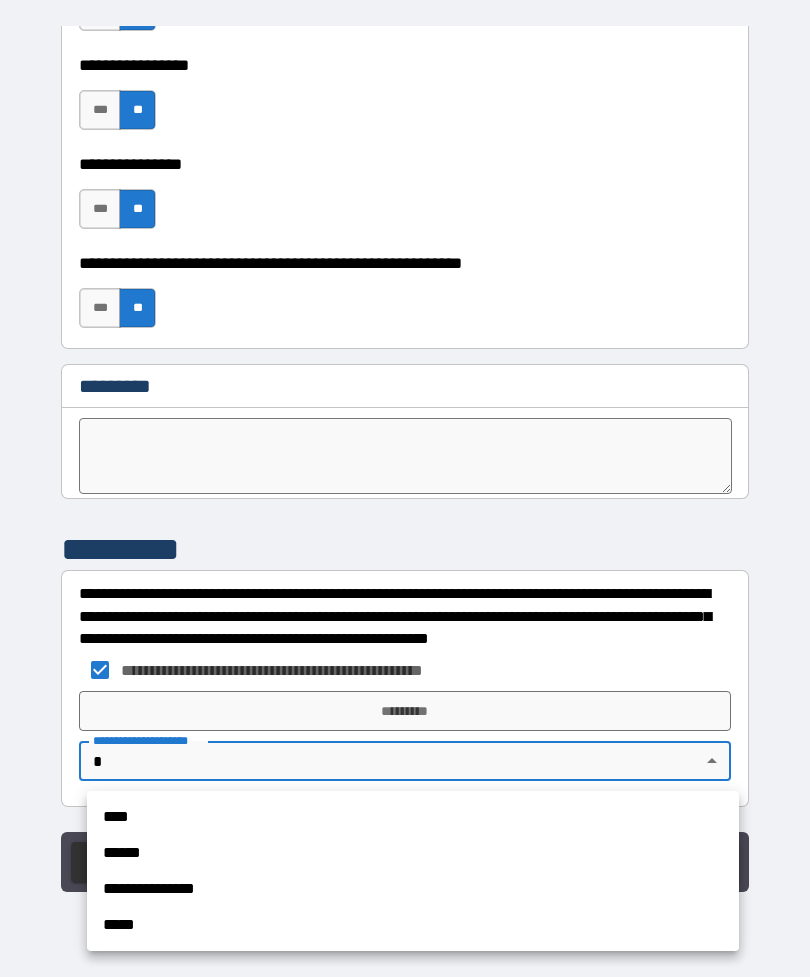 click on "****" at bounding box center [413, 817] 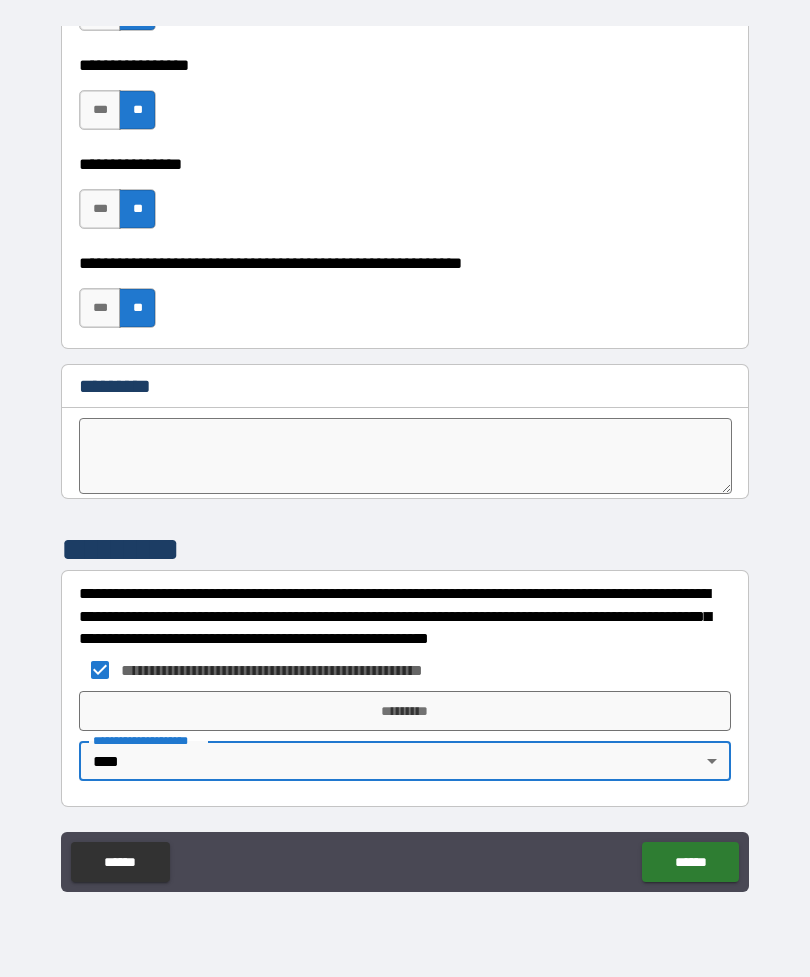 type on "****" 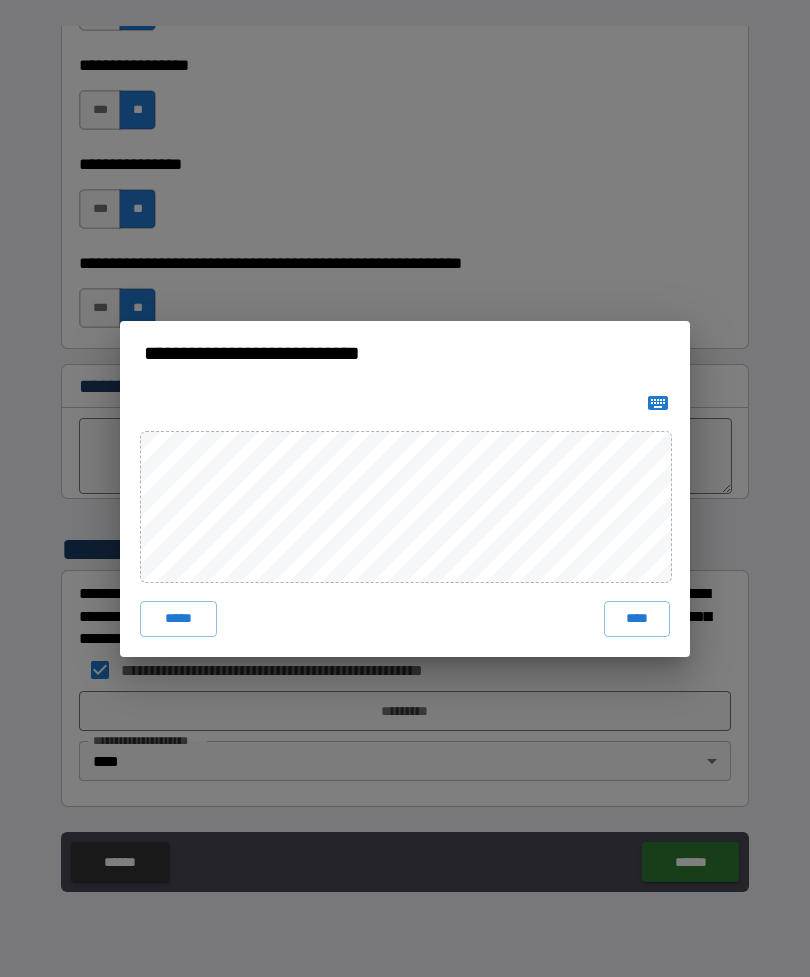 click on "****" at bounding box center (637, 619) 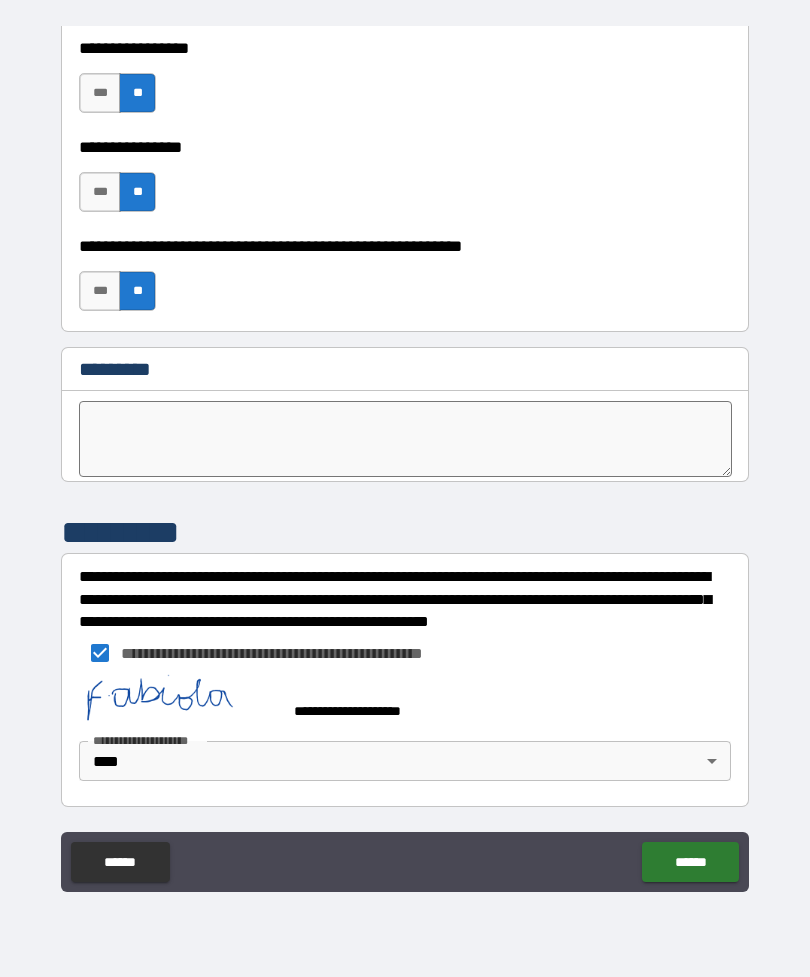 scroll, scrollTop: 10083, scrollLeft: 0, axis: vertical 